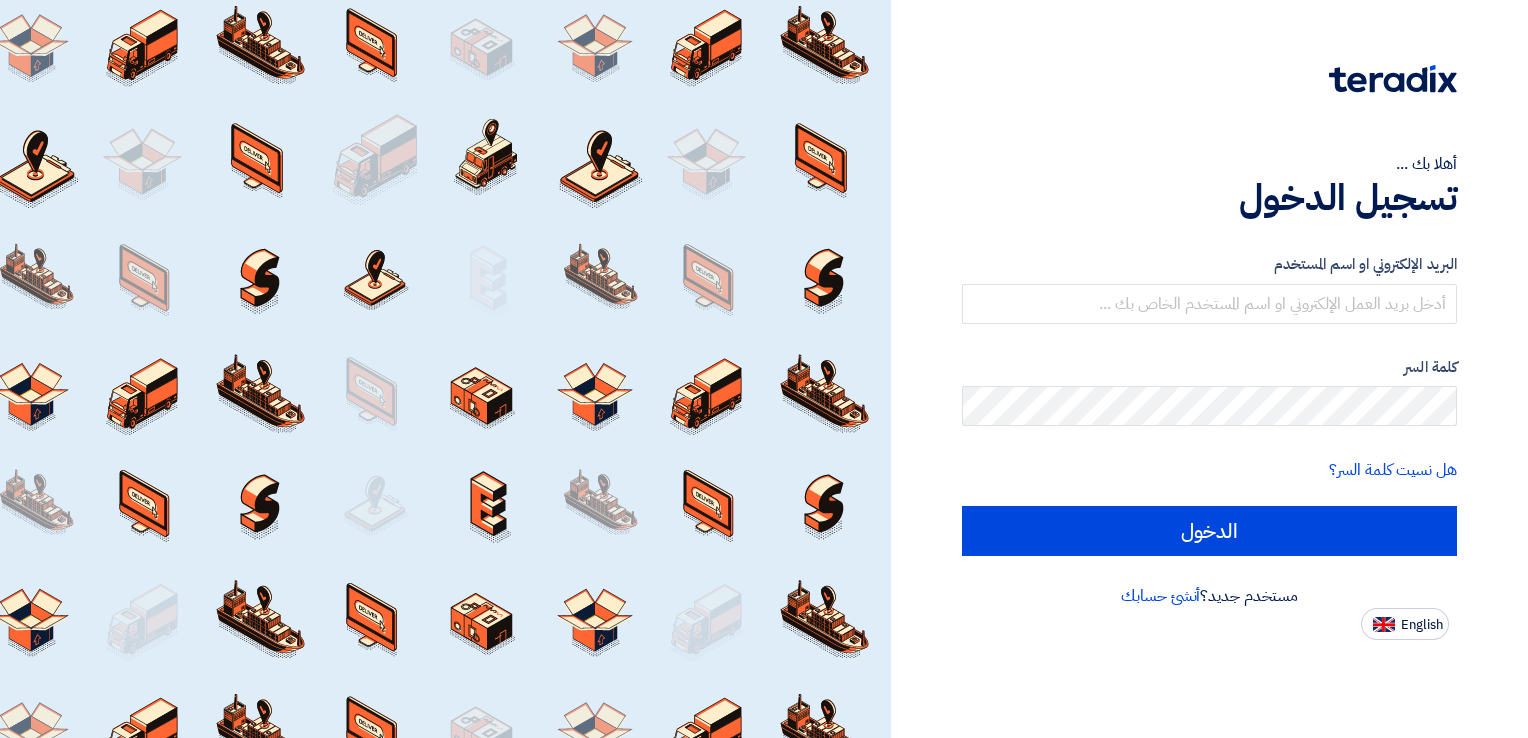 scroll, scrollTop: 0, scrollLeft: 0, axis: both 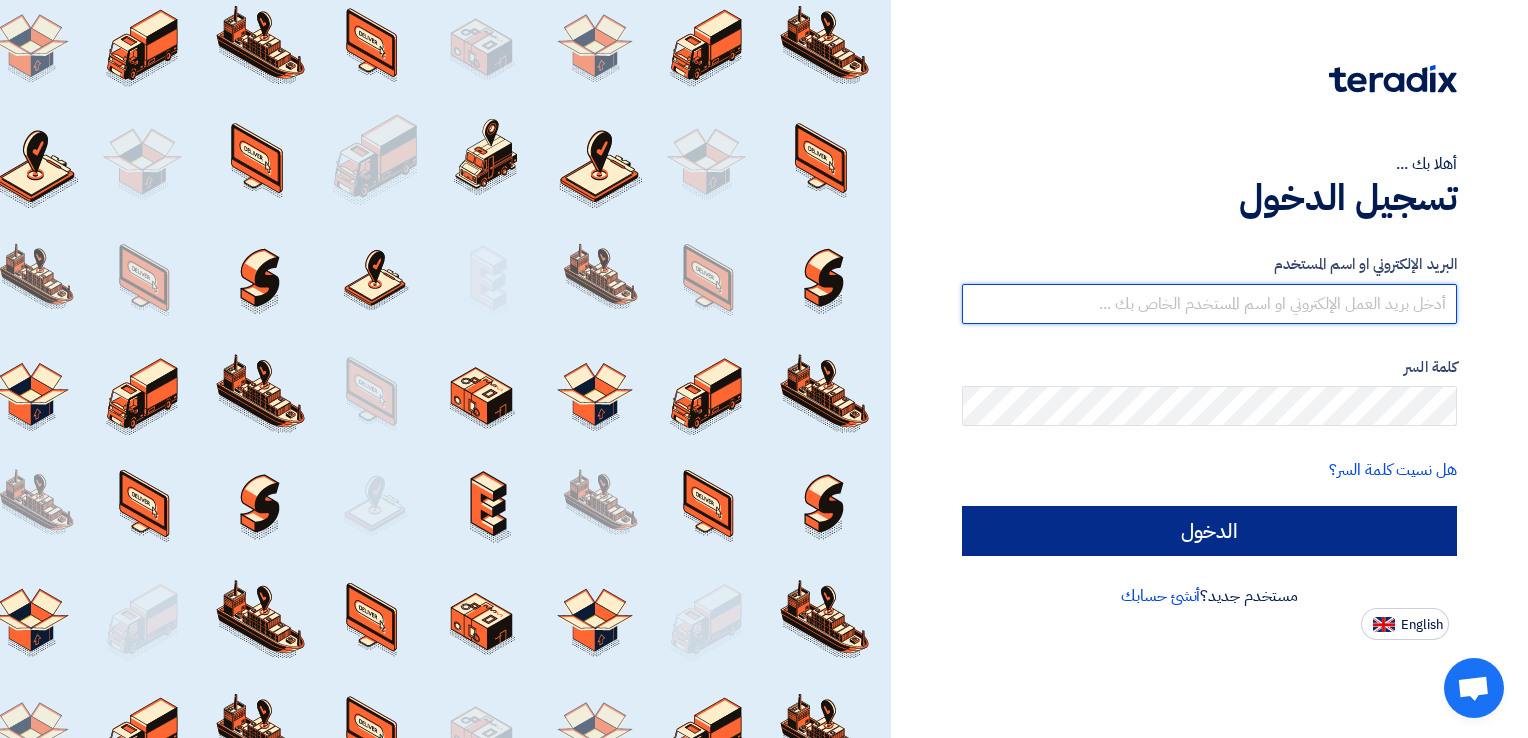 type on "[DOMAIN_NAME][EMAIL_ADDRESS][DOMAIN_NAME]" 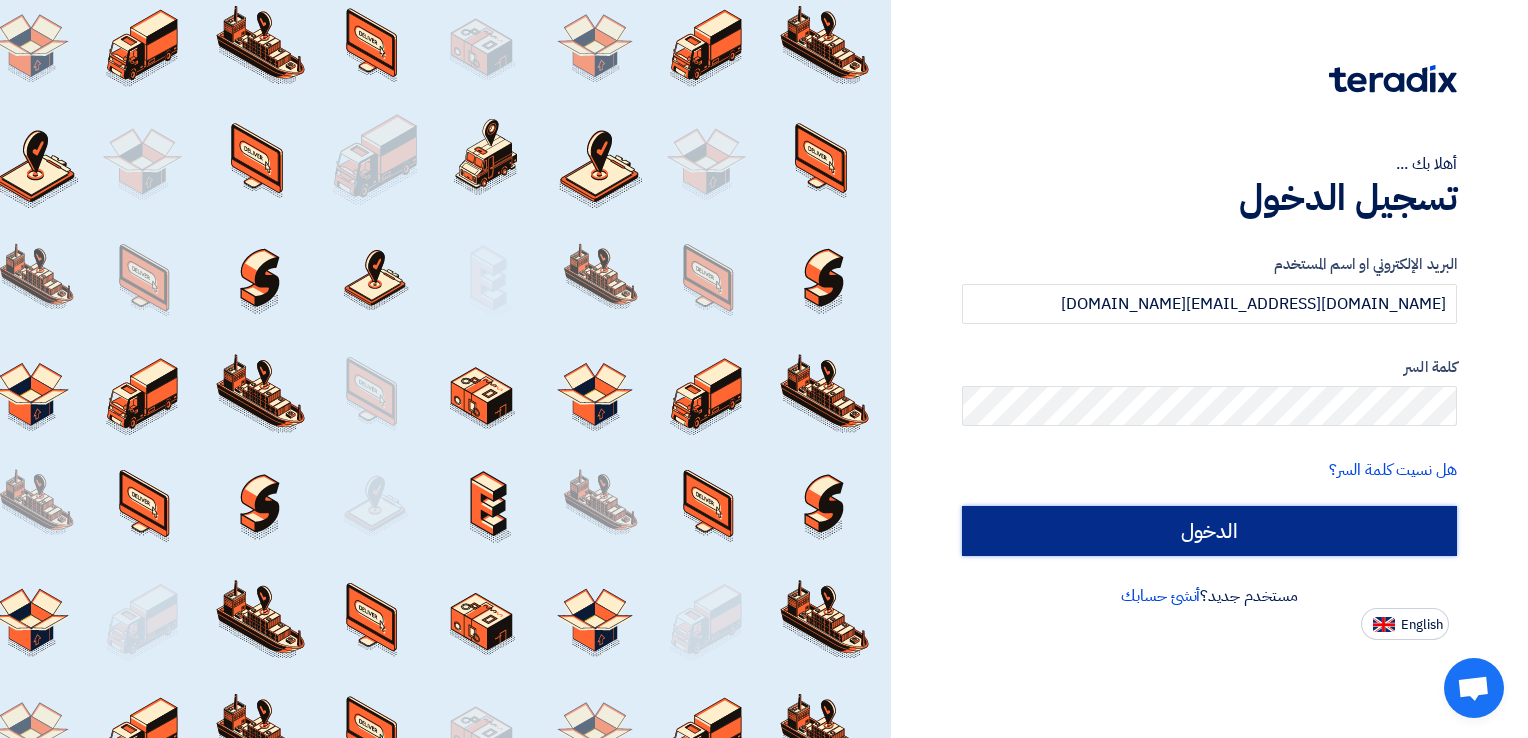 click on "الدخول" 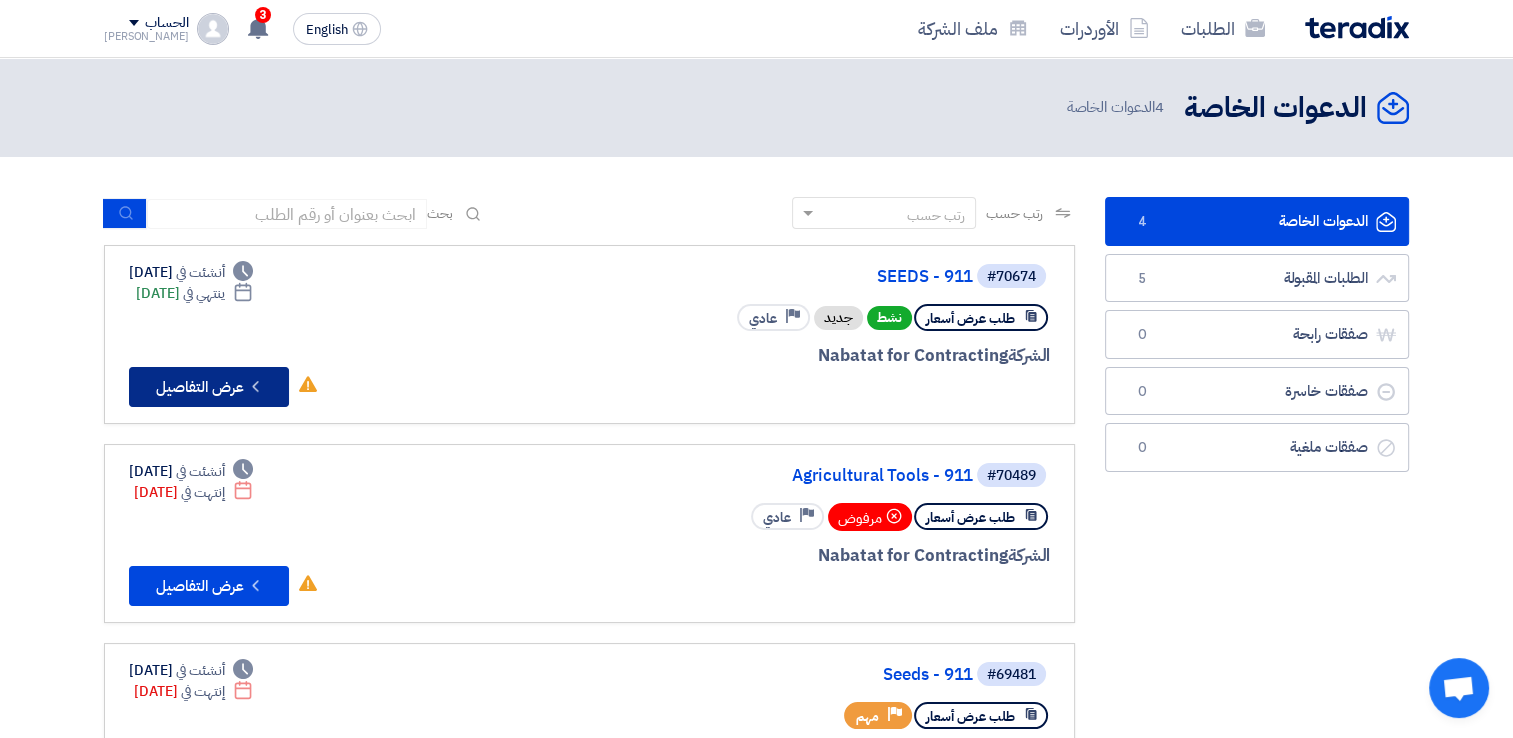 click on "Check details
عرض التفاصيل" 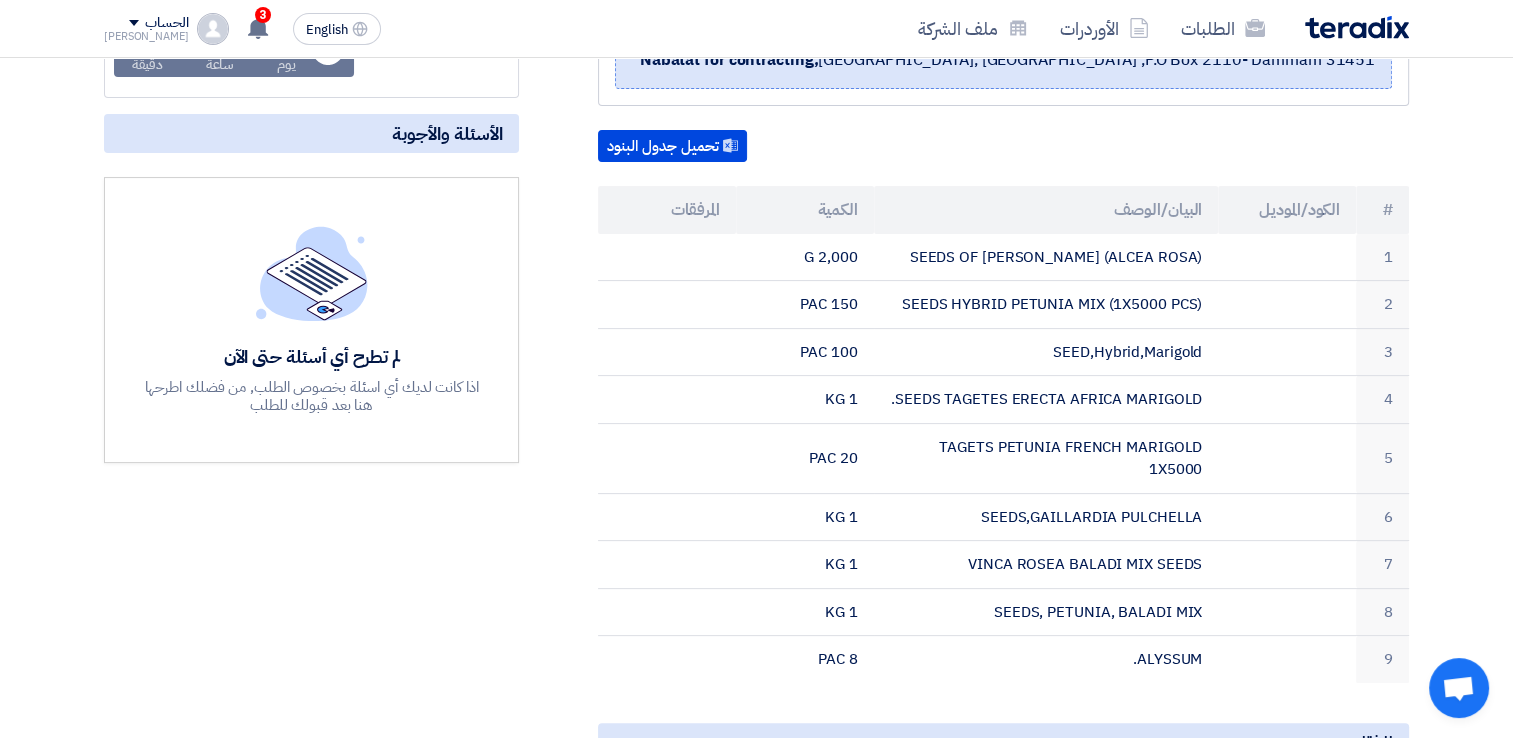 scroll, scrollTop: 371, scrollLeft: 0, axis: vertical 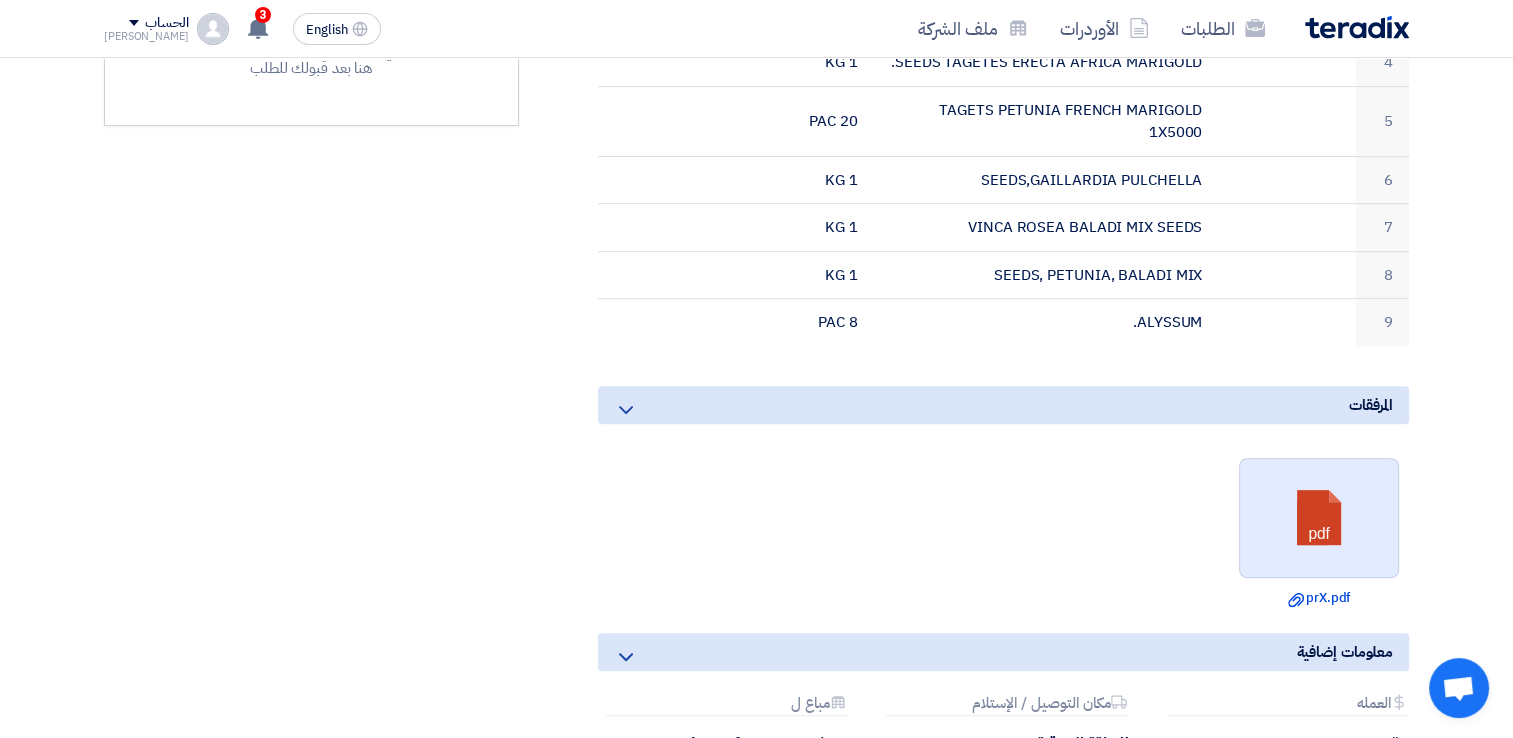 click at bounding box center (1320, 519) 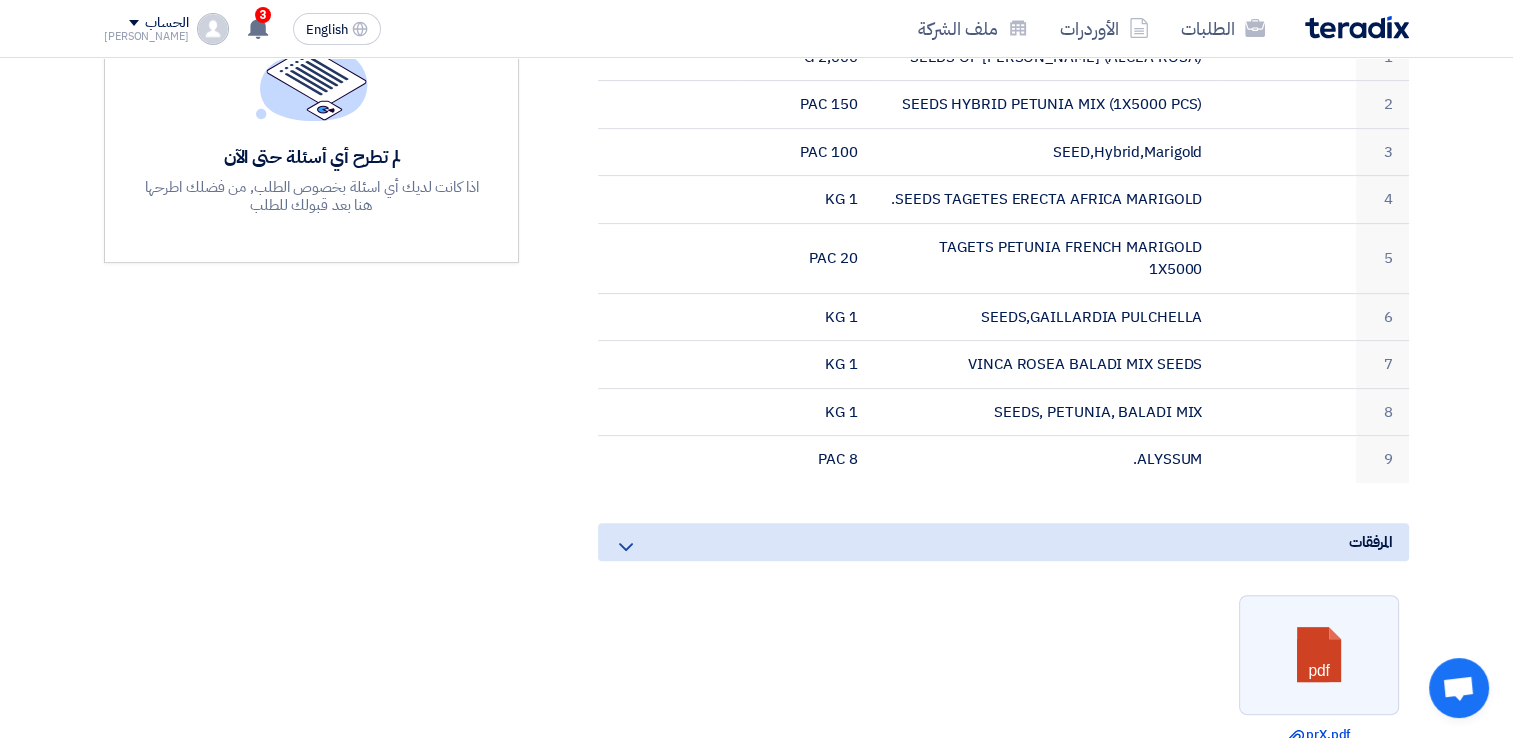 scroll, scrollTop: 501, scrollLeft: 0, axis: vertical 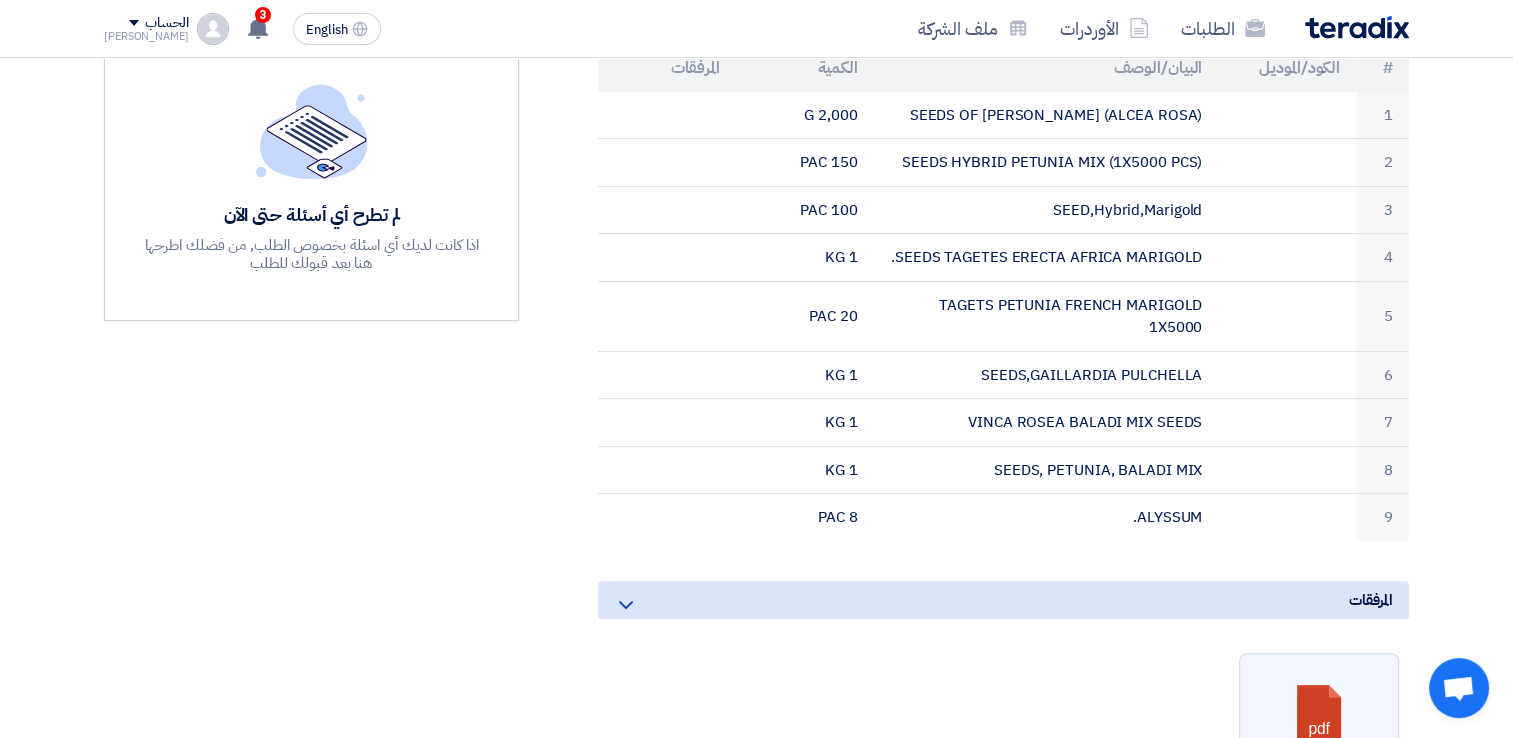 drag, startPoint x: 1507, startPoint y: 281, endPoint x: 1495, endPoint y: 252, distance: 31.38471 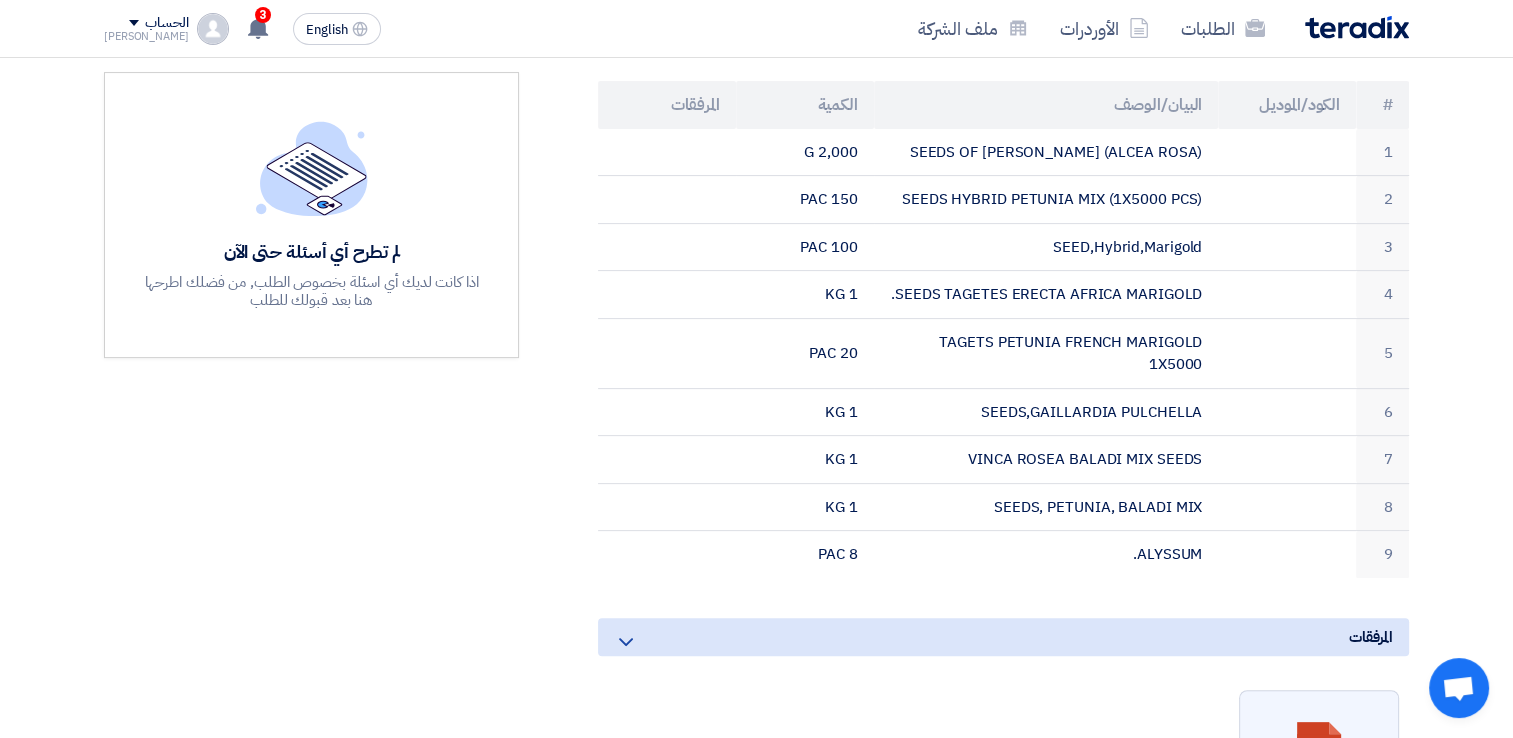 scroll, scrollTop: 461, scrollLeft: 0, axis: vertical 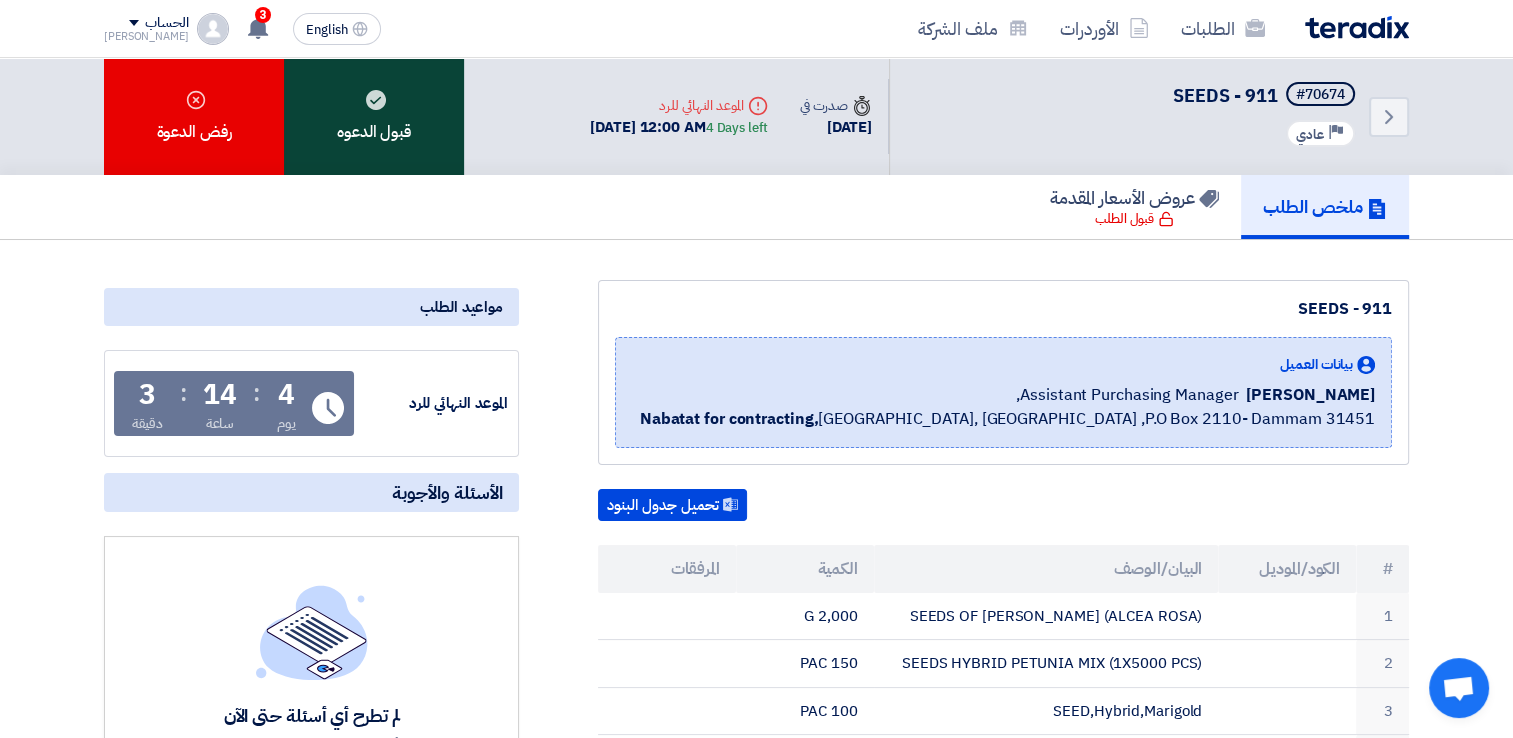 click on "قبول الدعوه" 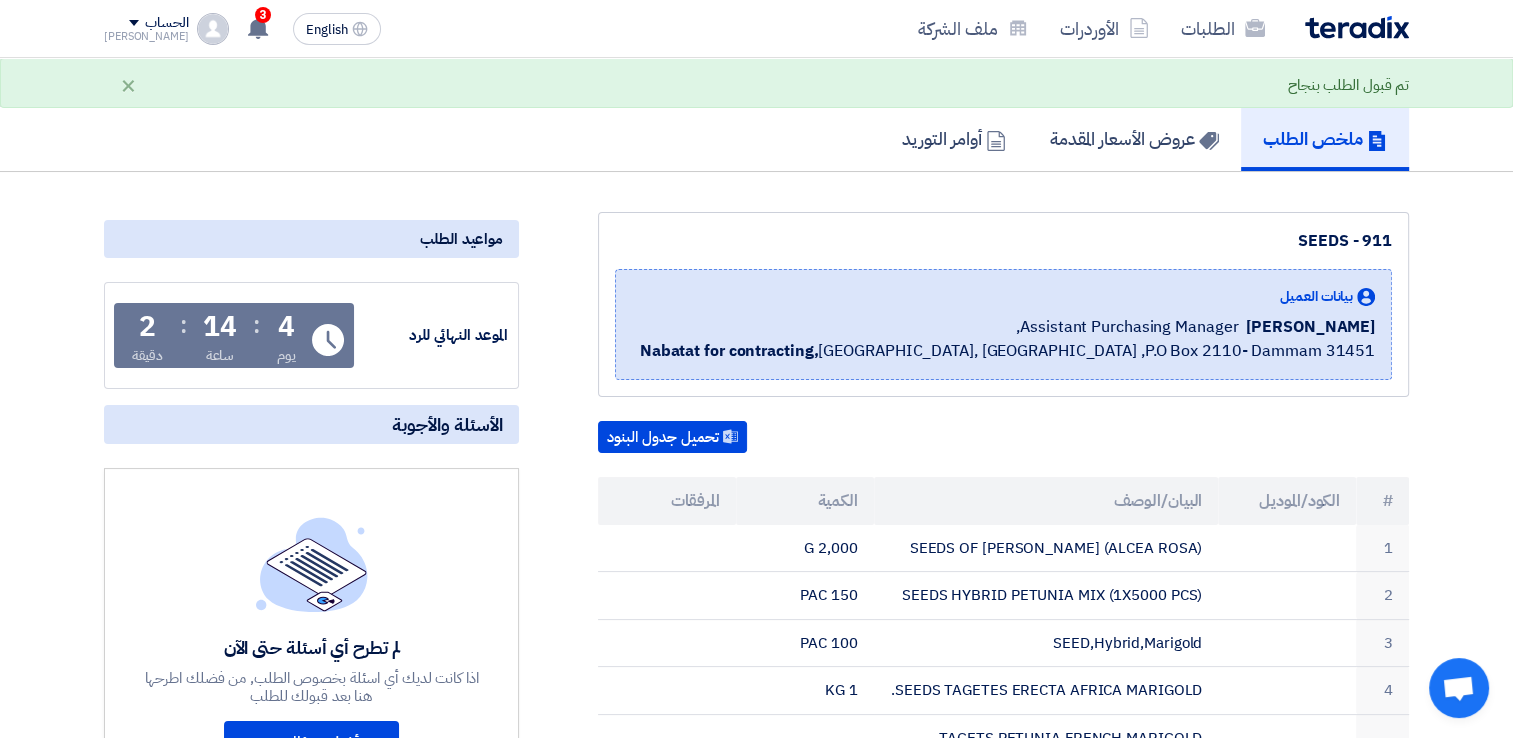scroll, scrollTop: 0, scrollLeft: 0, axis: both 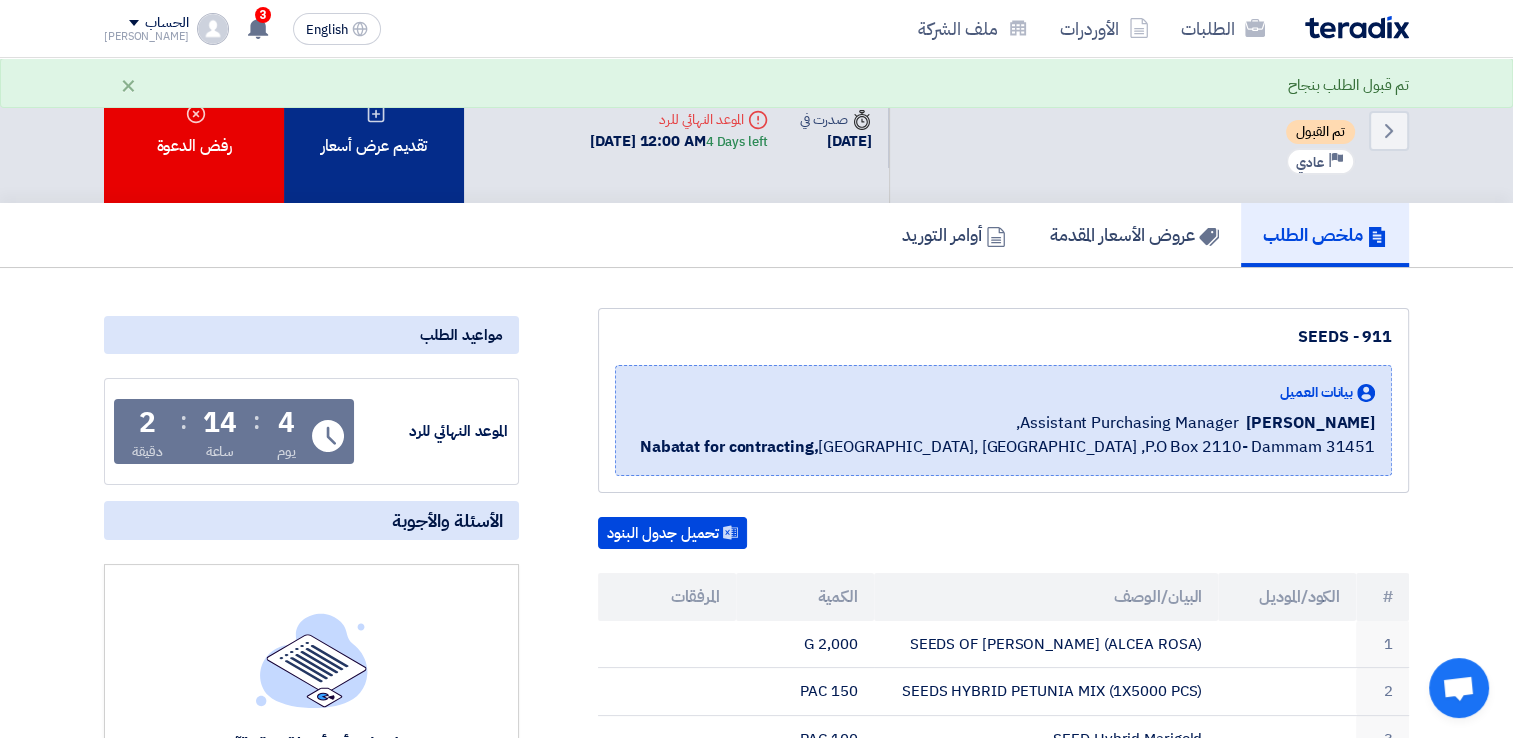click on "تقديم عرض أسعار" 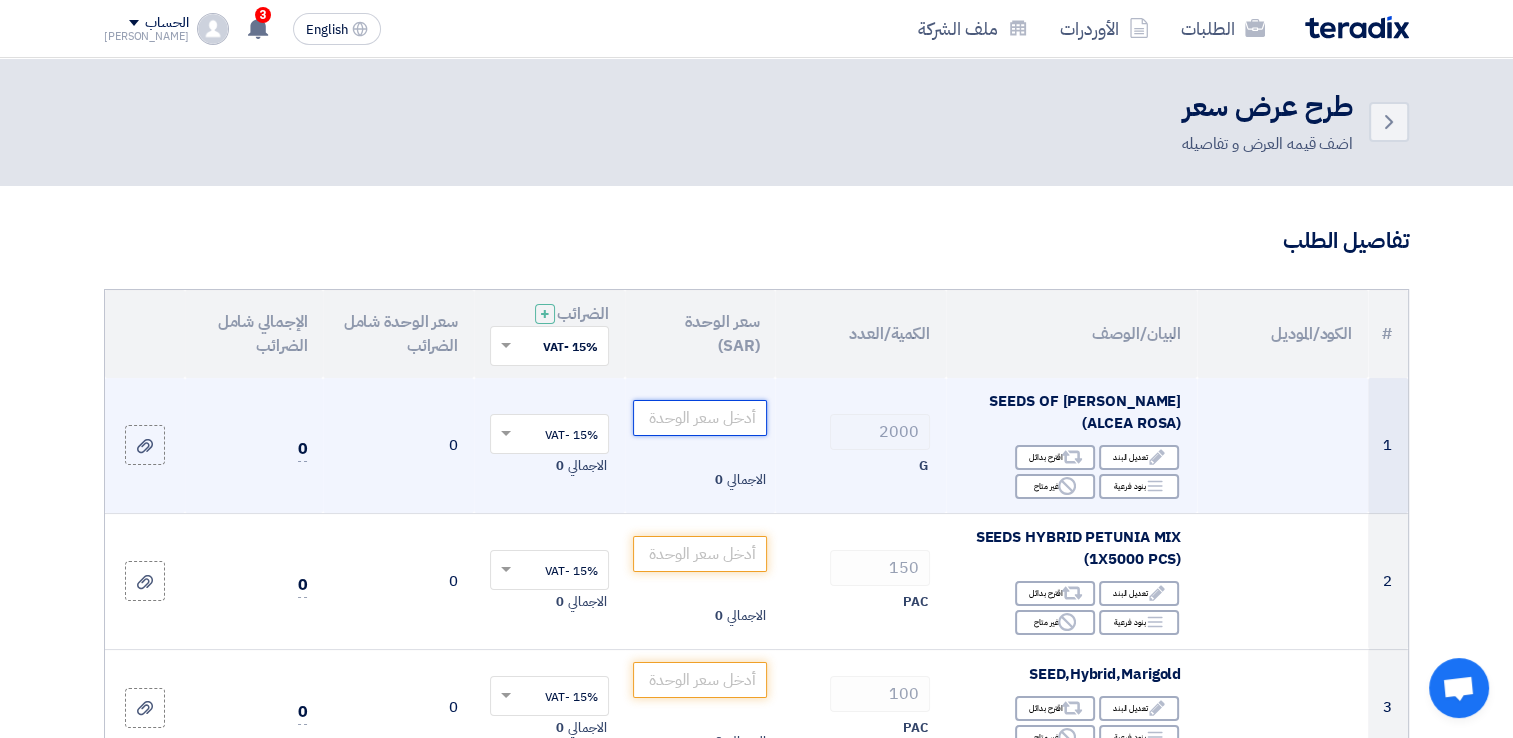 click 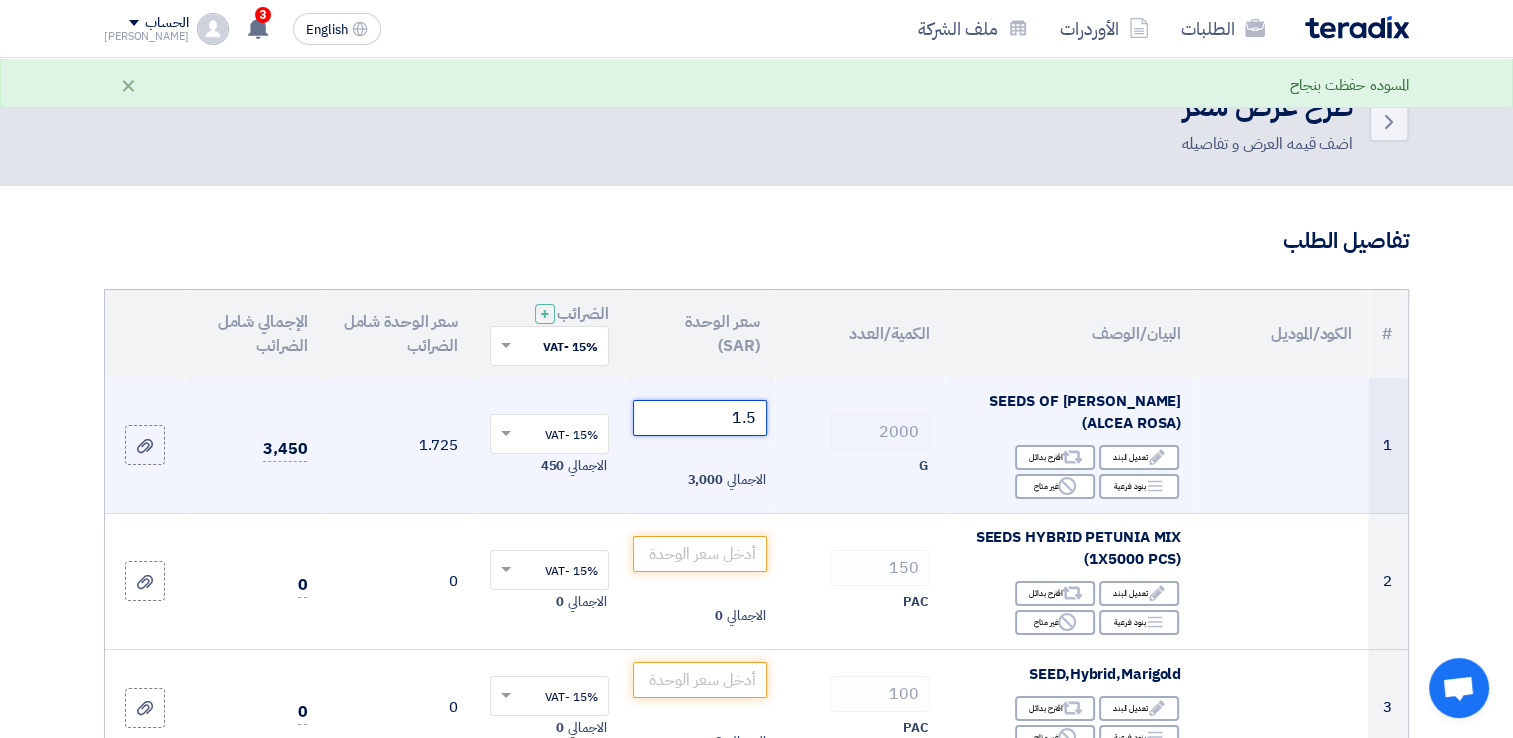 type on "1.5" 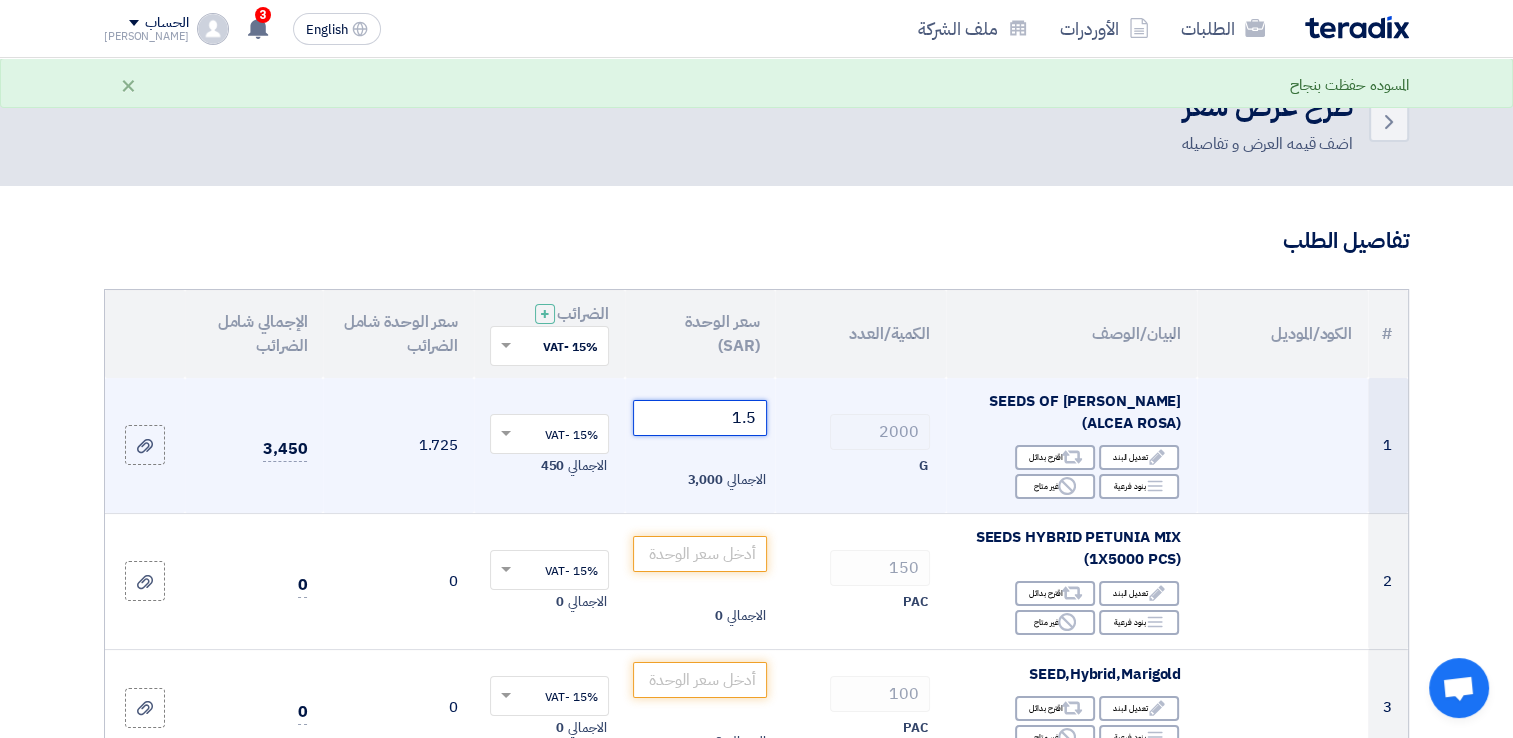 click on "Draft
تعديل المسوده" 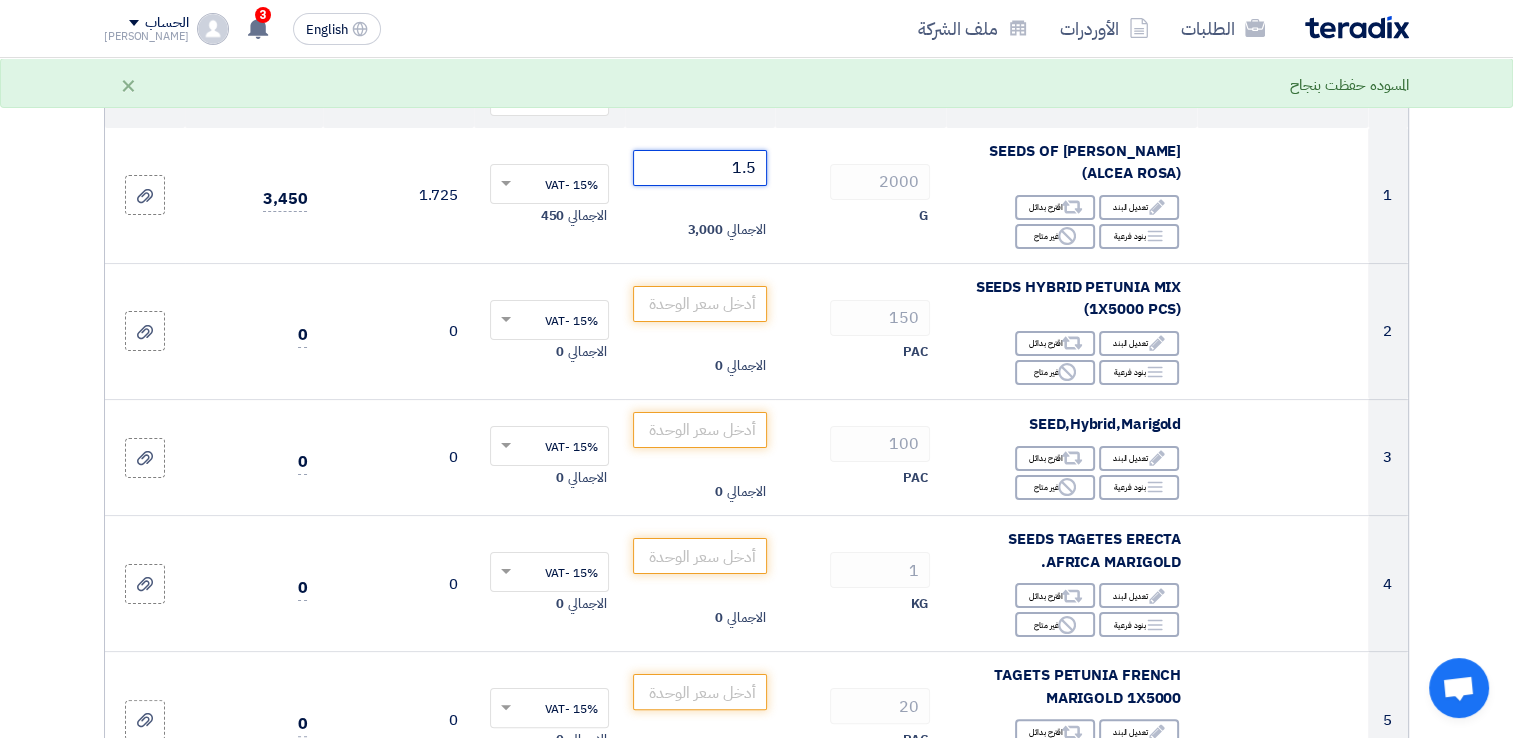scroll, scrollTop: 253, scrollLeft: 0, axis: vertical 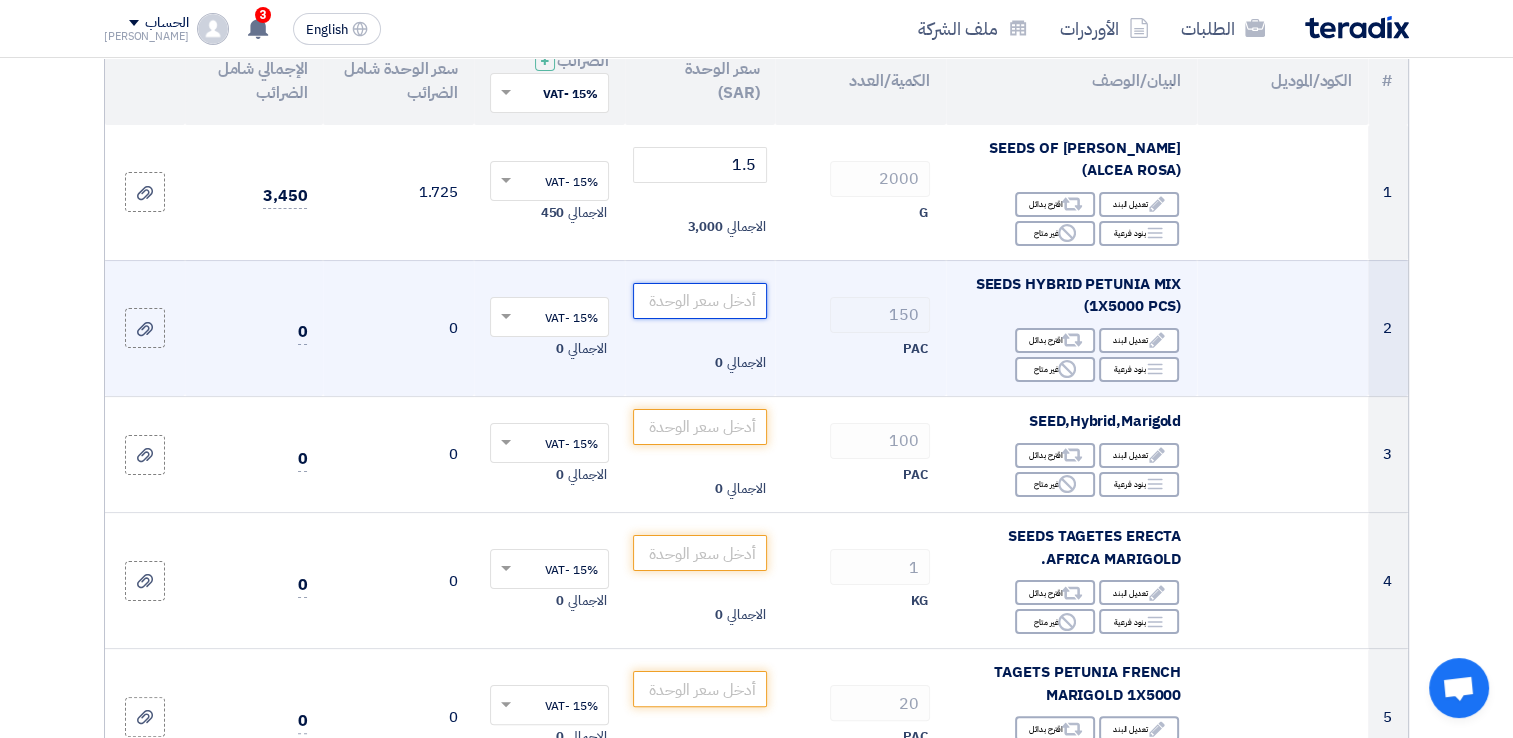 click 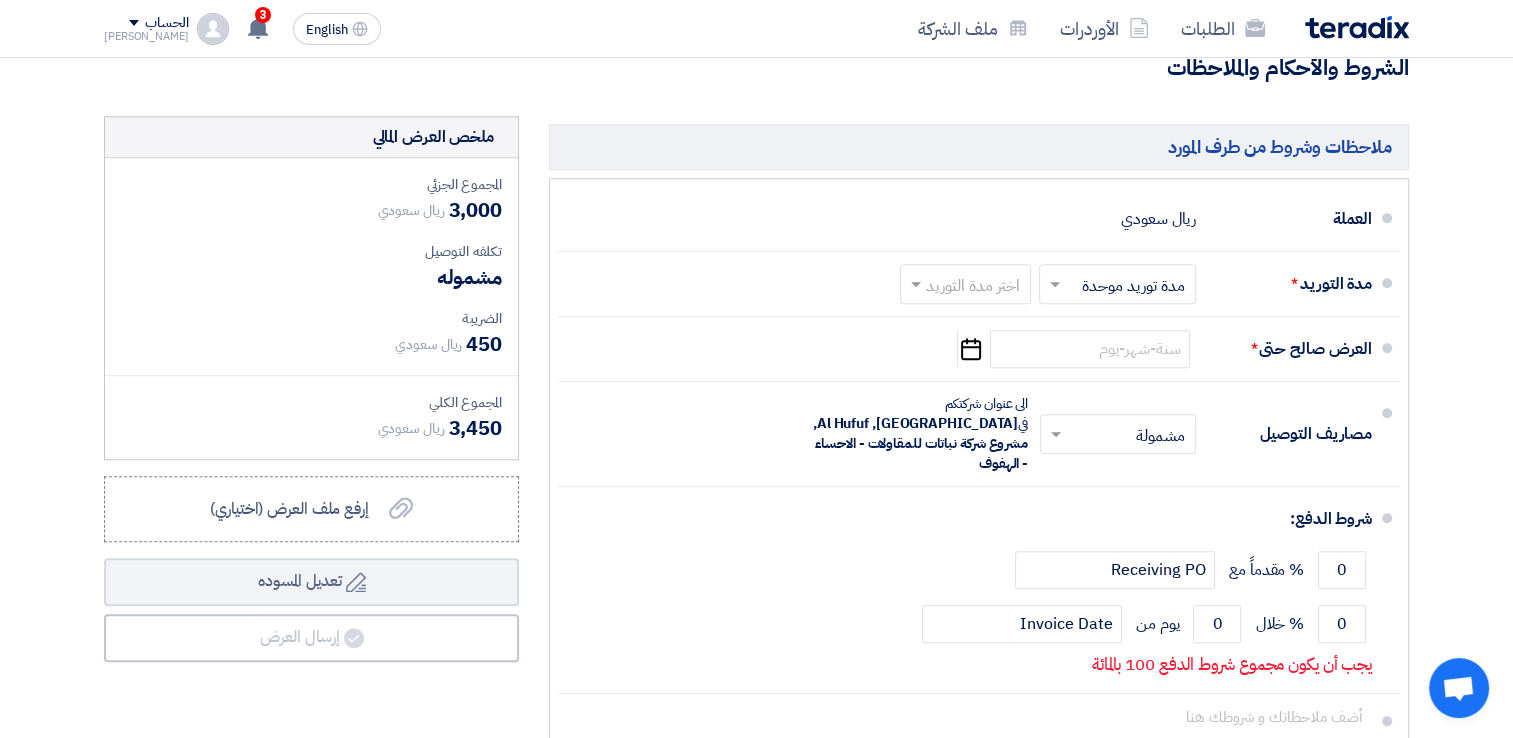 scroll, scrollTop: 1591, scrollLeft: 0, axis: vertical 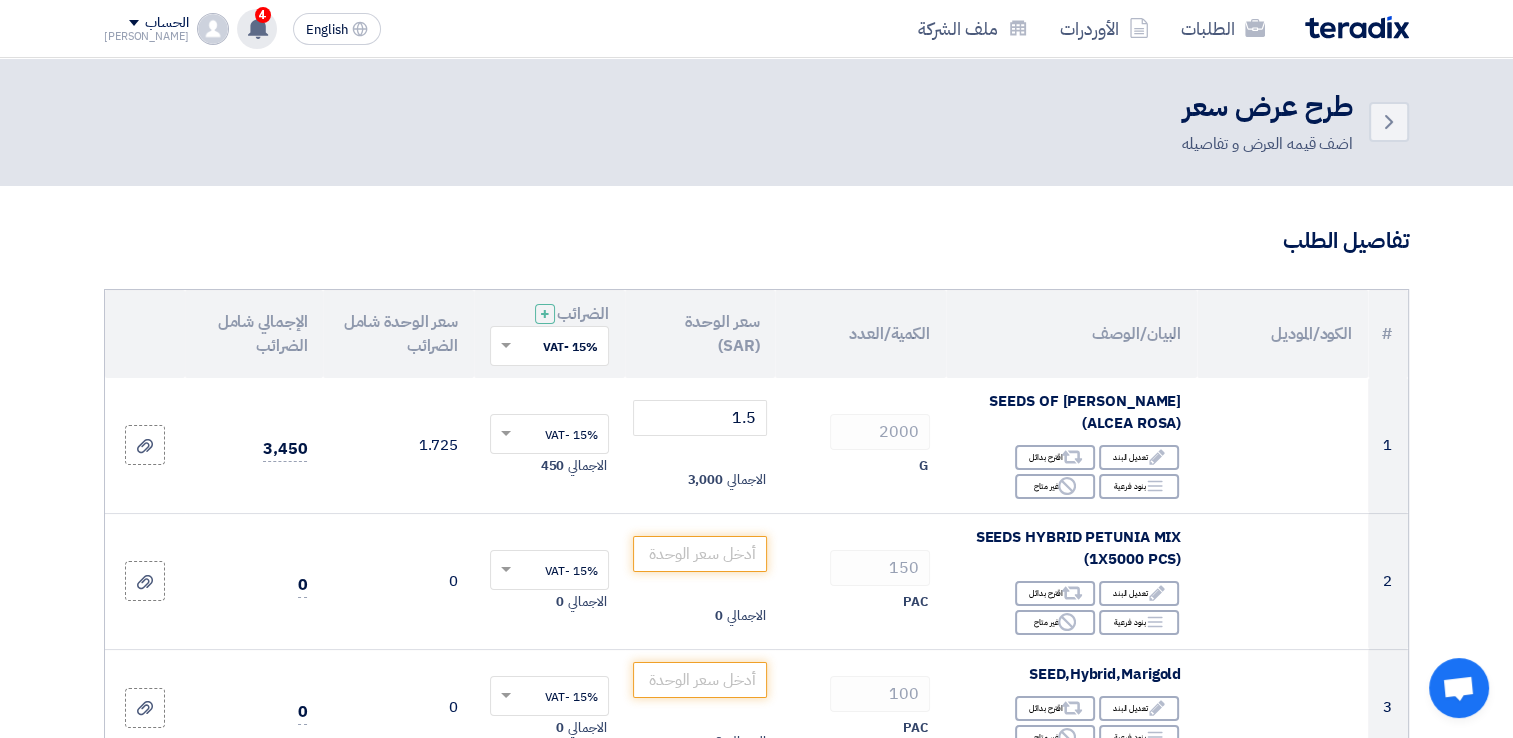 click 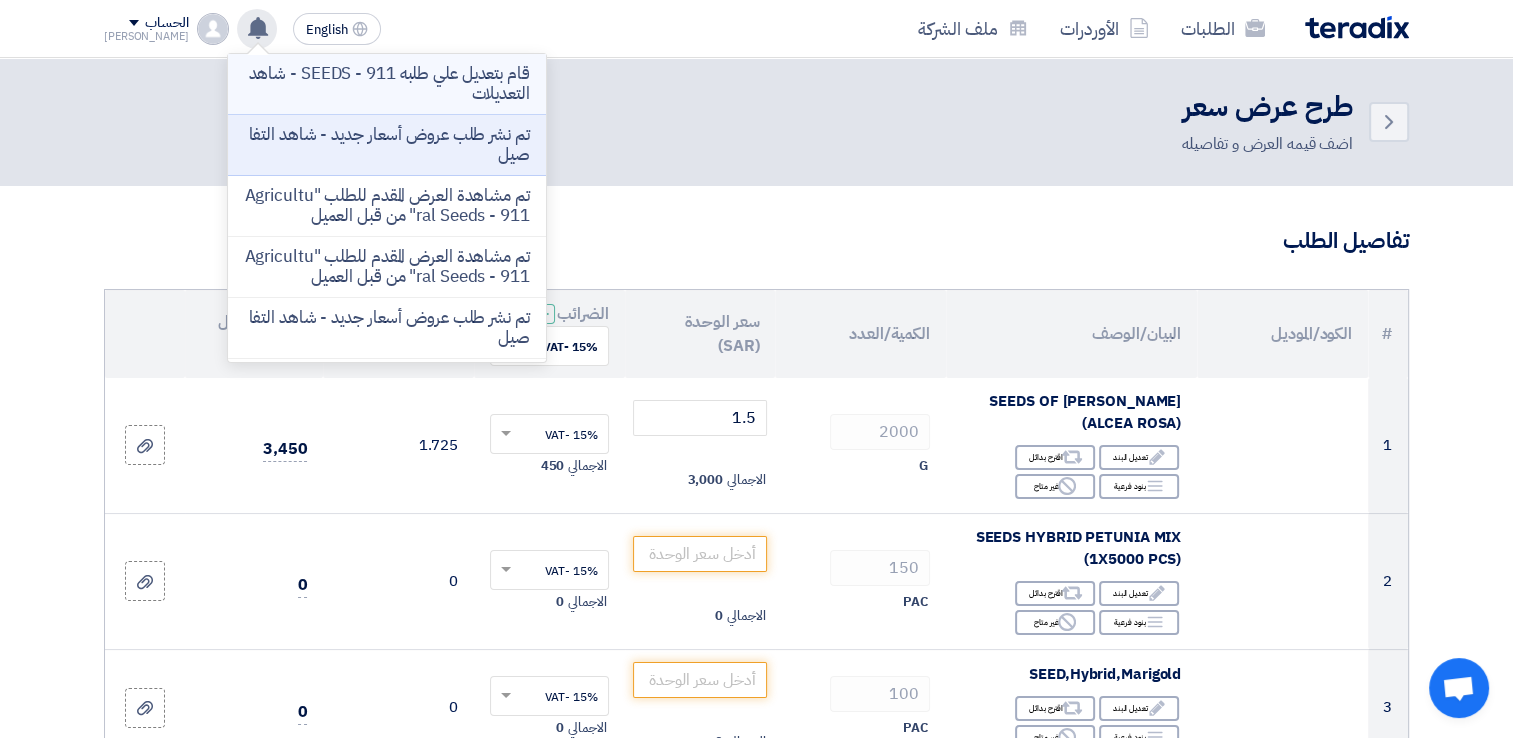 click on "قام بتعديل علي طلبه SEEDS - 911 - شاهد التعديلات" 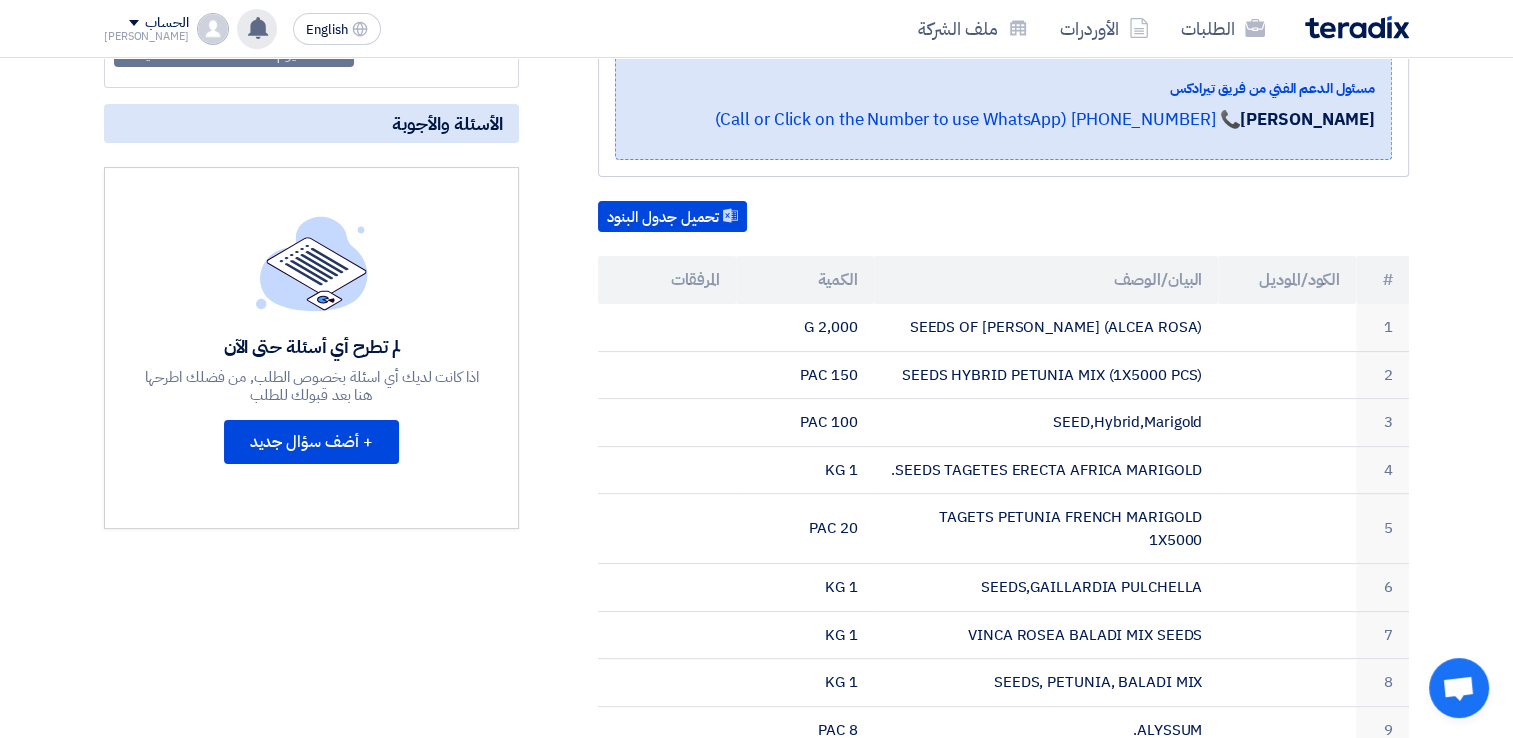 scroll, scrollTop: 400, scrollLeft: 0, axis: vertical 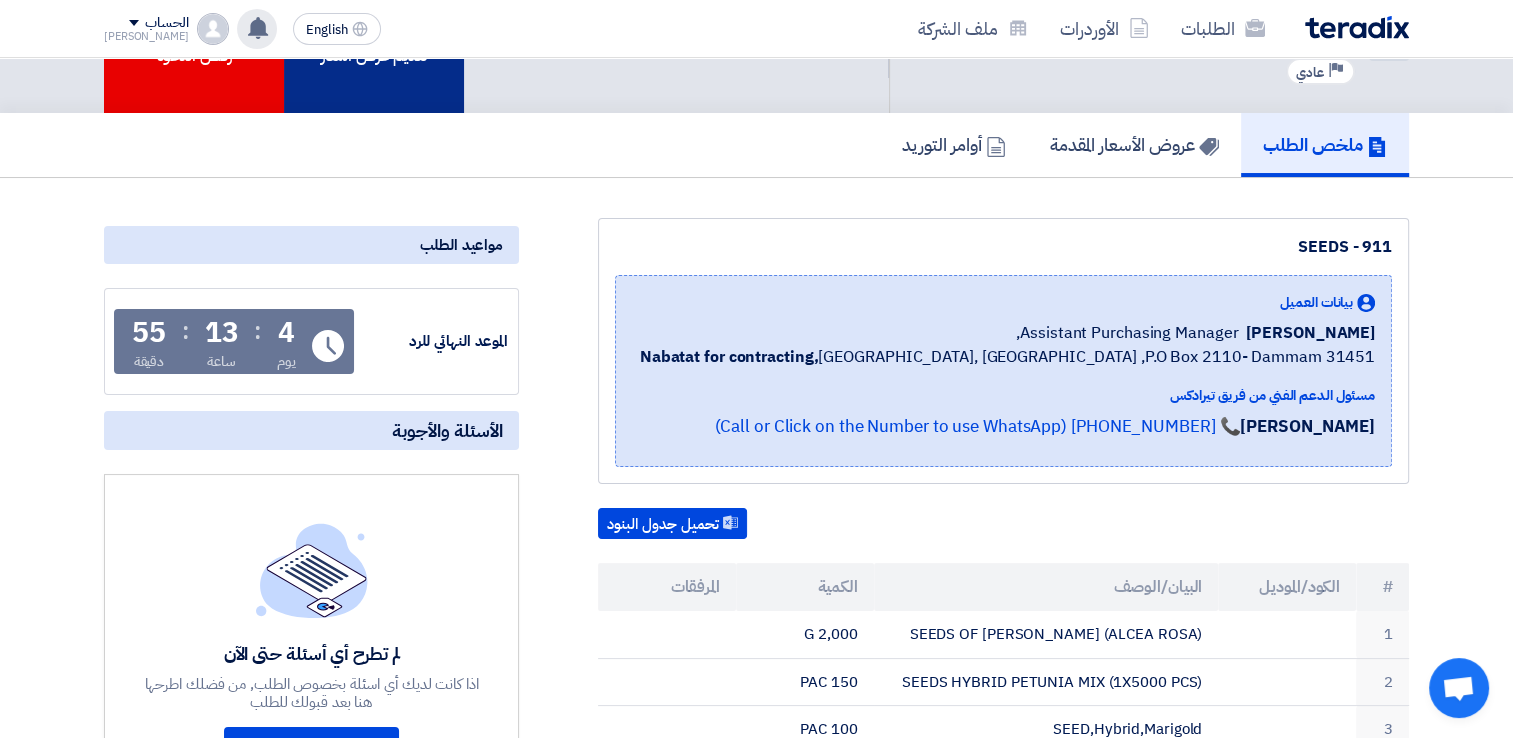 click on "تقديم عرض أسعار" 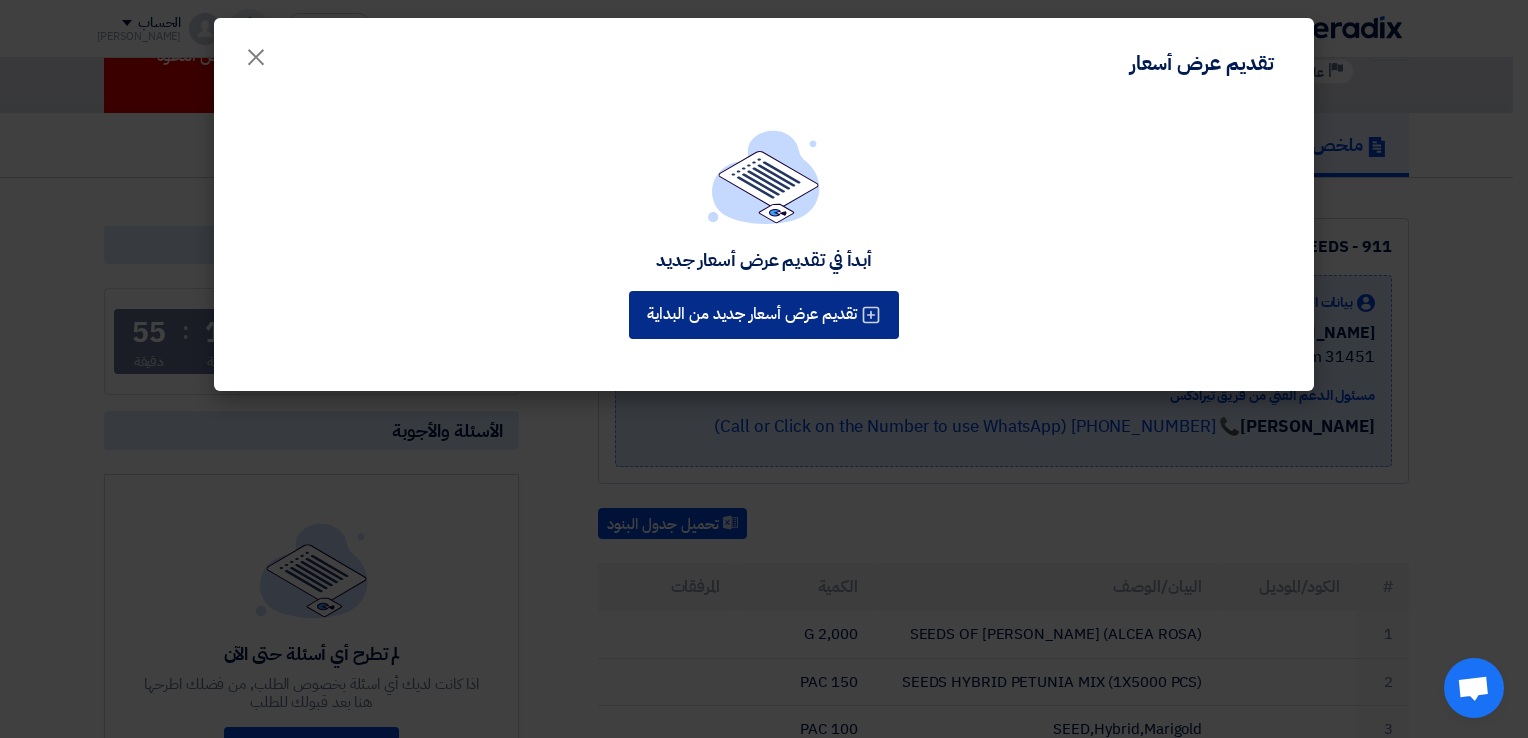 click on "تقديم عرض أسعار جديد من البداية" 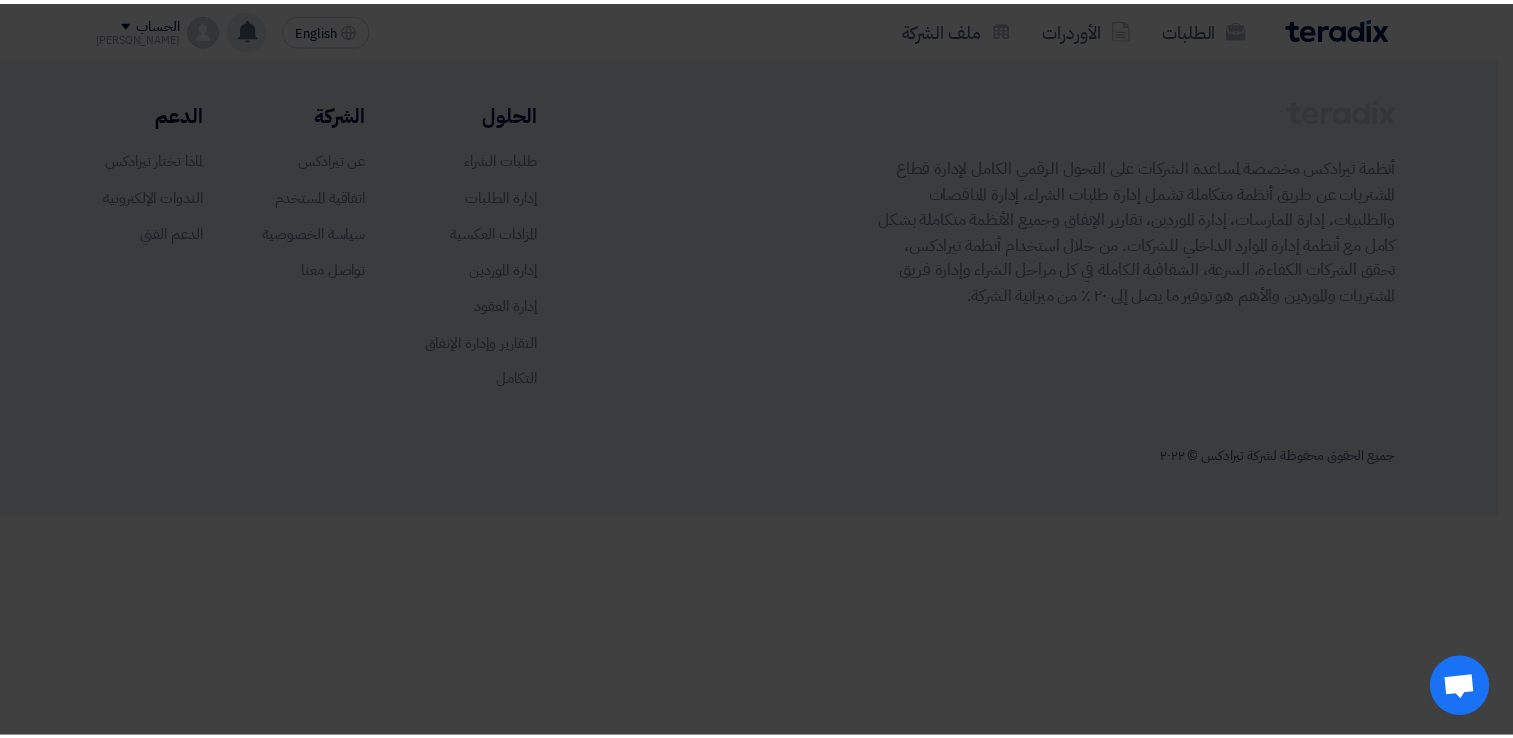 scroll, scrollTop: 0, scrollLeft: 0, axis: both 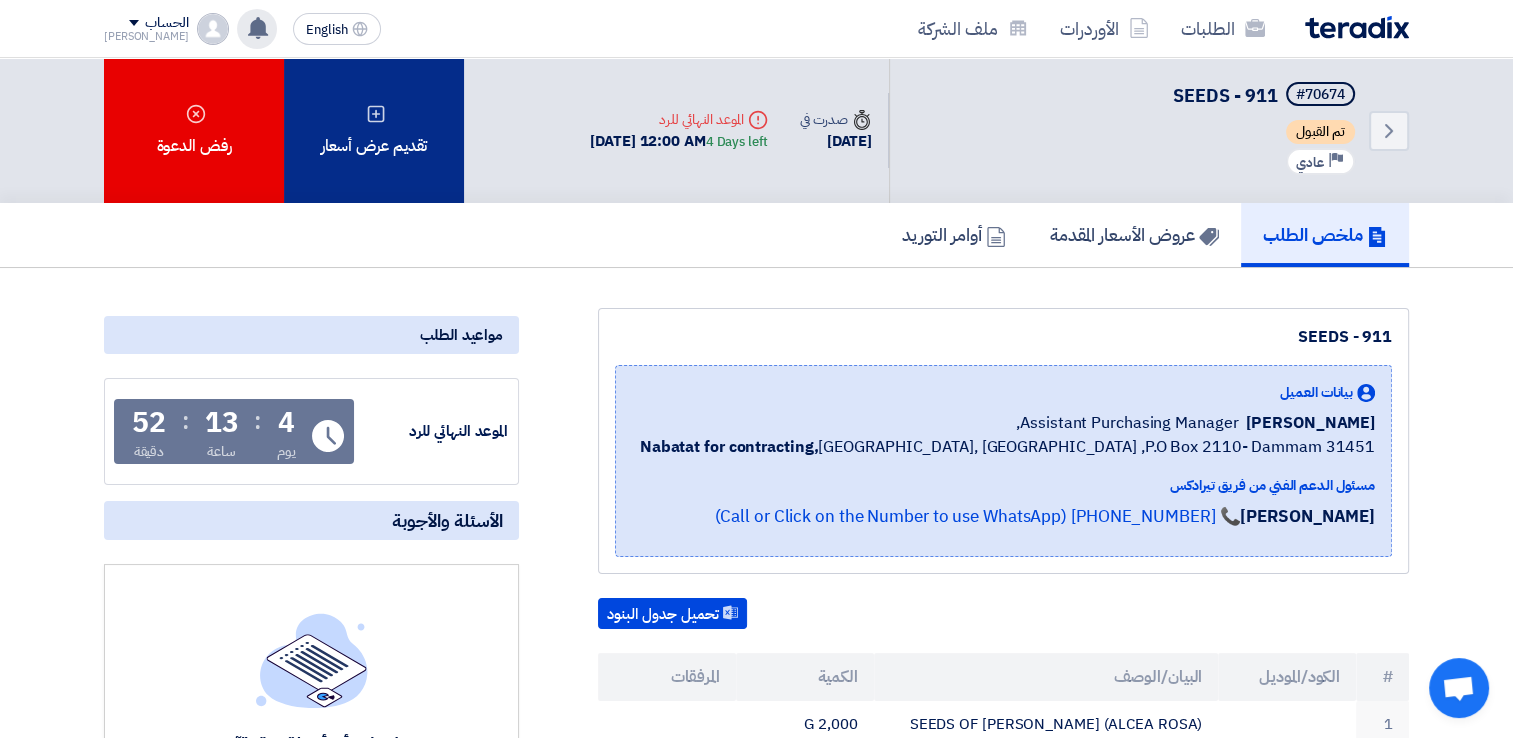 click on "تقديم عرض أسعار" 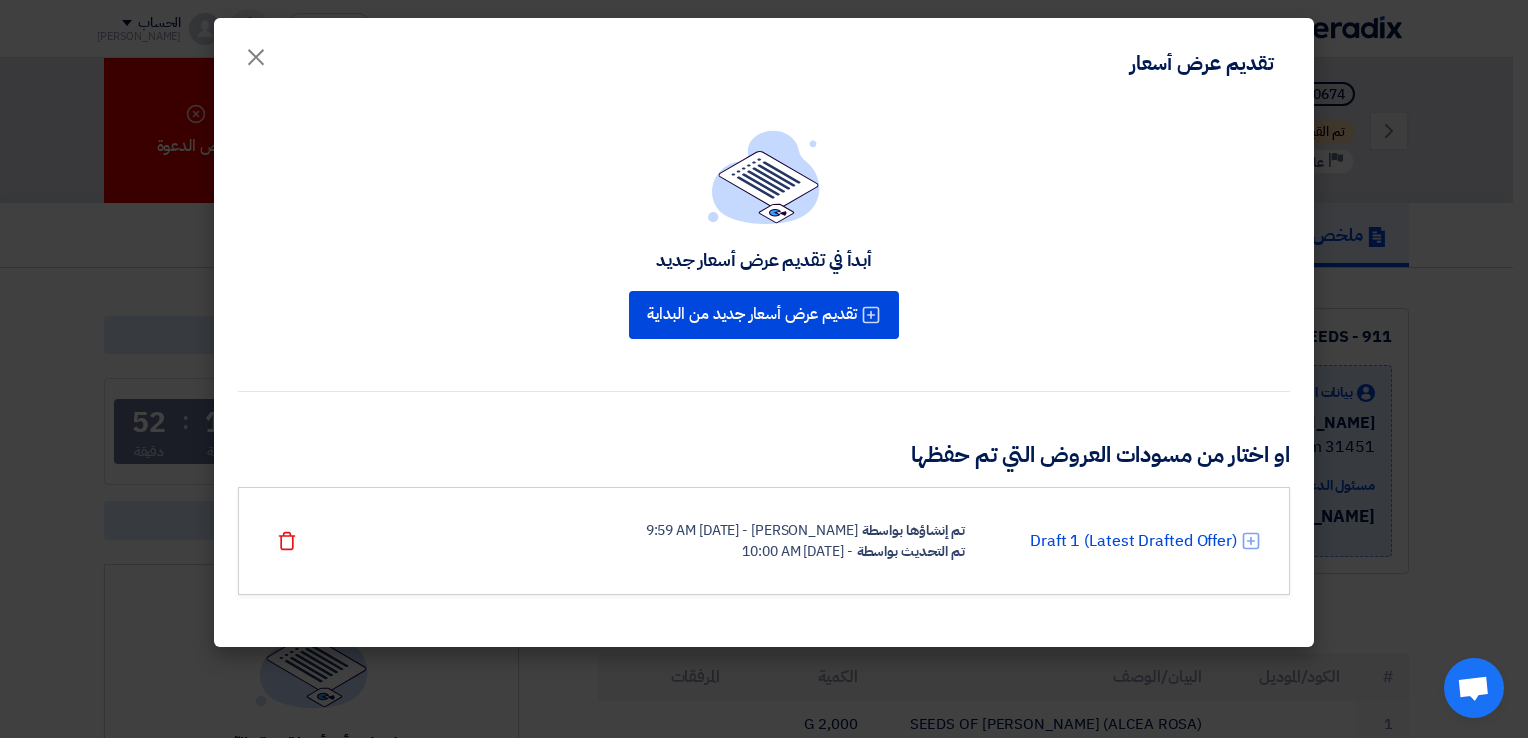 click on "تم التحديث بواسطة" 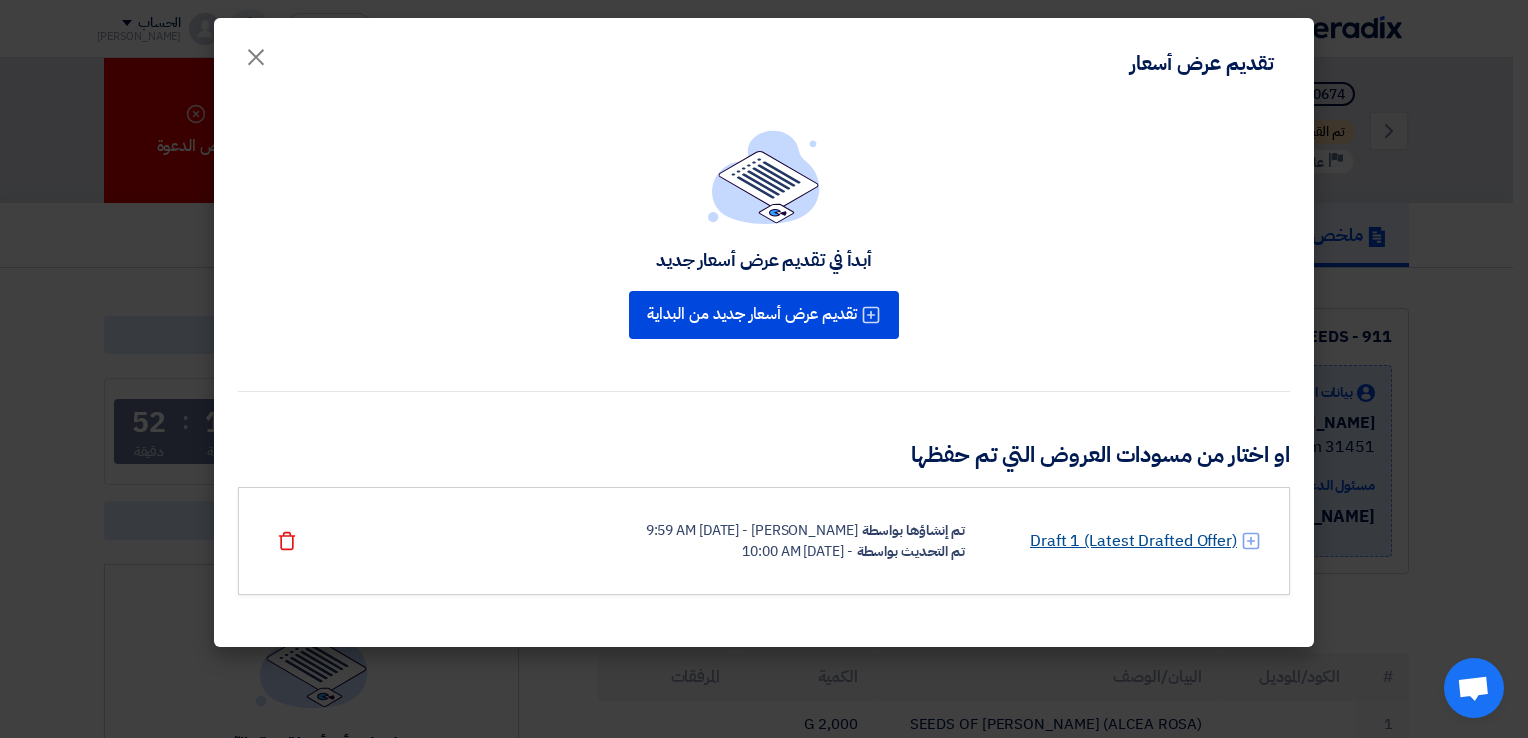 click on "Draft 1 (Latest Drafted Offer)" 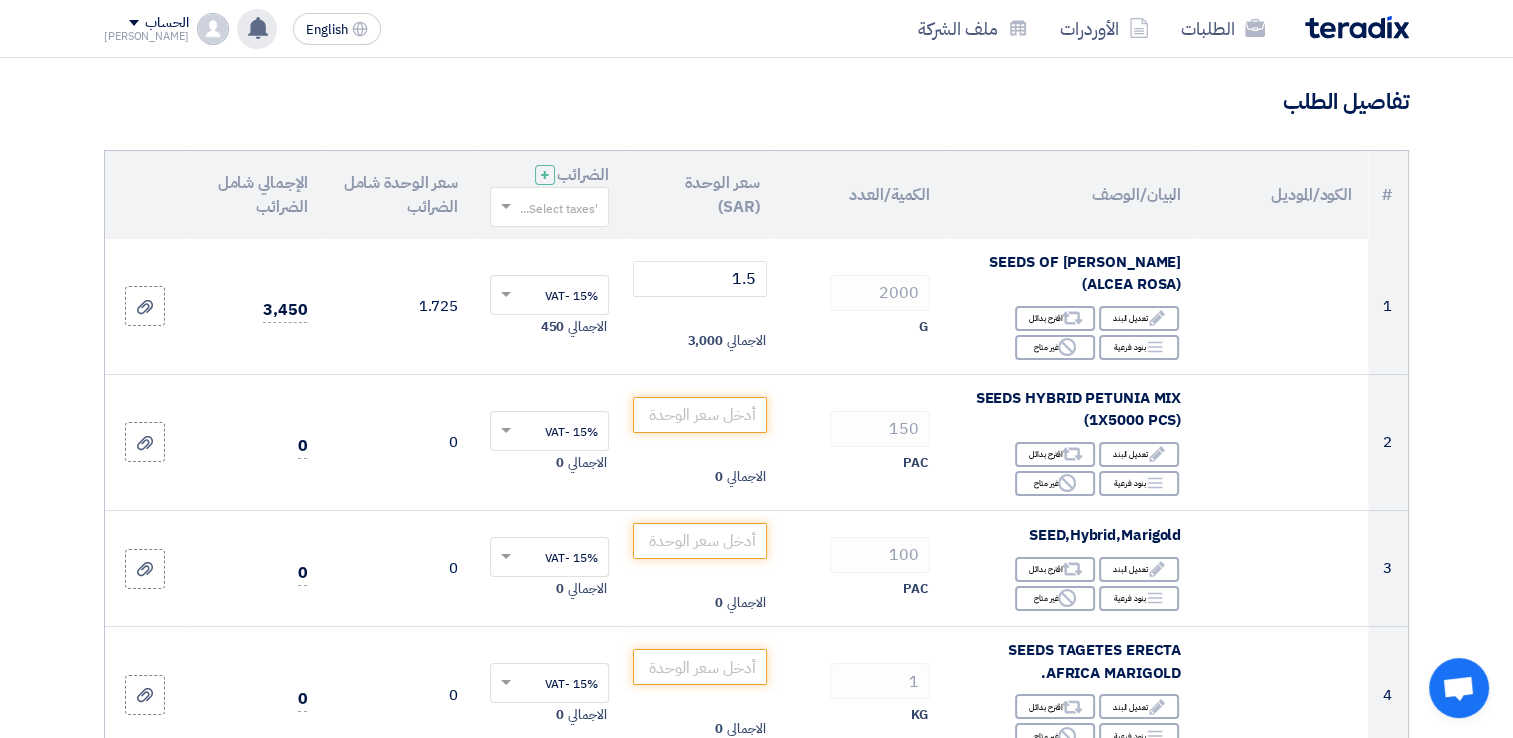 scroll, scrollTop: 178, scrollLeft: 0, axis: vertical 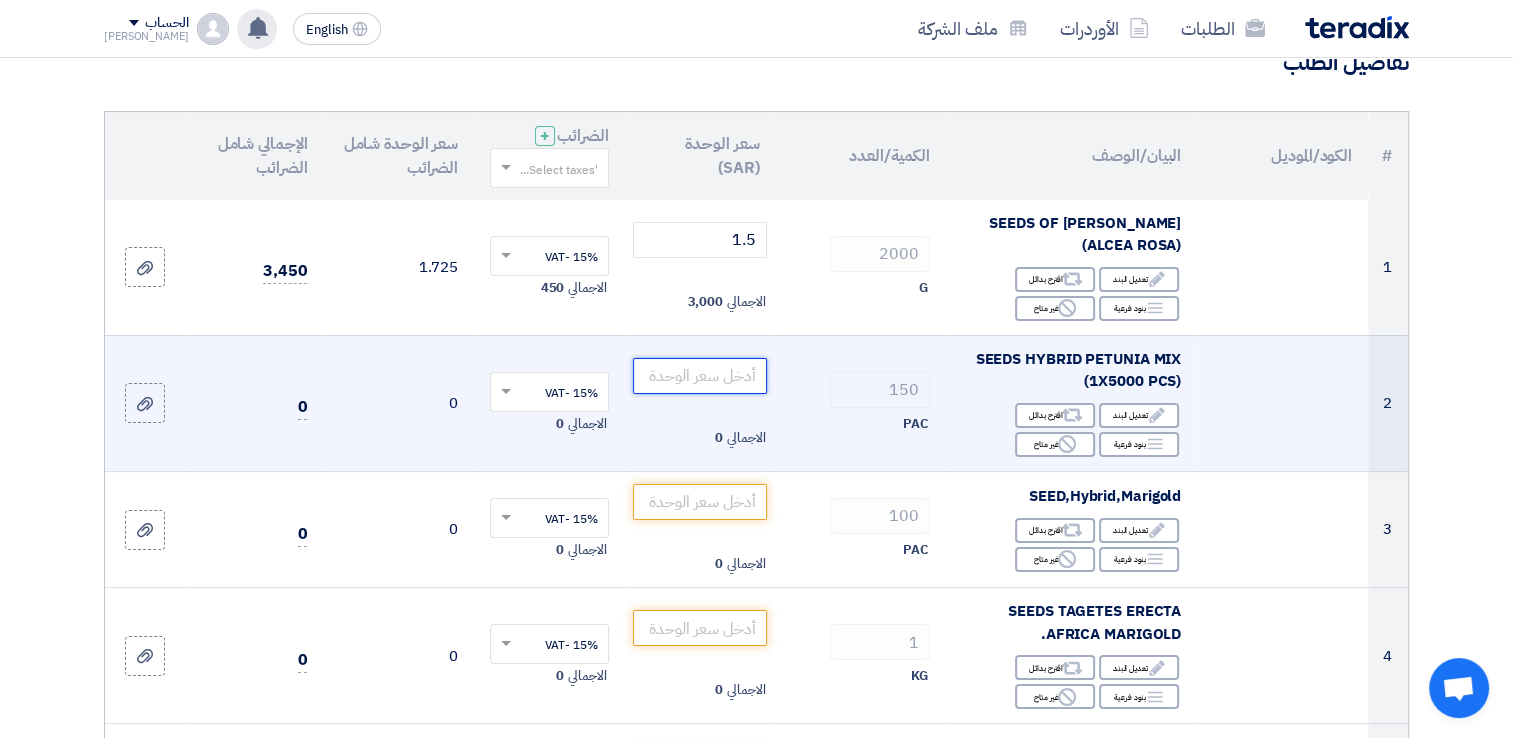 click 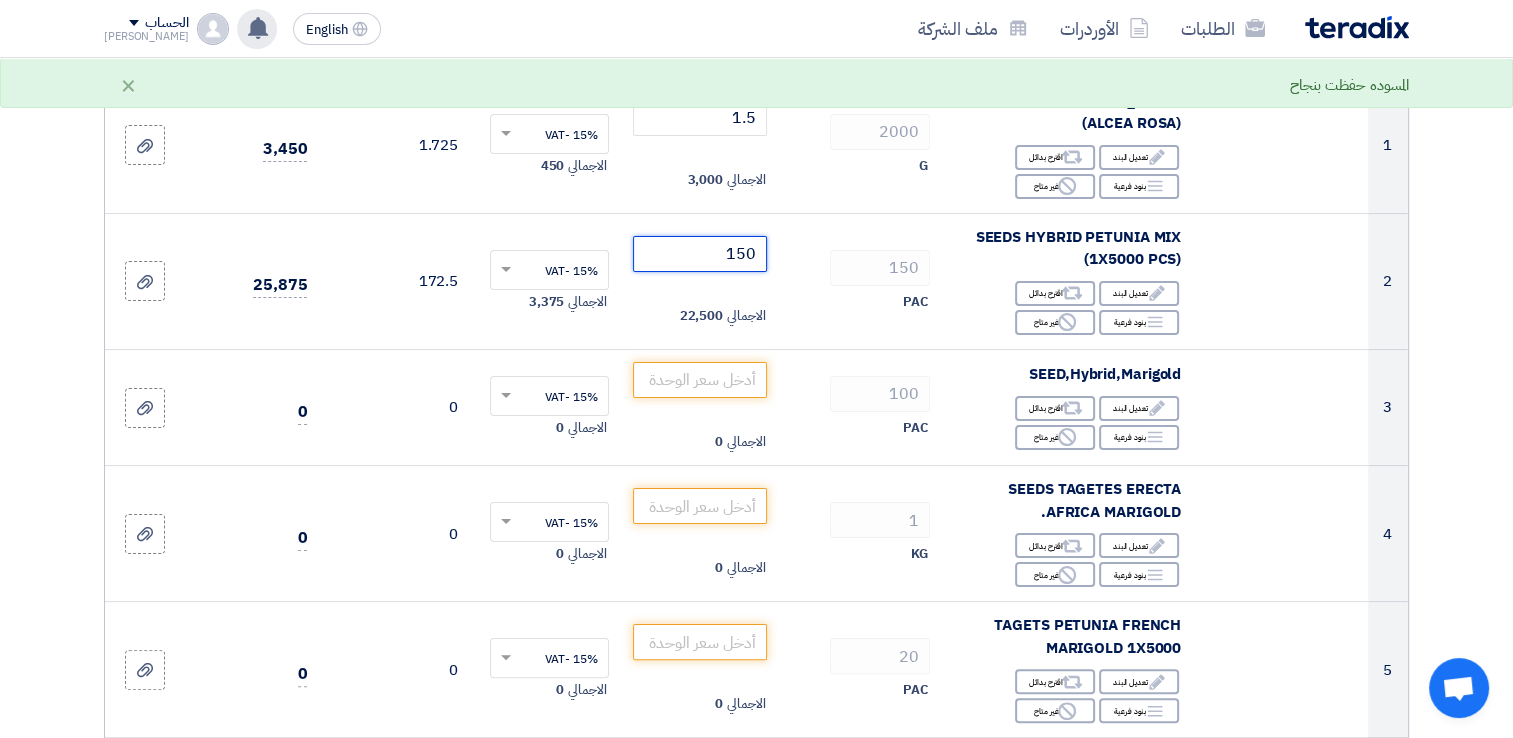 scroll, scrollTop: 308, scrollLeft: 0, axis: vertical 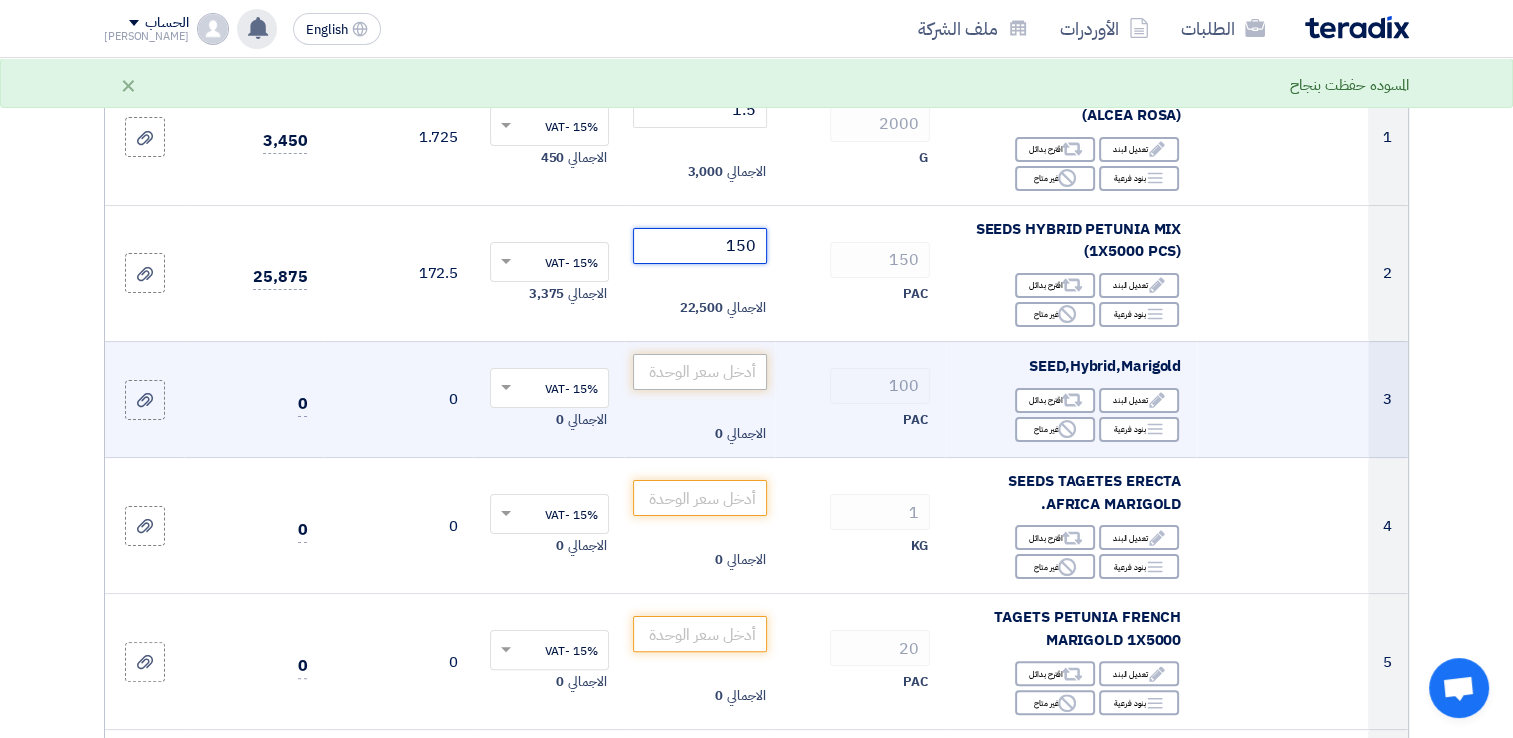 type on "150" 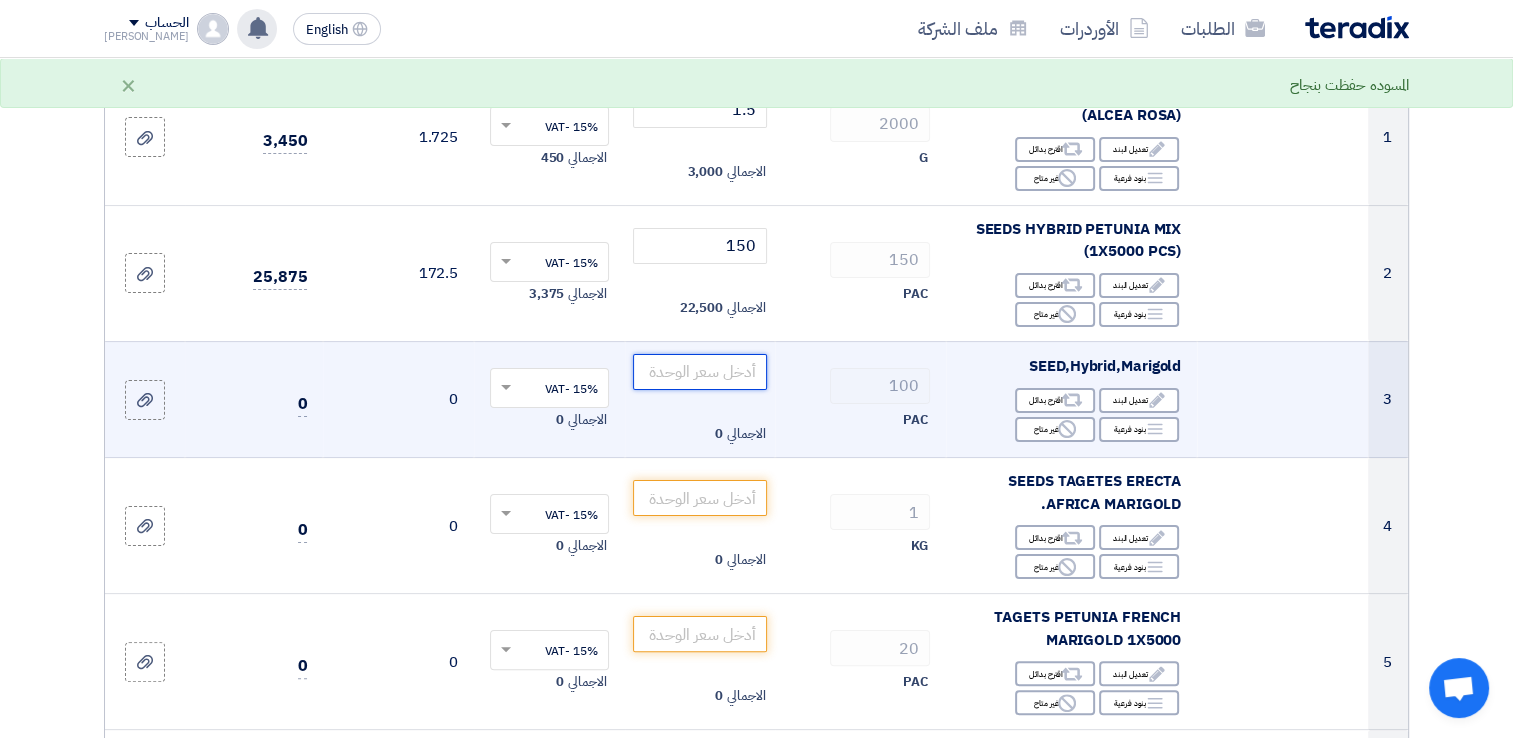 click 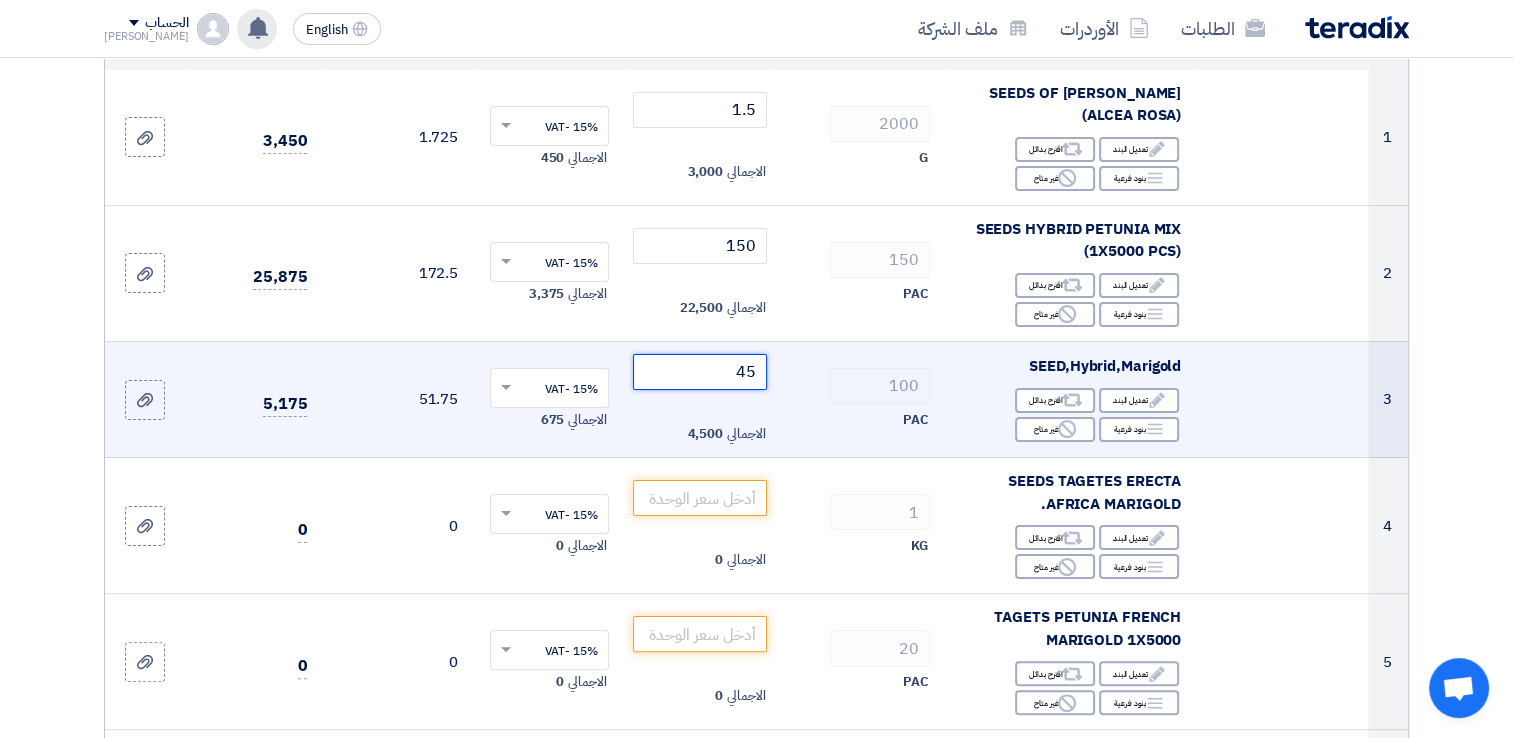 click on "Draft
تعديل المسوده" 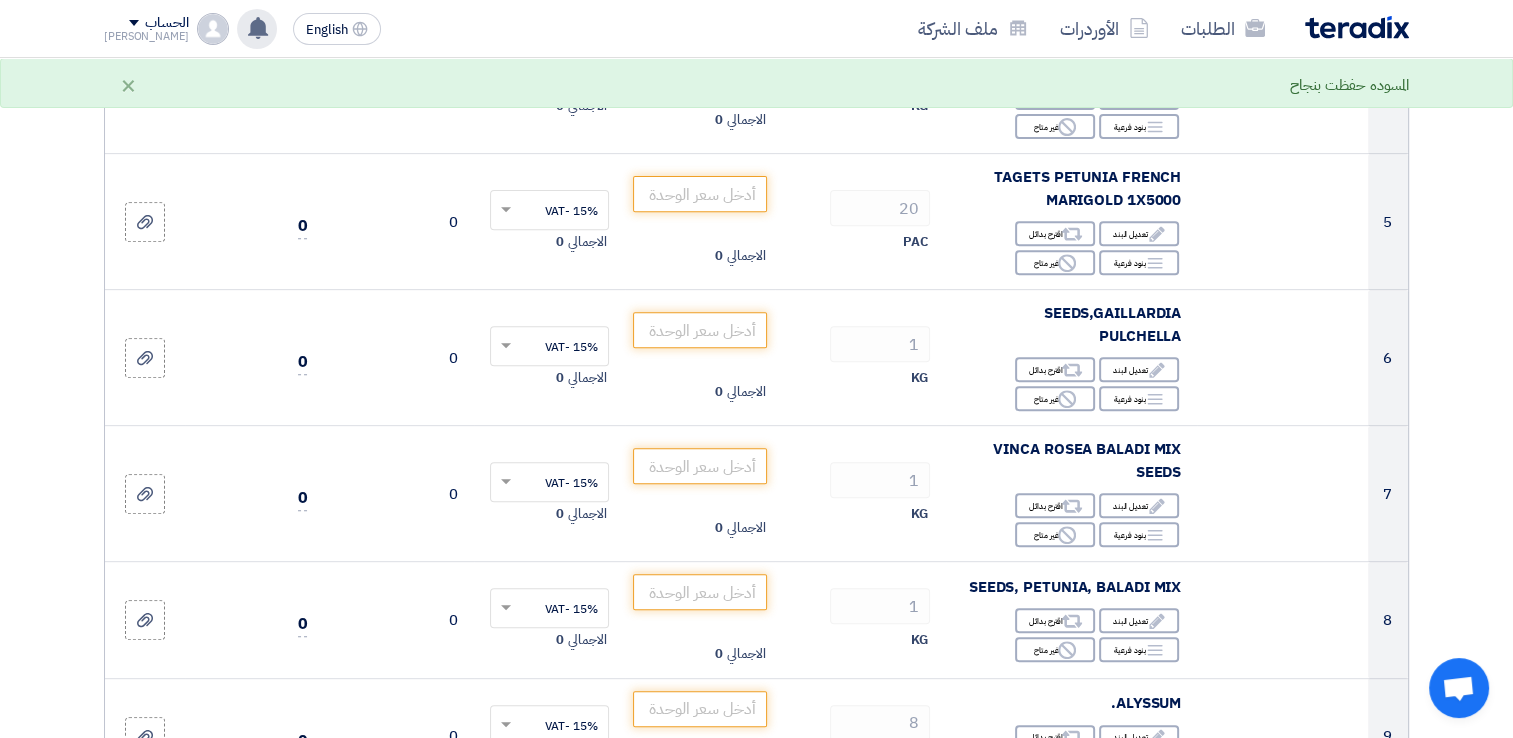 scroll, scrollTop: 852, scrollLeft: 0, axis: vertical 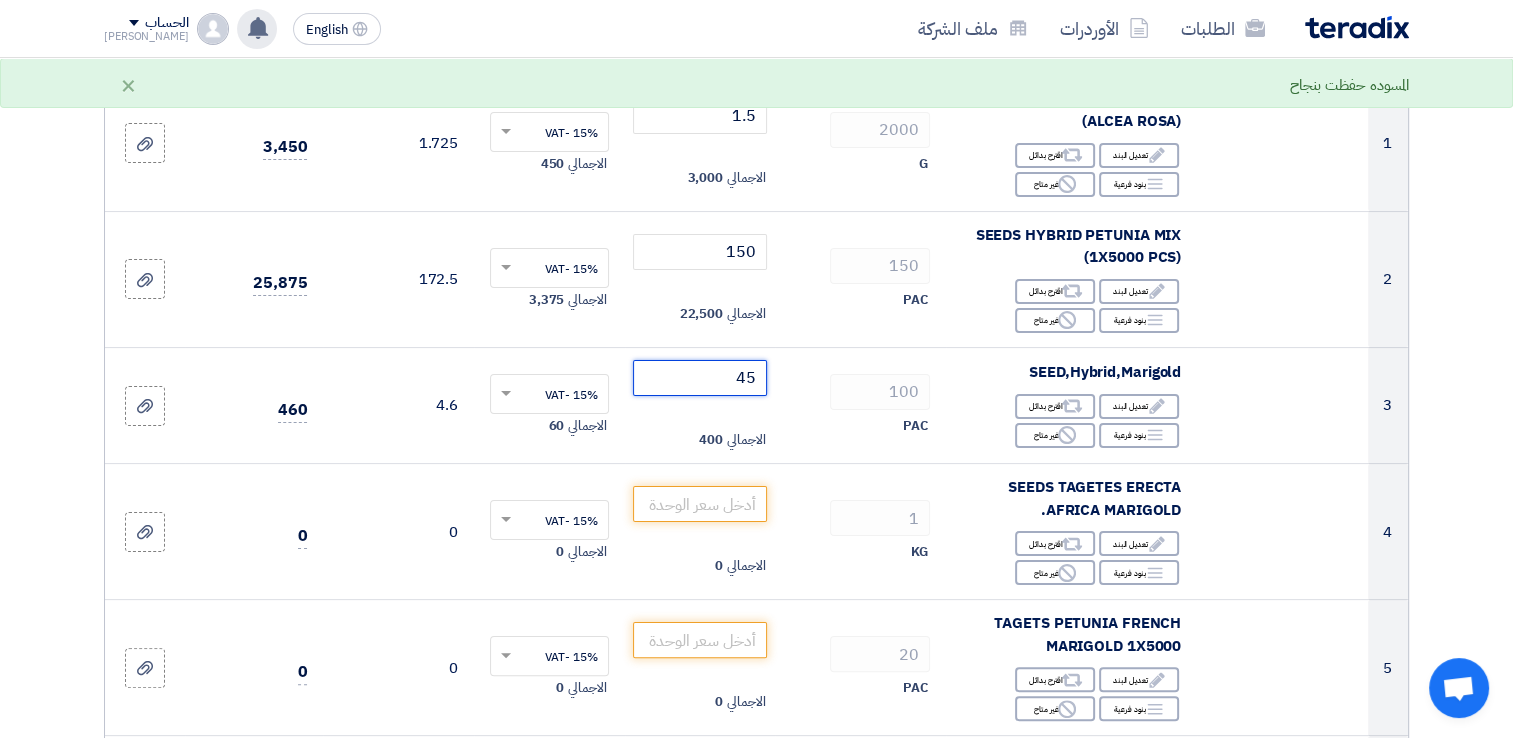 type on "45" 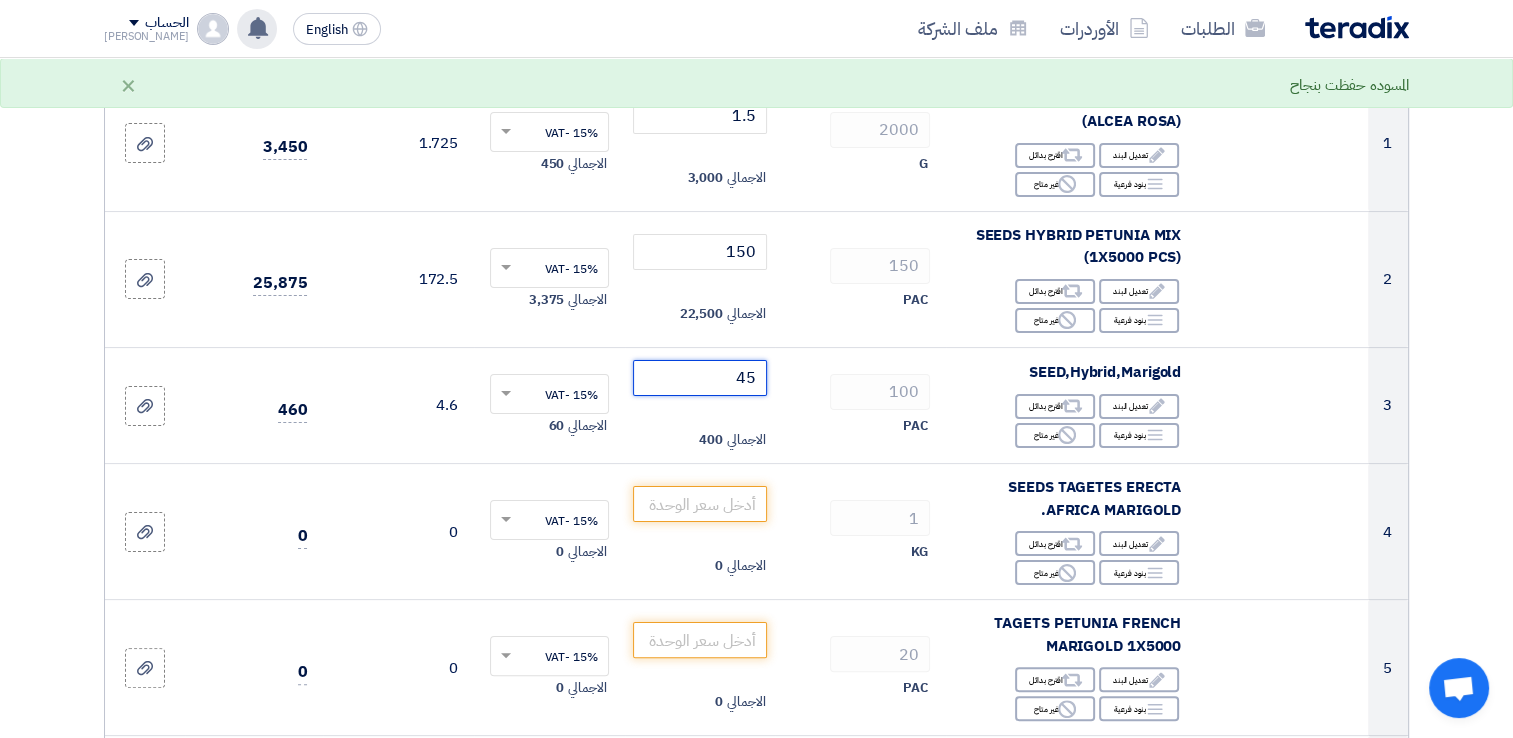 click on "Draft
تعديل المسوده" 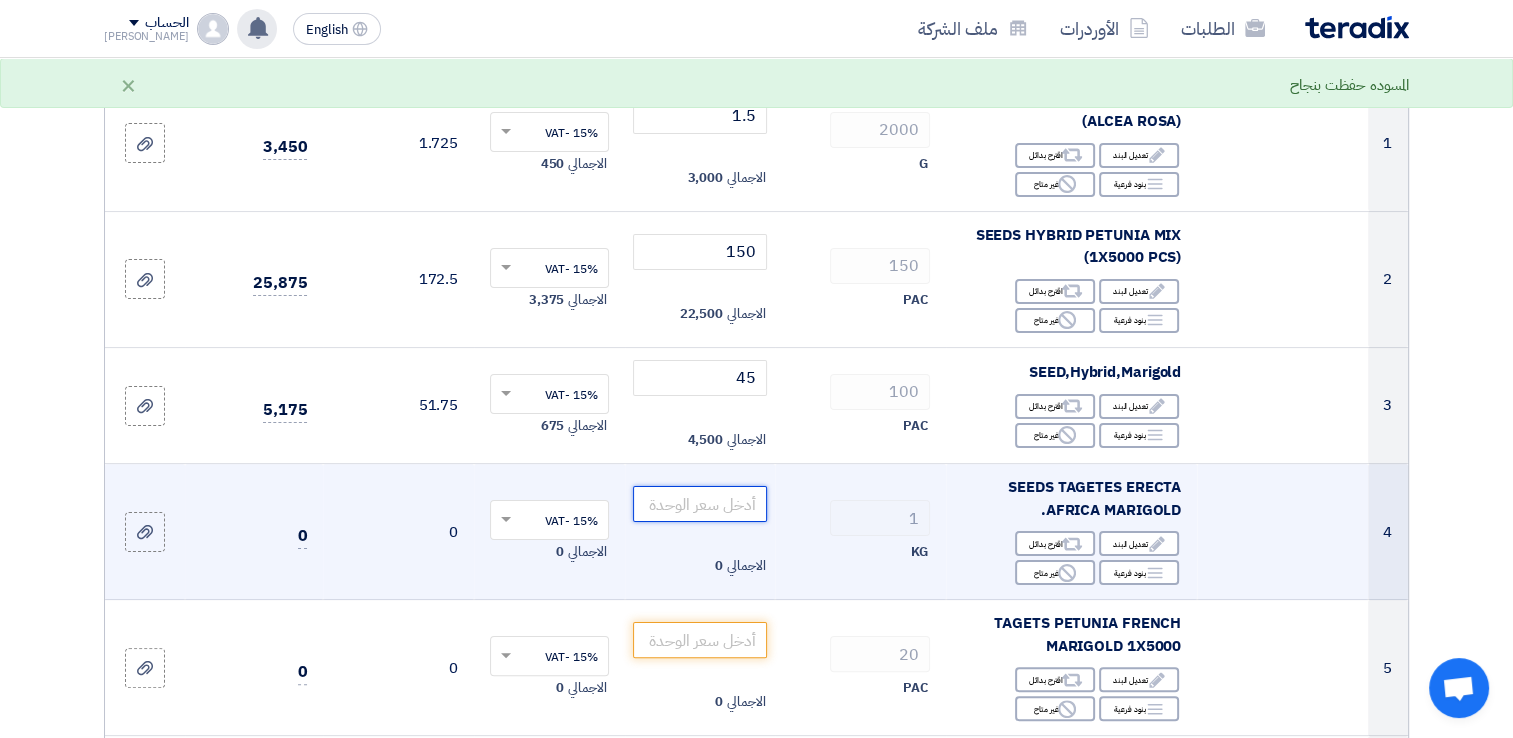 click 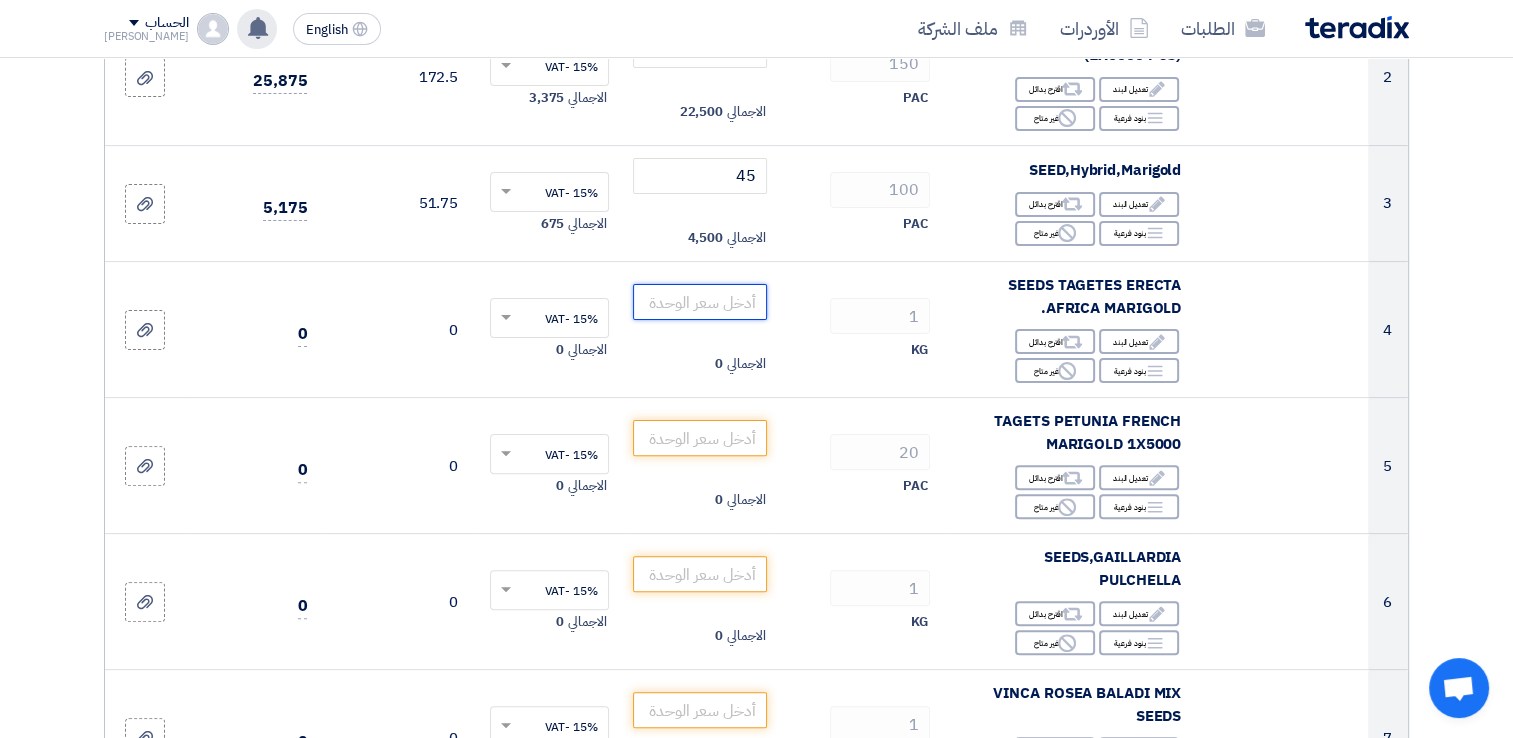 scroll, scrollTop: 507, scrollLeft: 0, axis: vertical 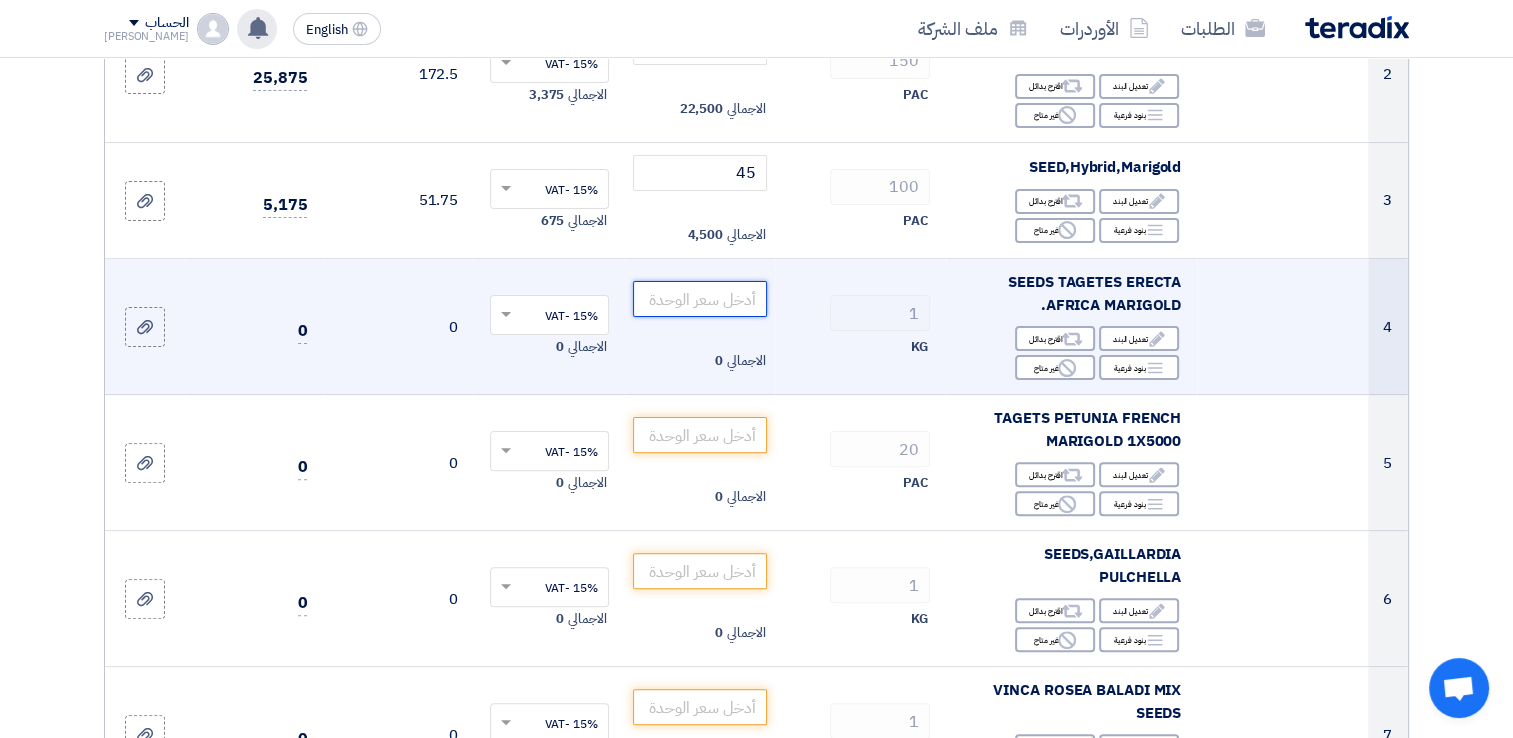 click 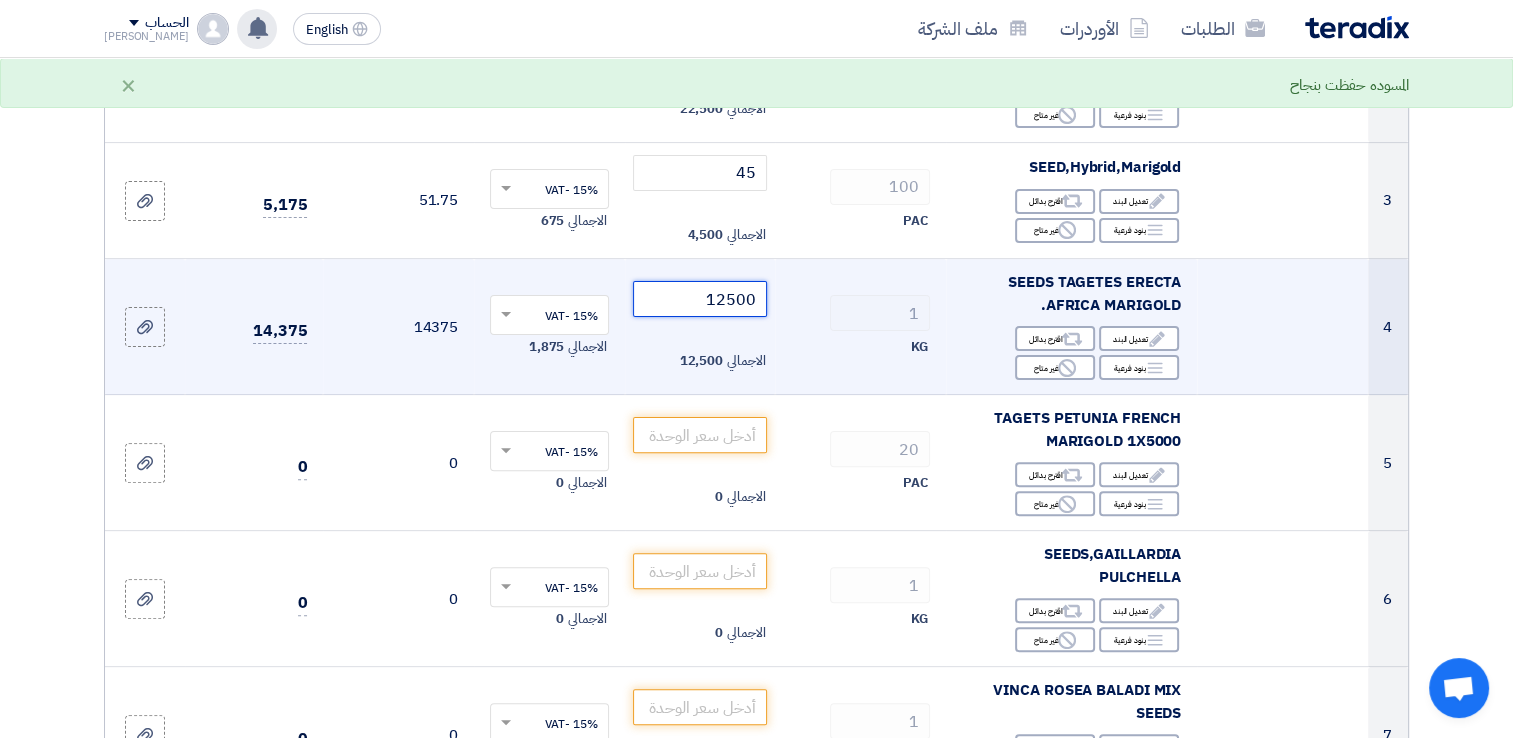 click on "Draft
تعديل المسوده" 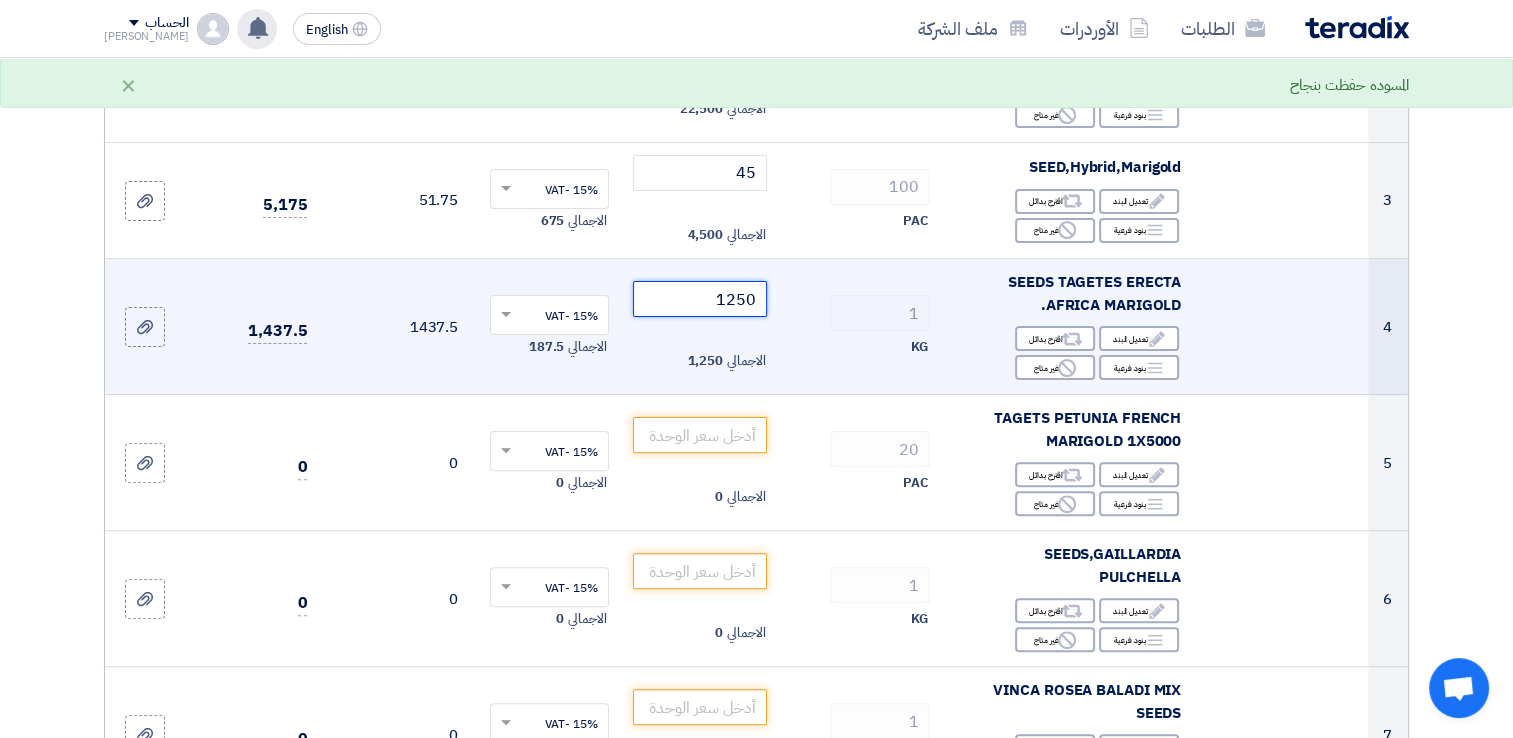 type on "1250" 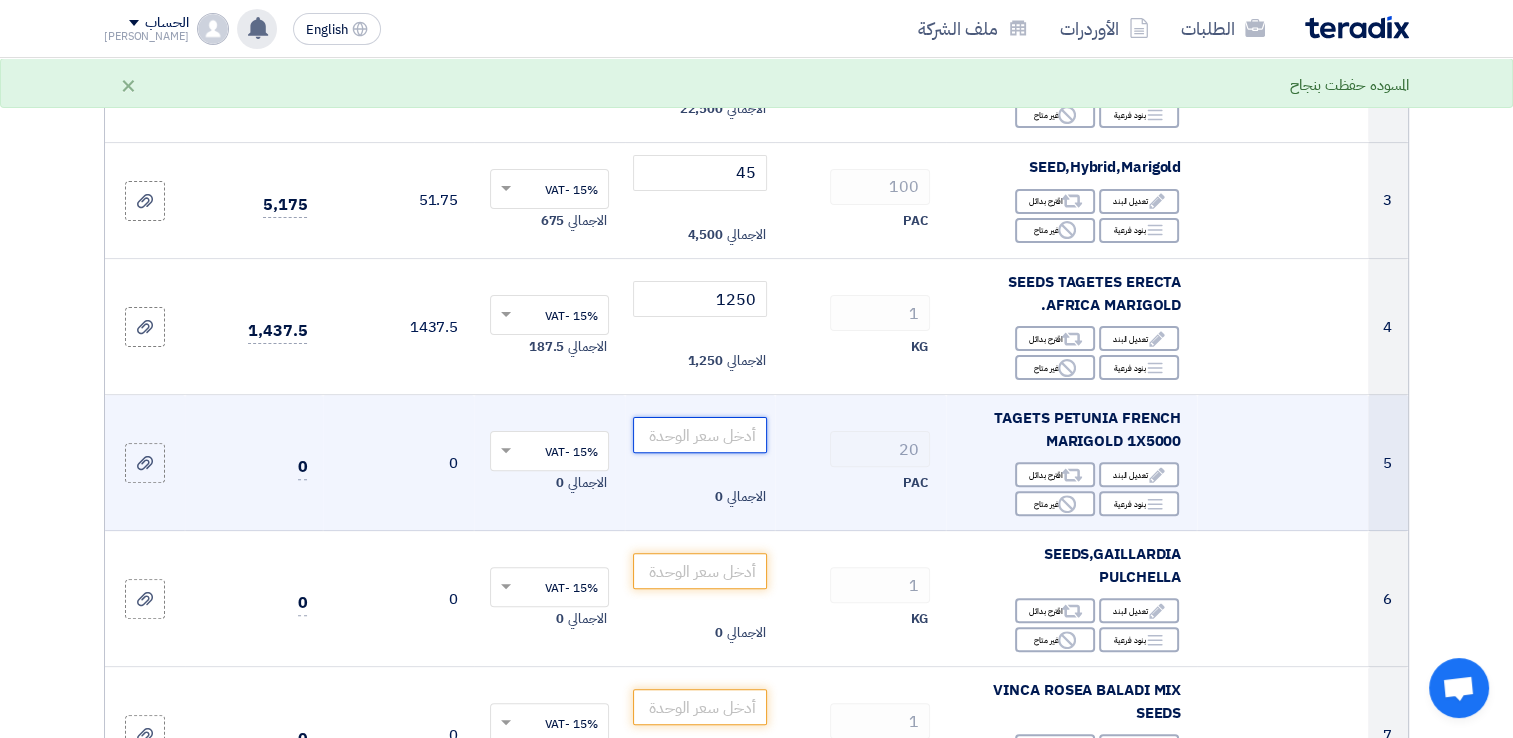 click 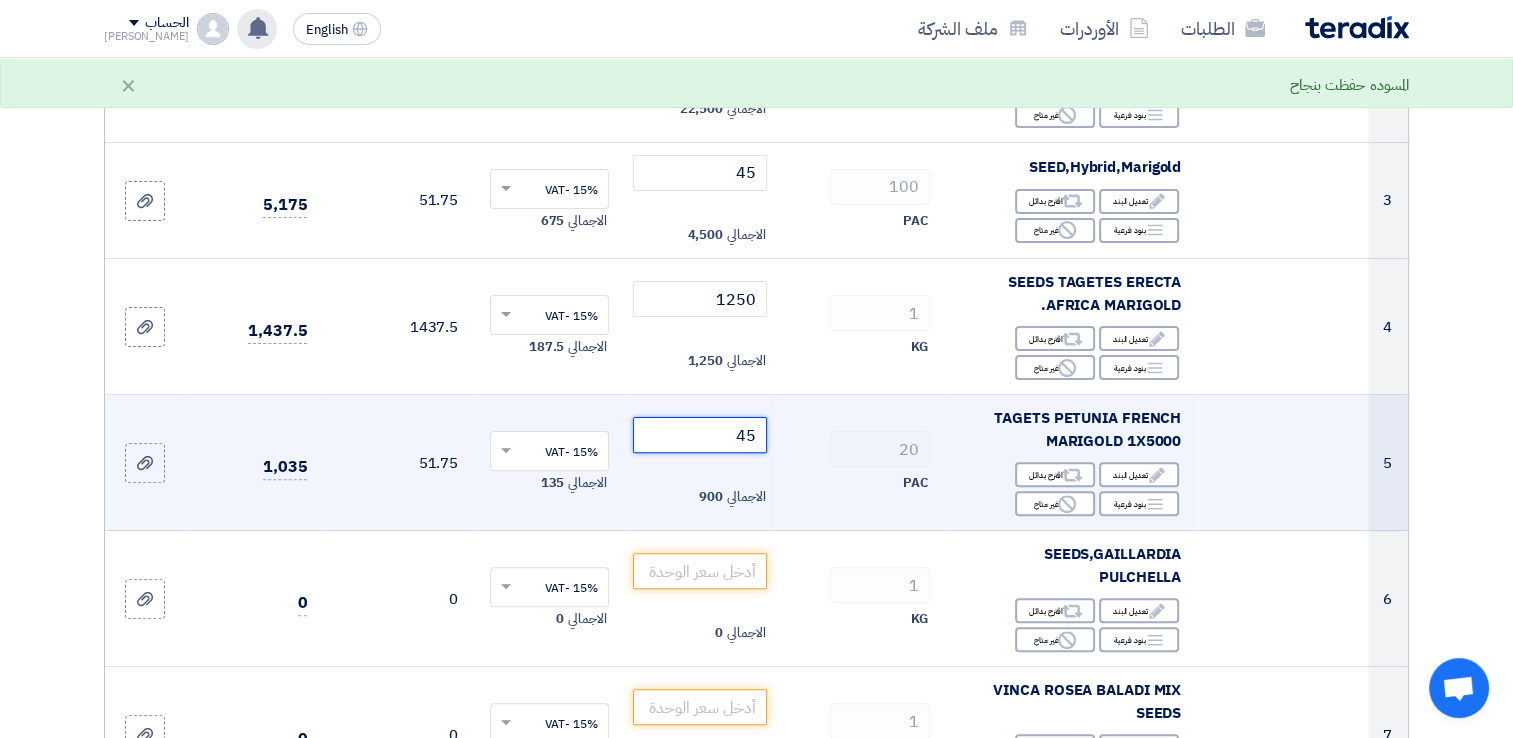 type on "45" 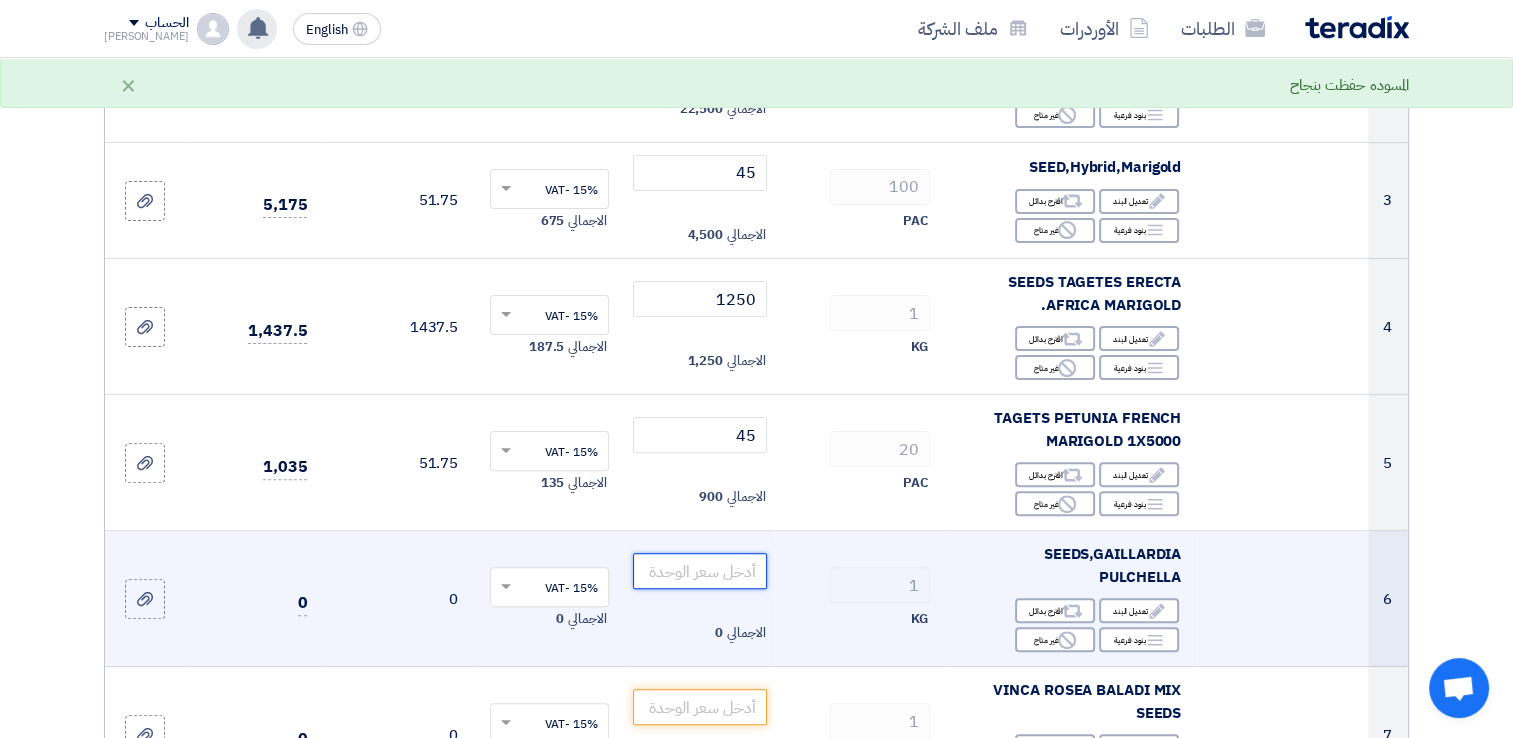 click 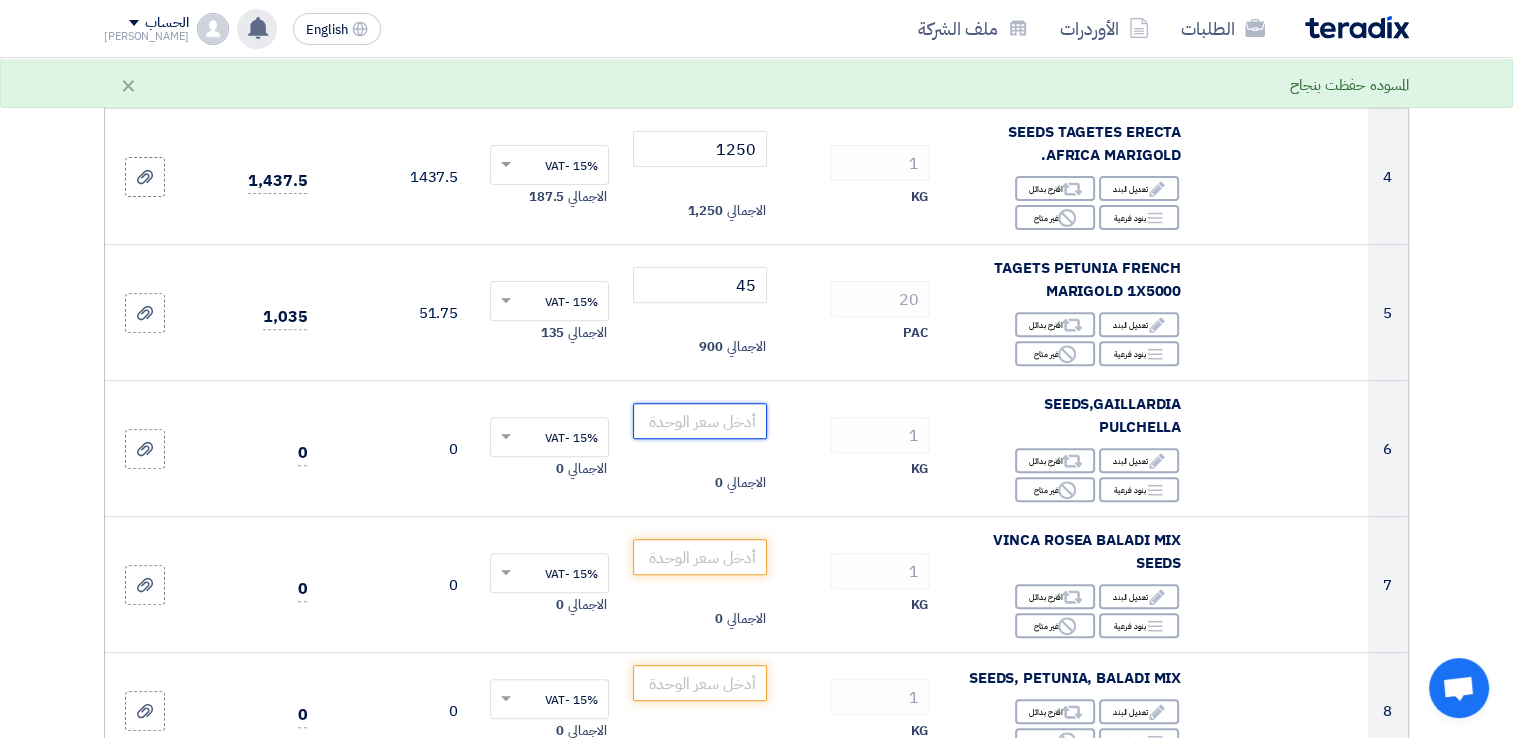 scroll, scrollTop: 710, scrollLeft: 0, axis: vertical 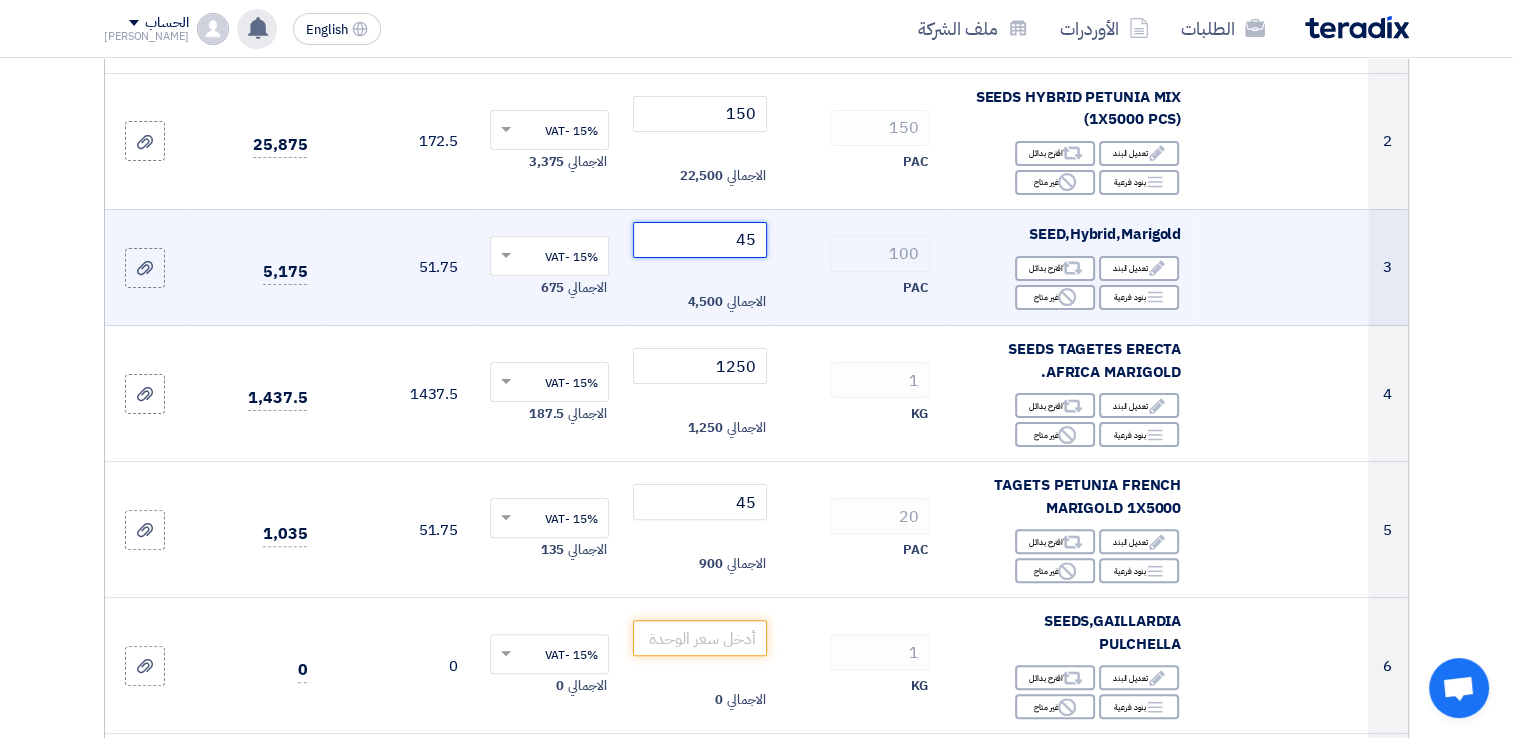 click on "45" 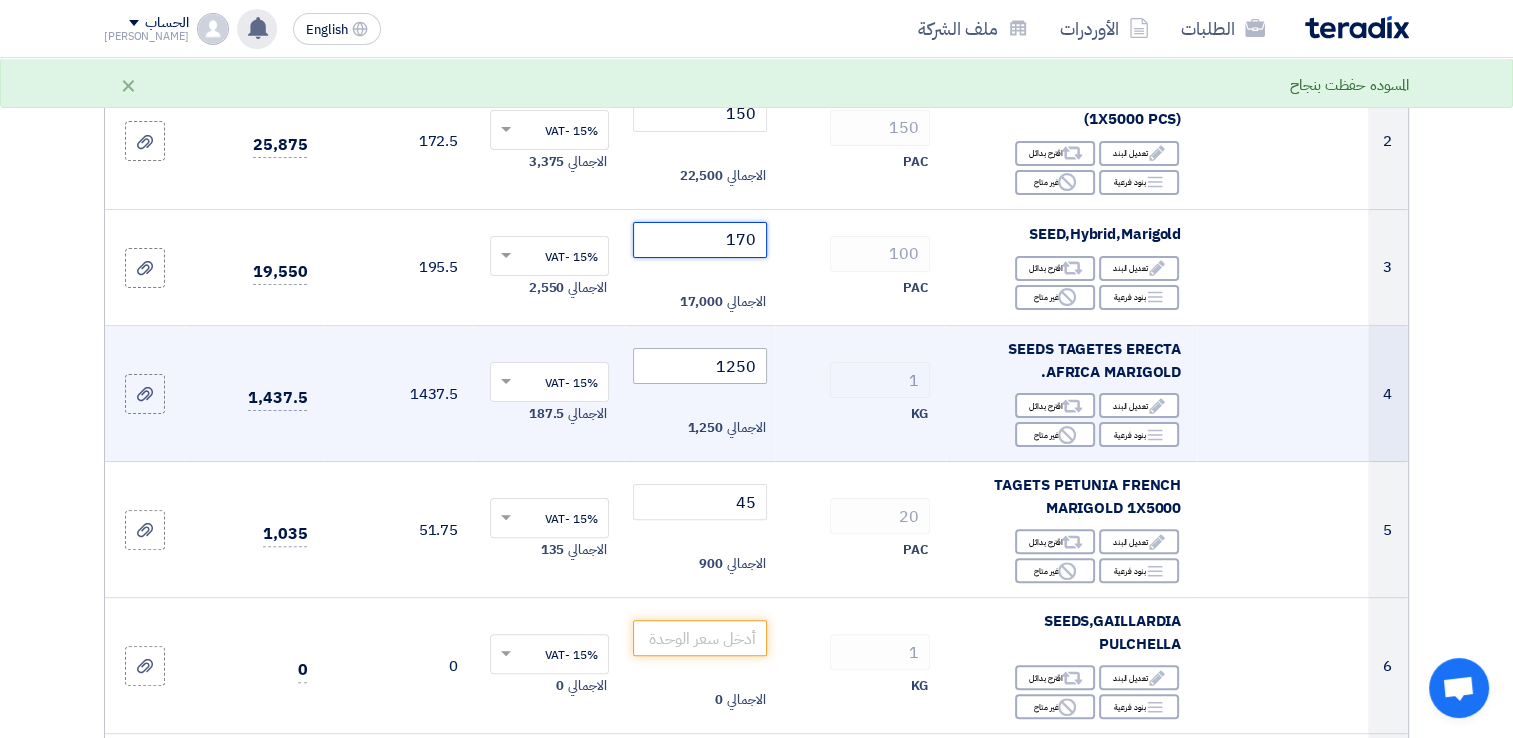 type on "170" 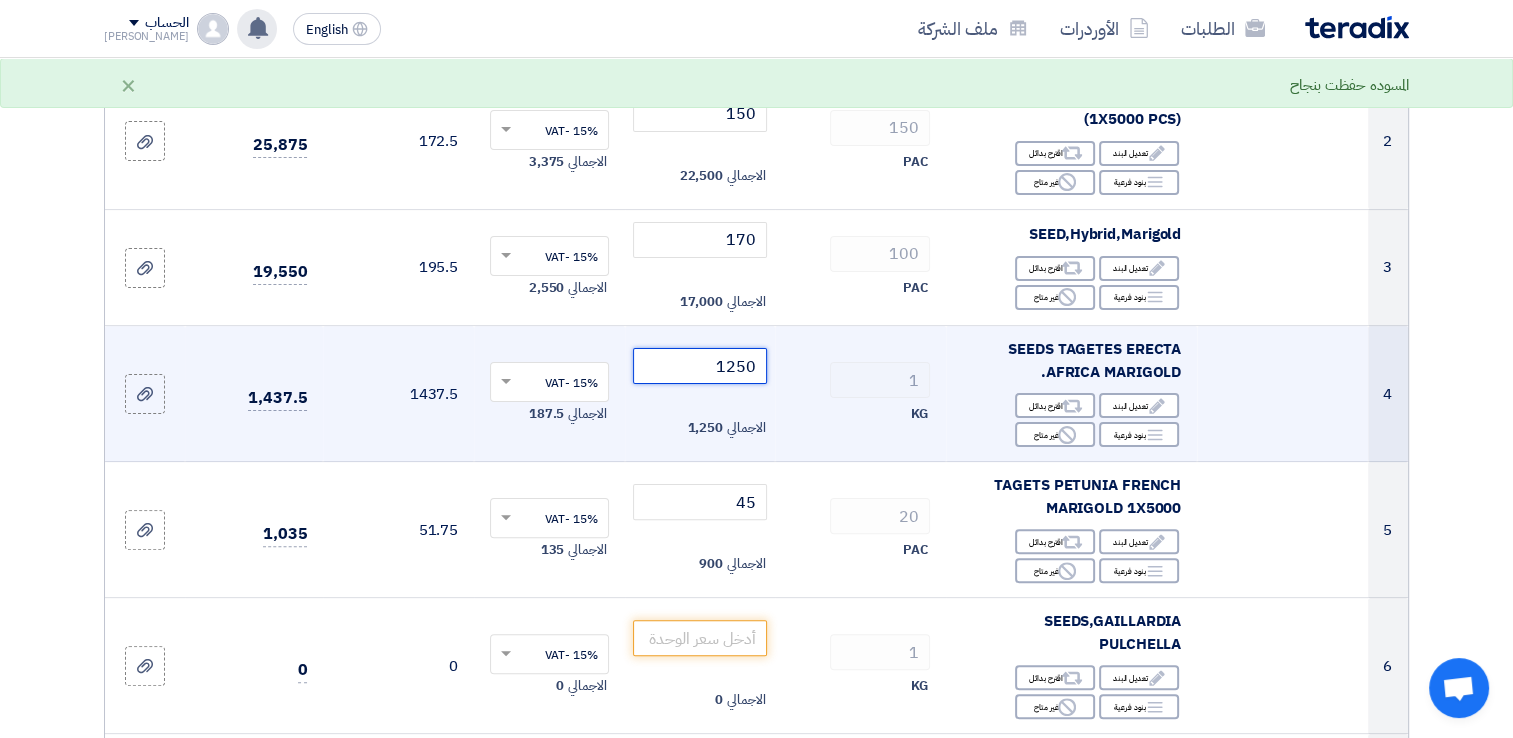 click on "1250" 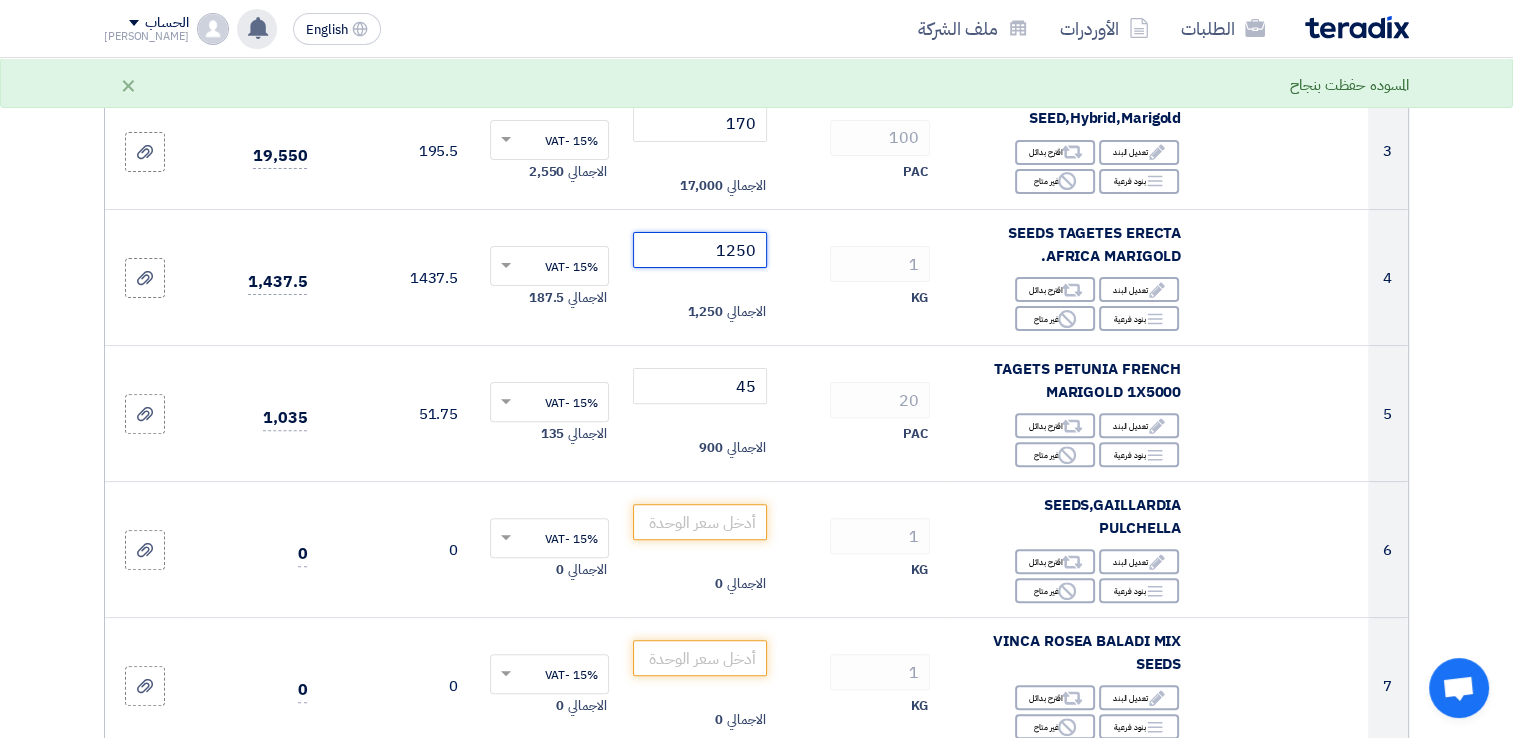 scroll, scrollTop: 566, scrollLeft: 0, axis: vertical 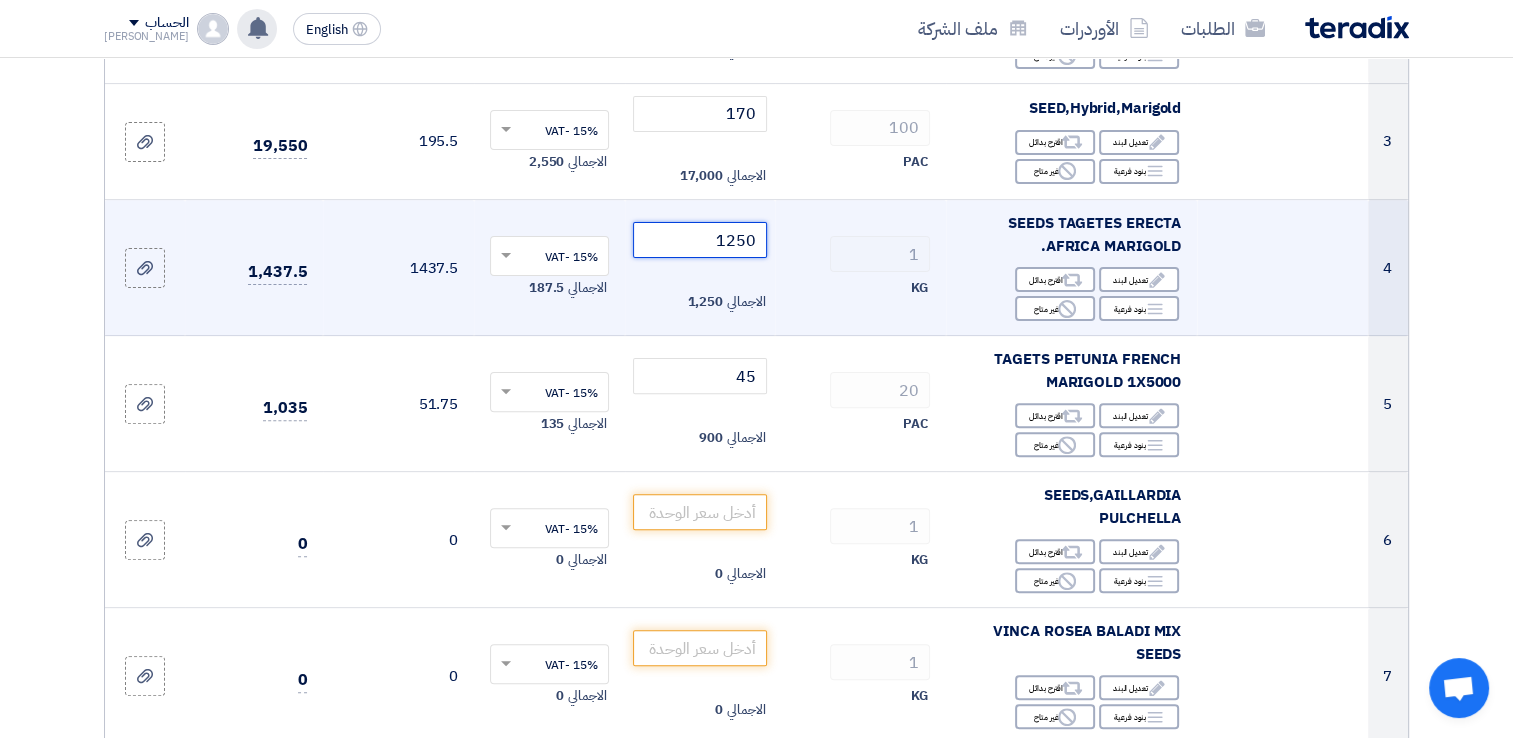 click on "1250" 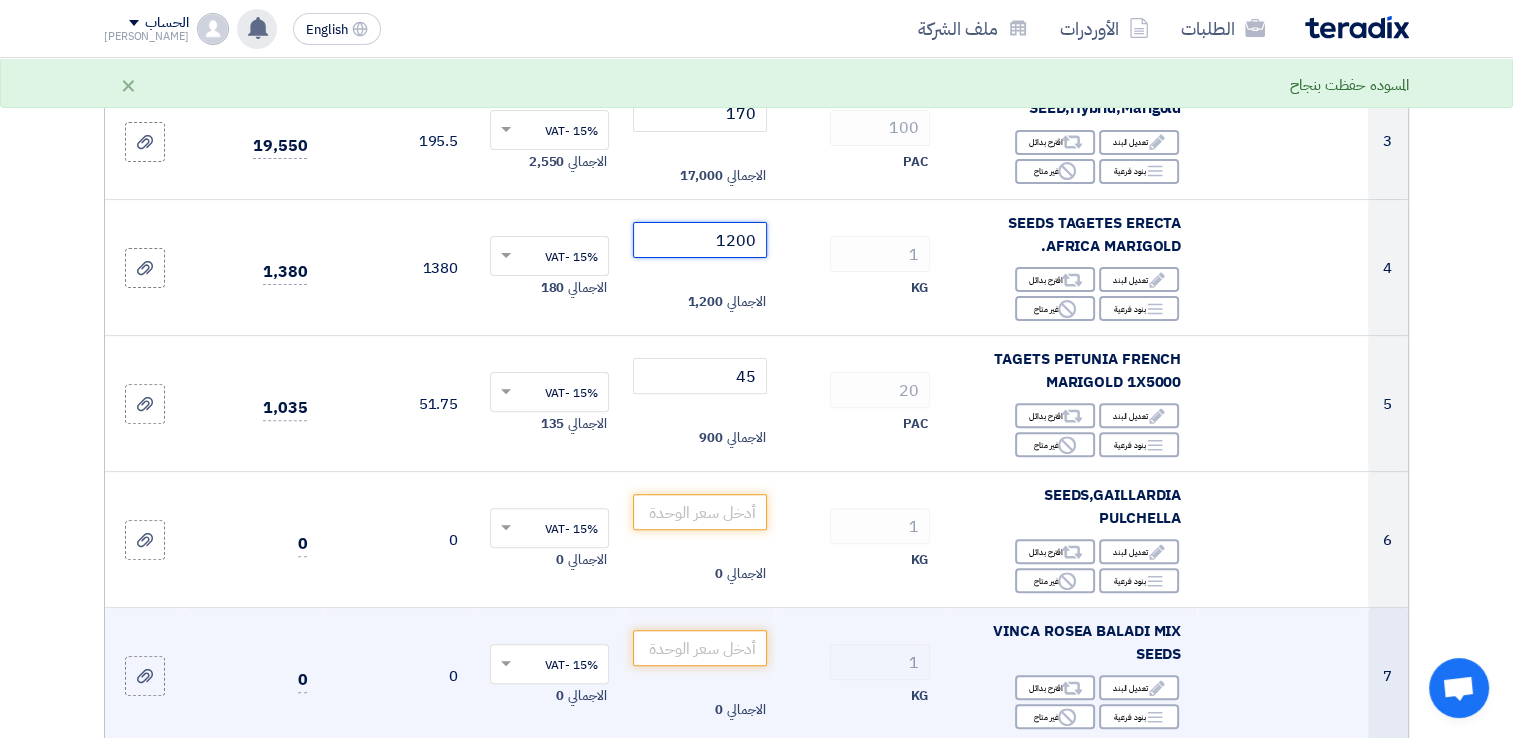 type on "1200" 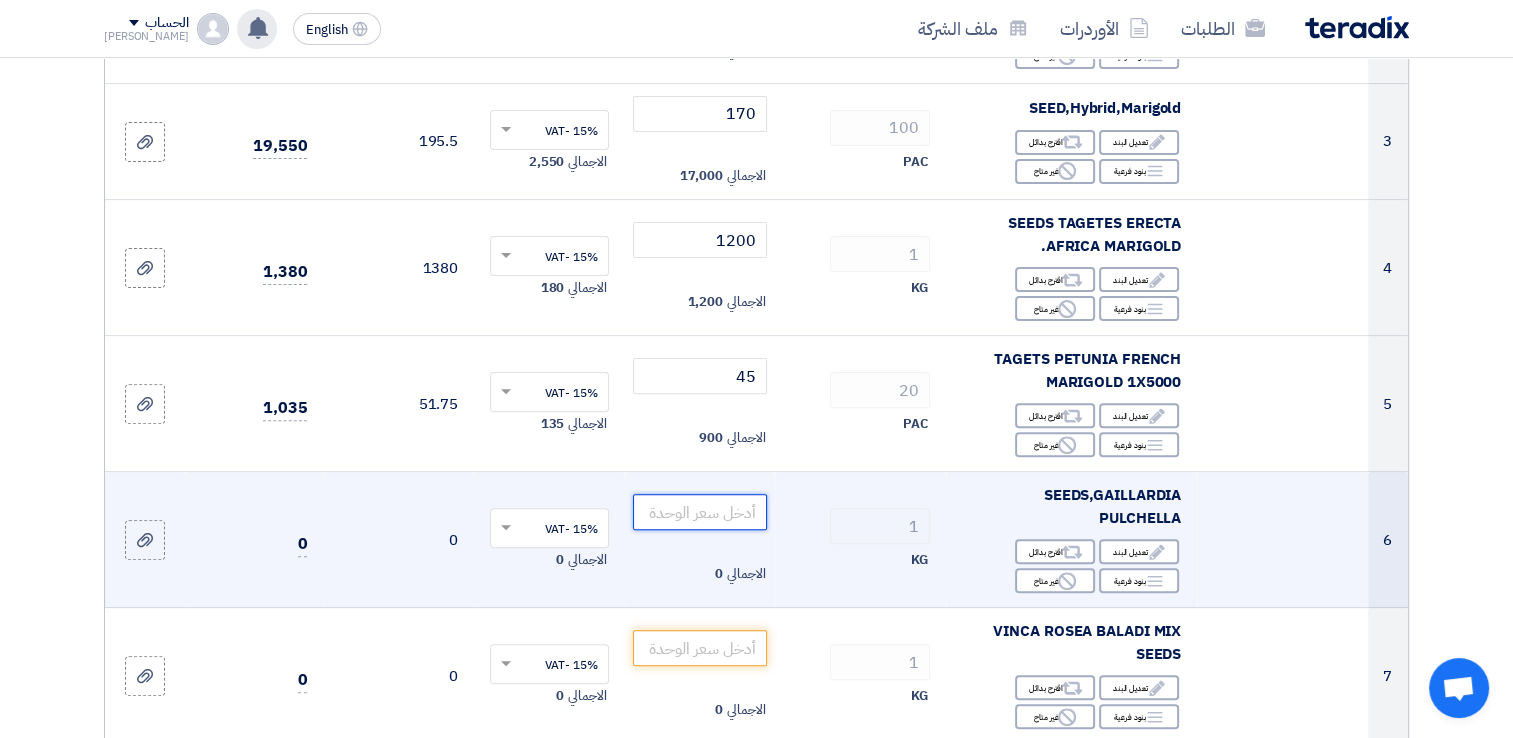 click 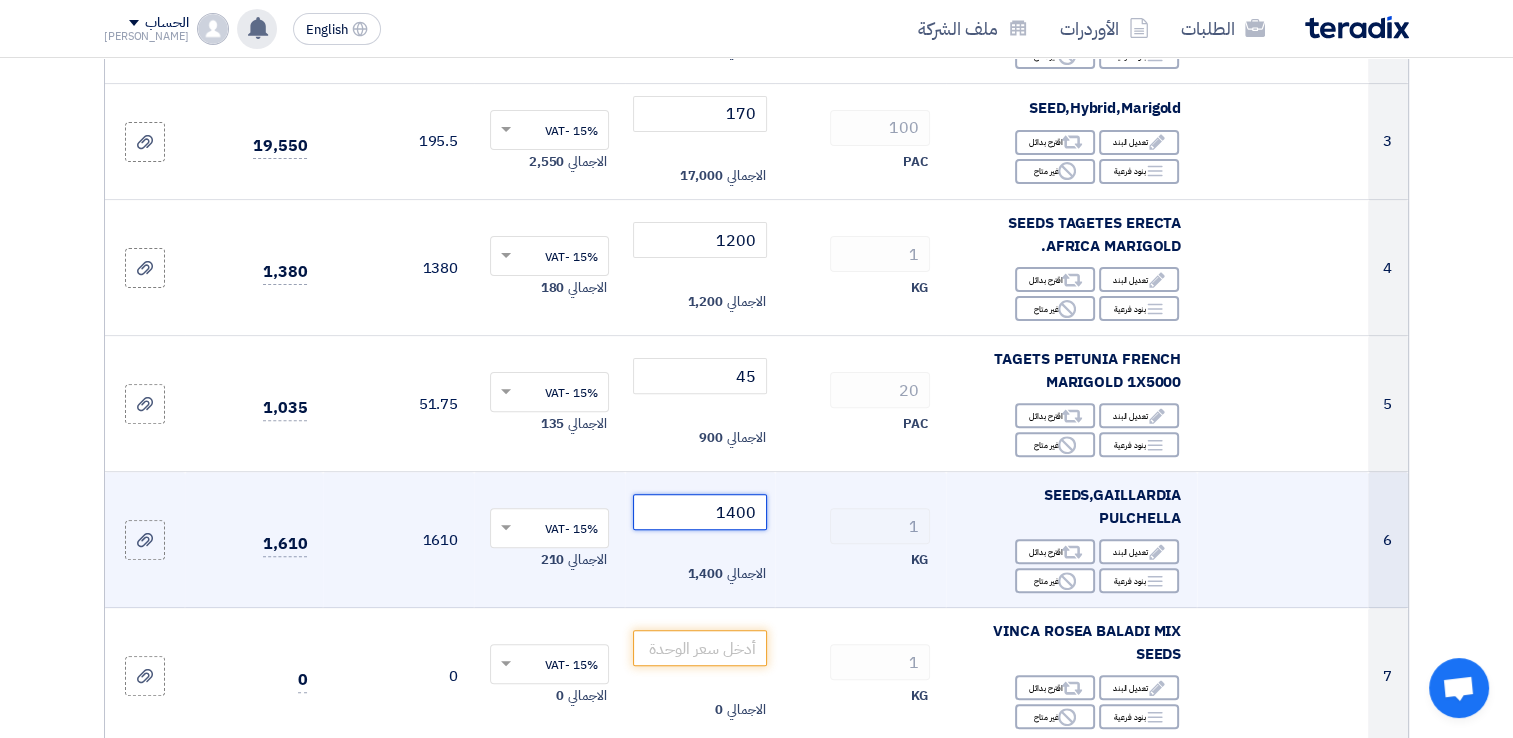 type on "1400" 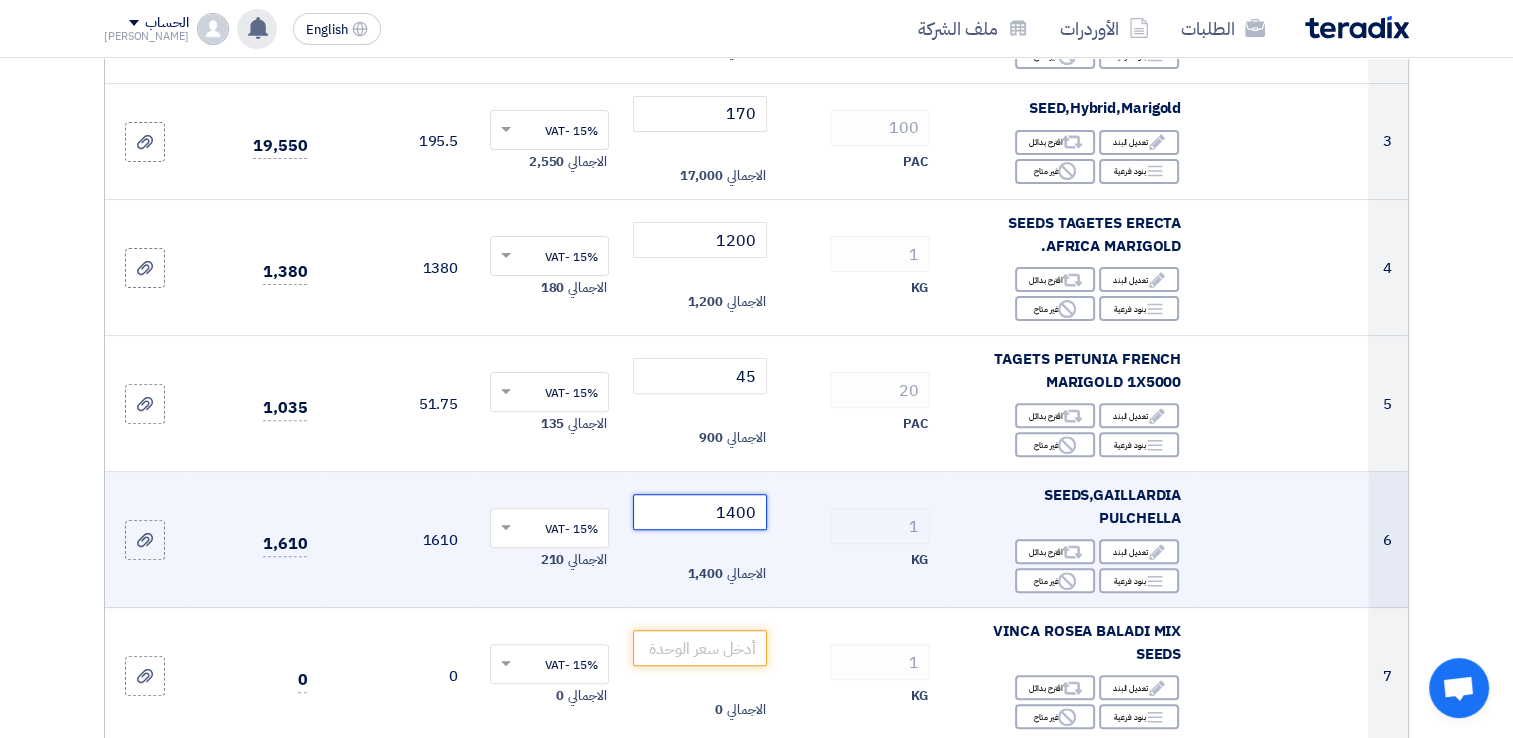 click on "Draft
تعديل المسوده" 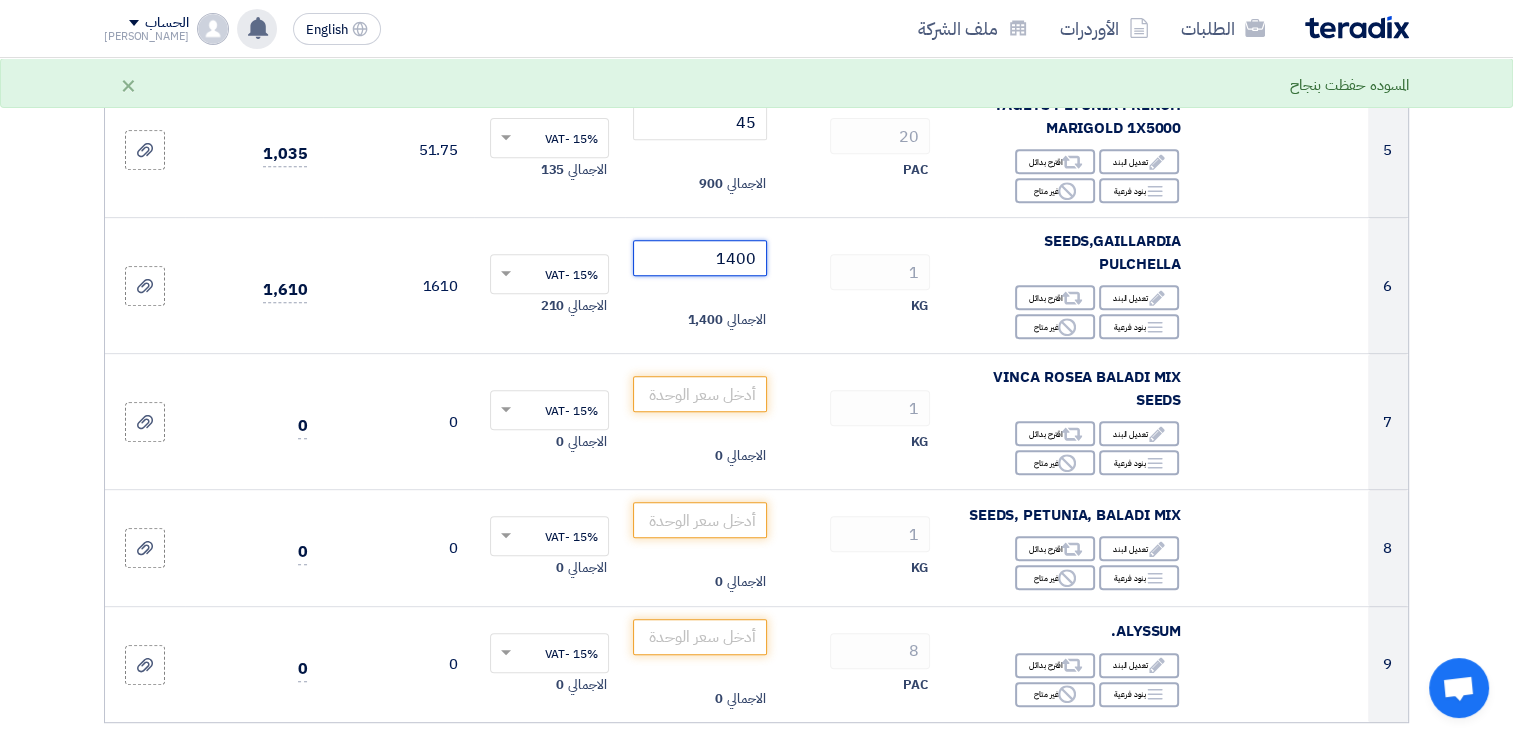 scroll, scrollTop: 823, scrollLeft: 0, axis: vertical 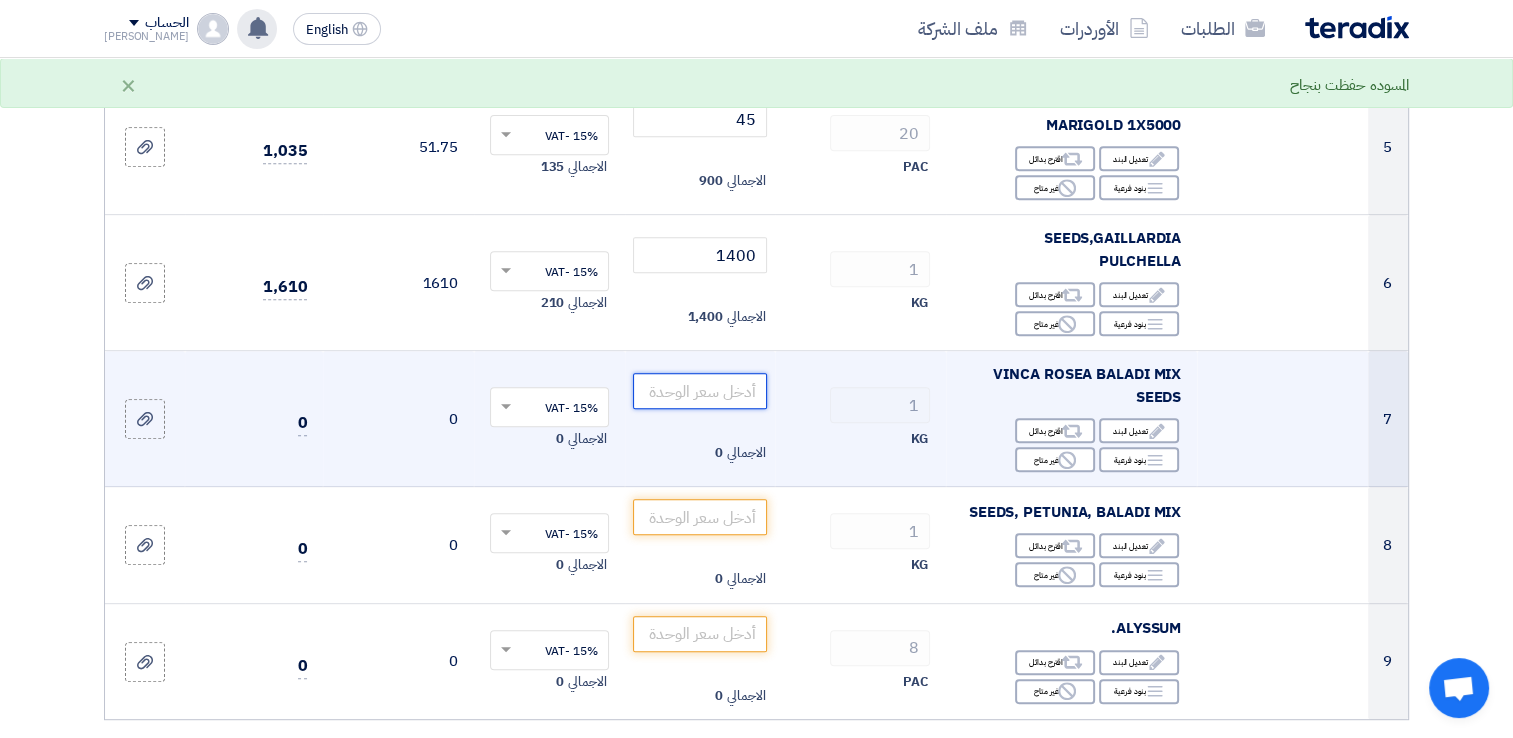 click 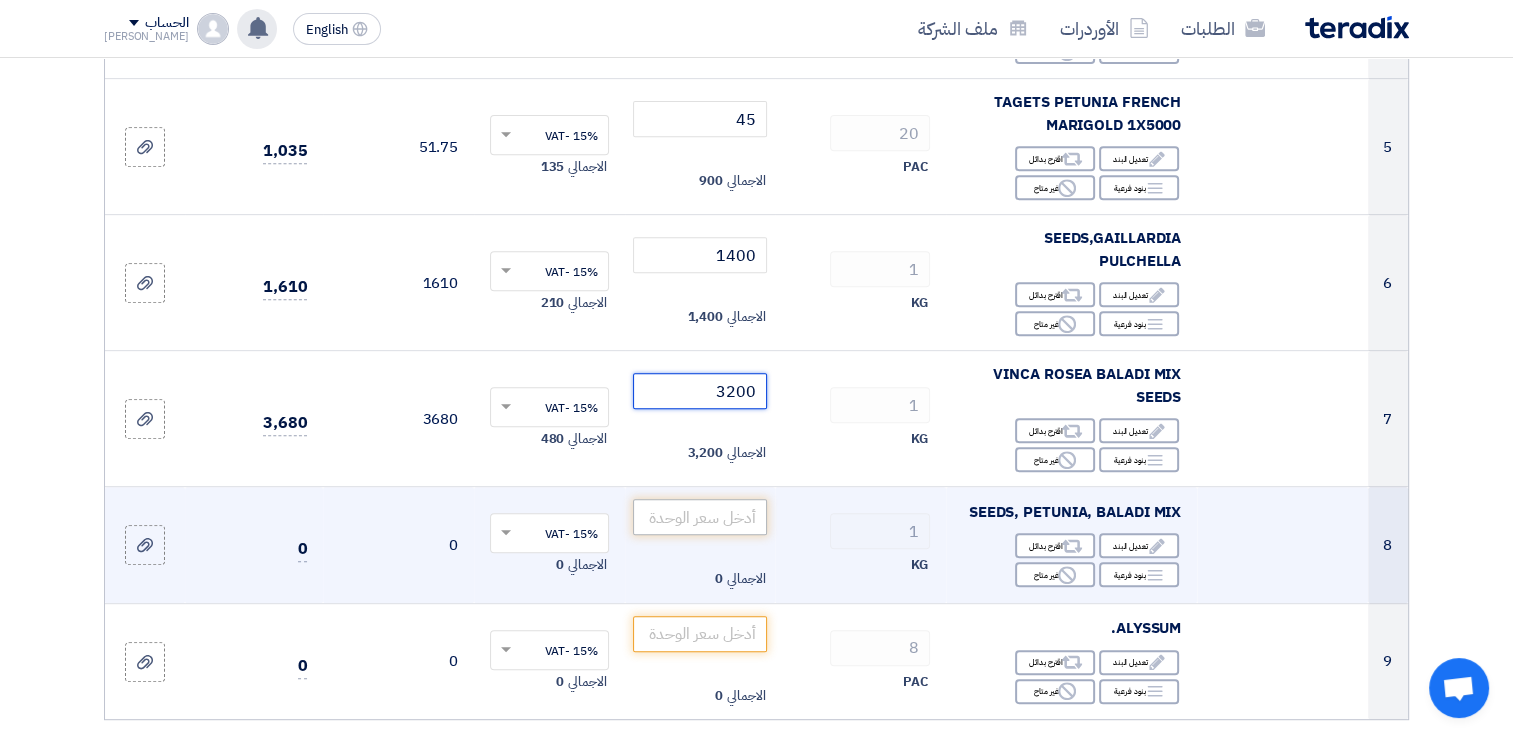 type on "3200" 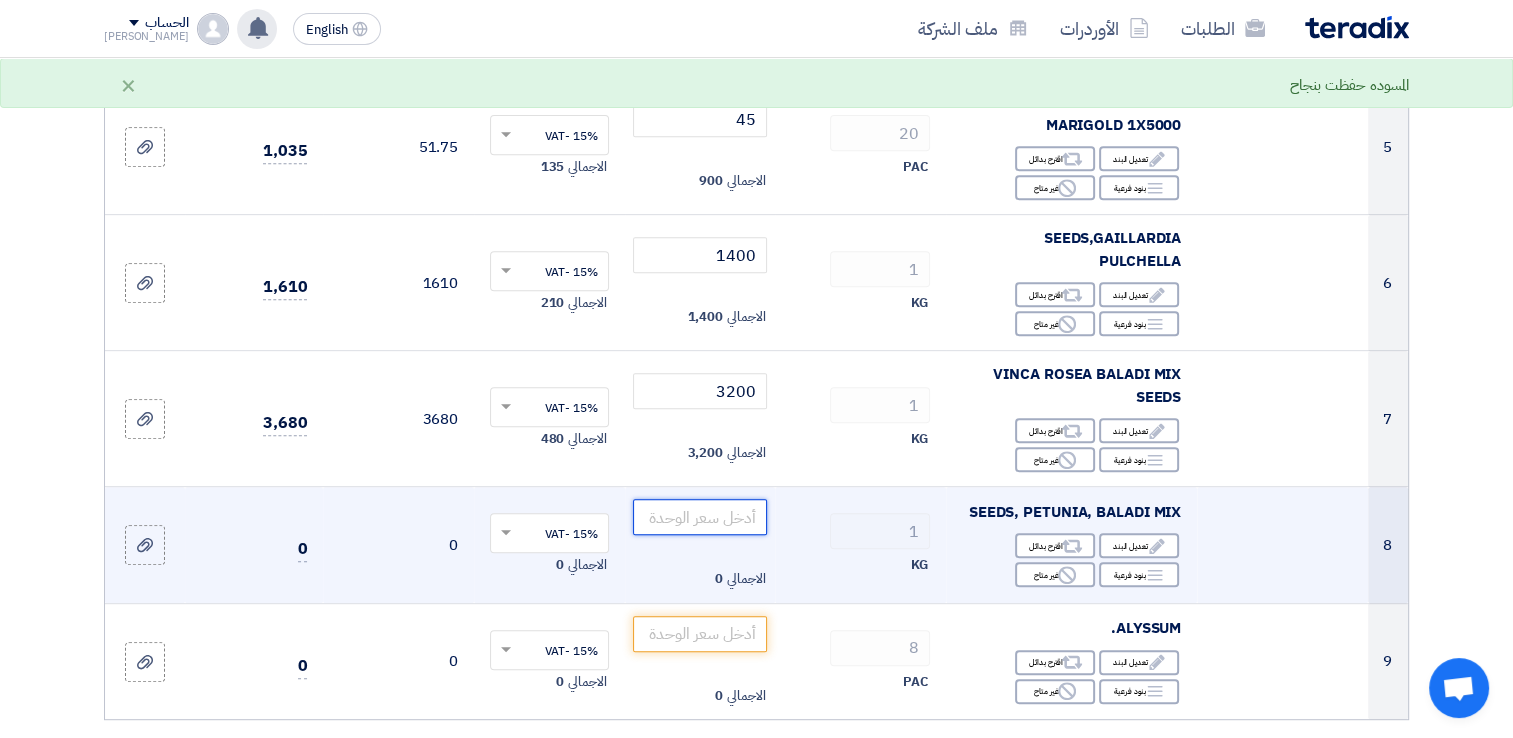 click 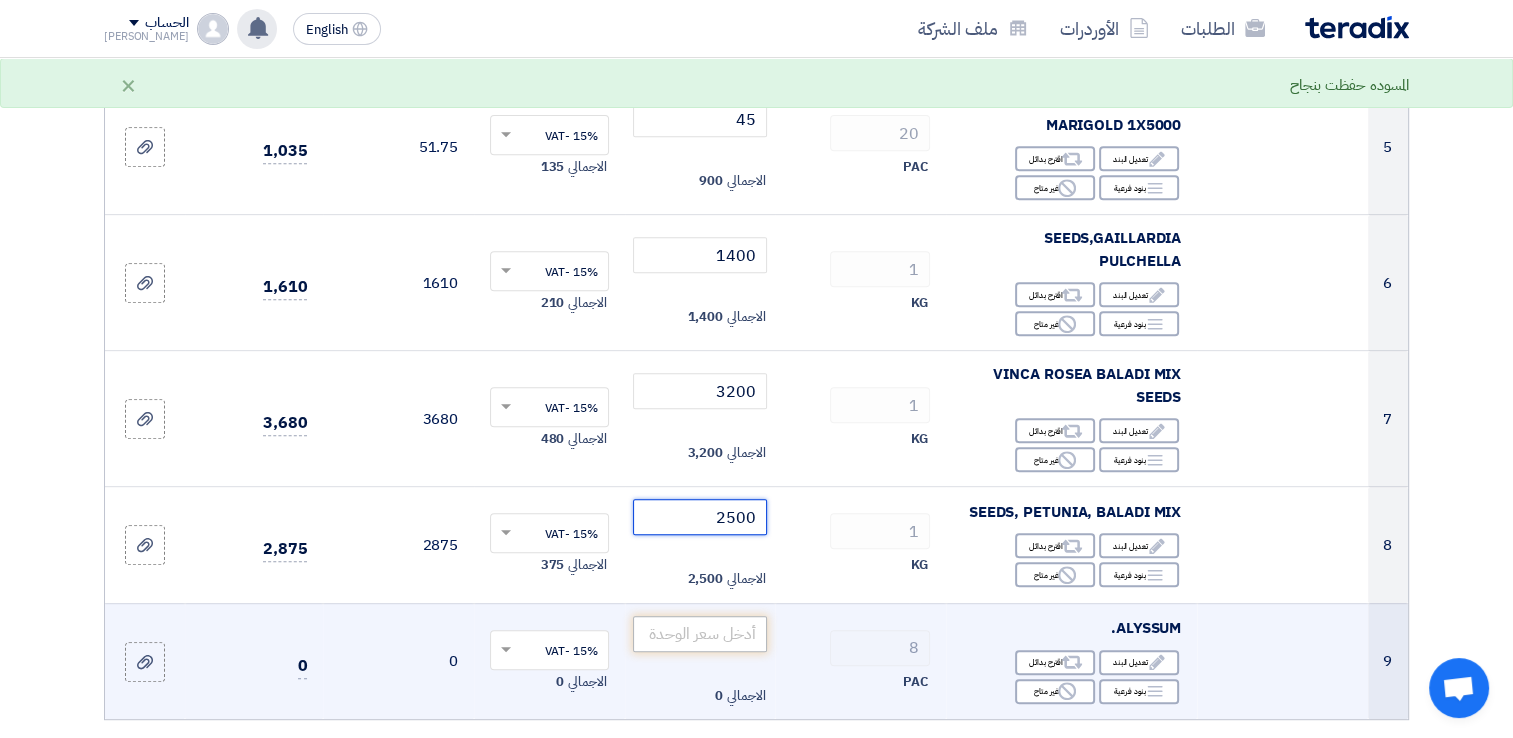 type on "2500" 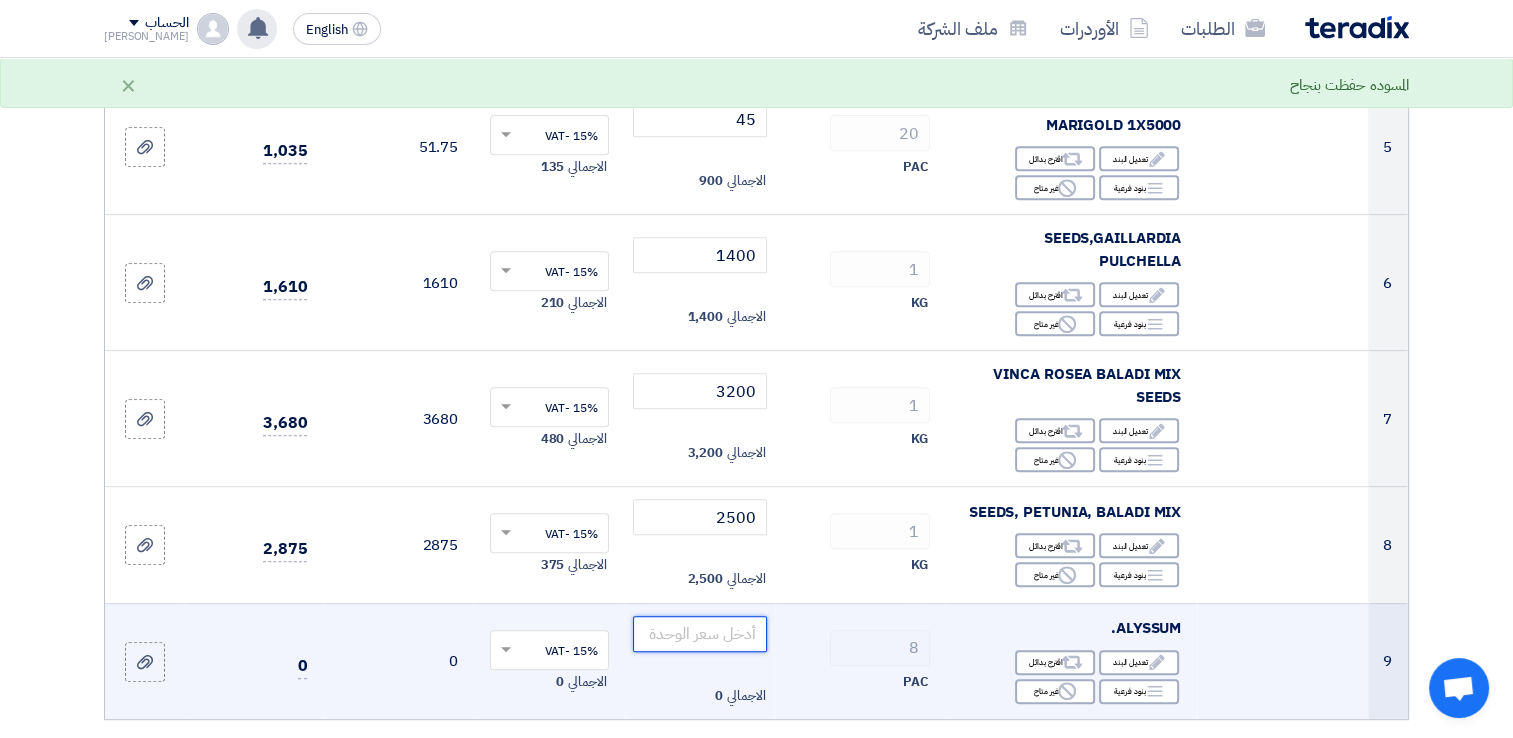 click 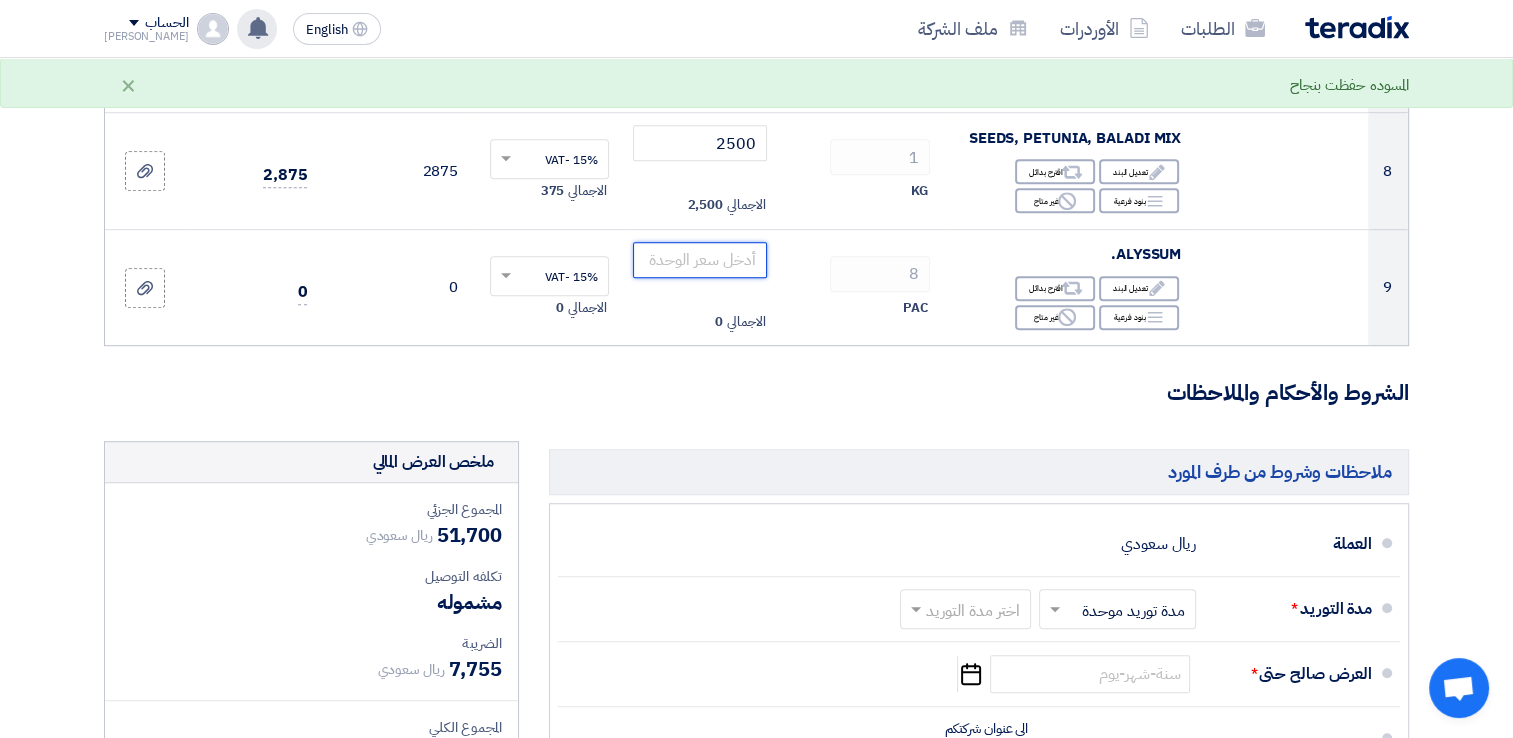 scroll, scrollTop: 1200, scrollLeft: 0, axis: vertical 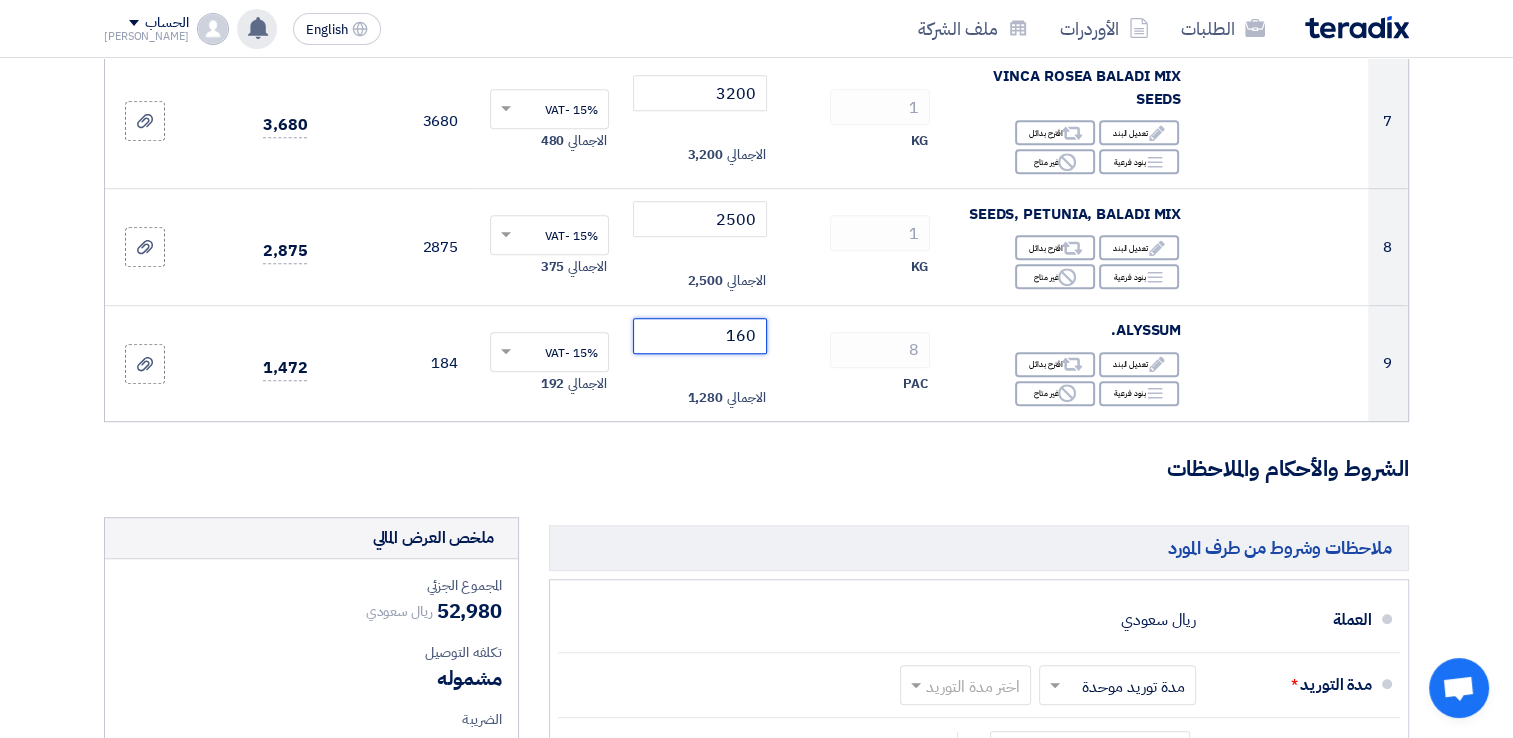 type on "160" 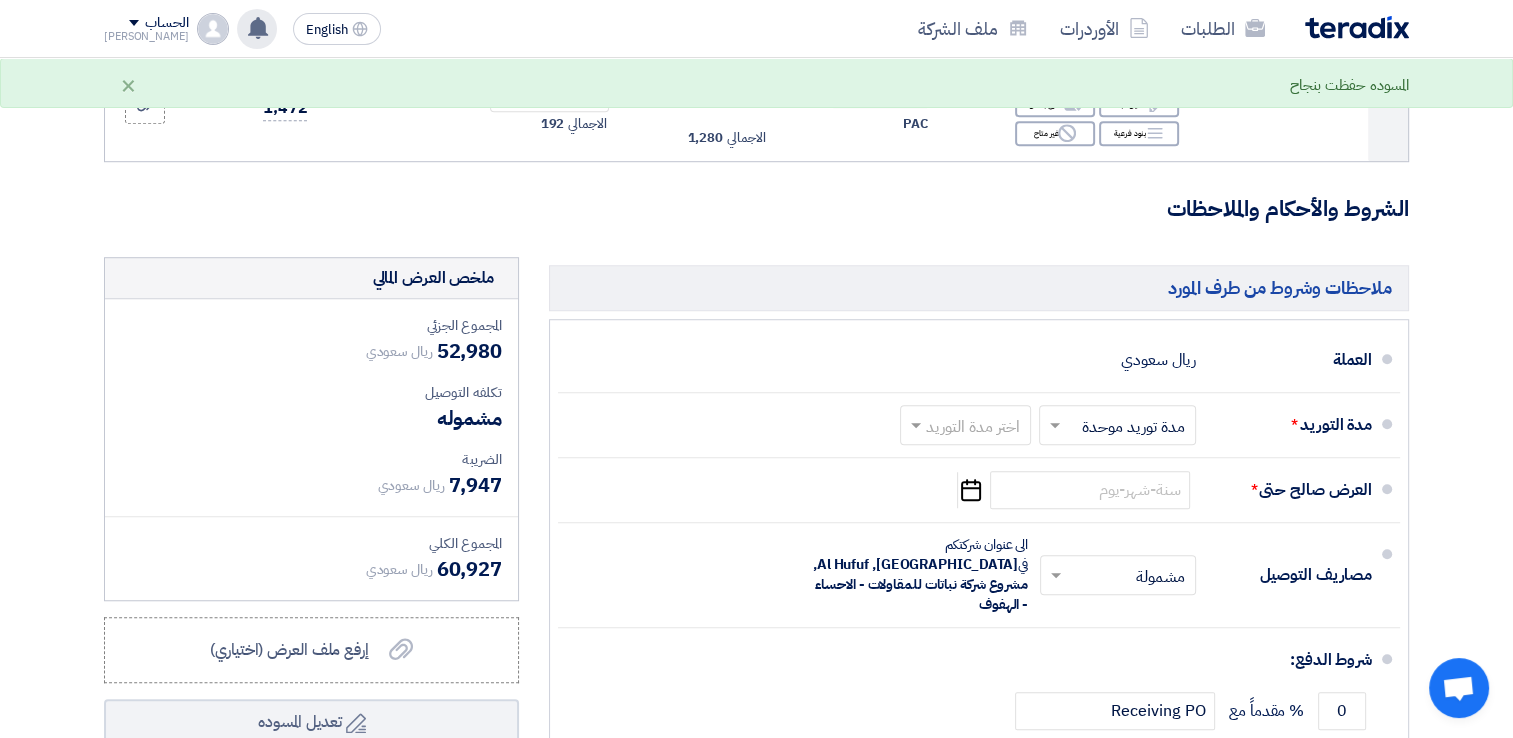 scroll, scrollTop: 1414, scrollLeft: 0, axis: vertical 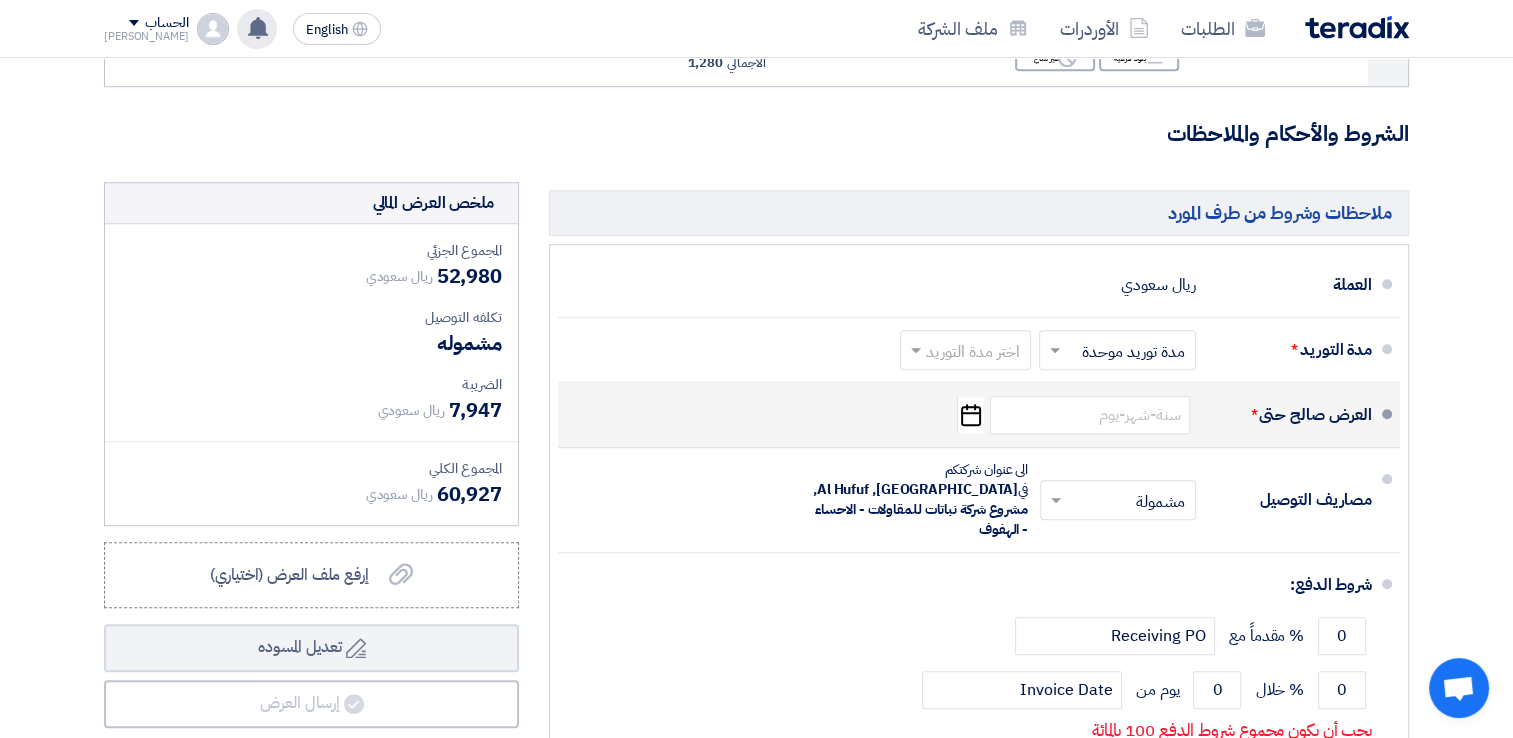 click on "Pick a date" 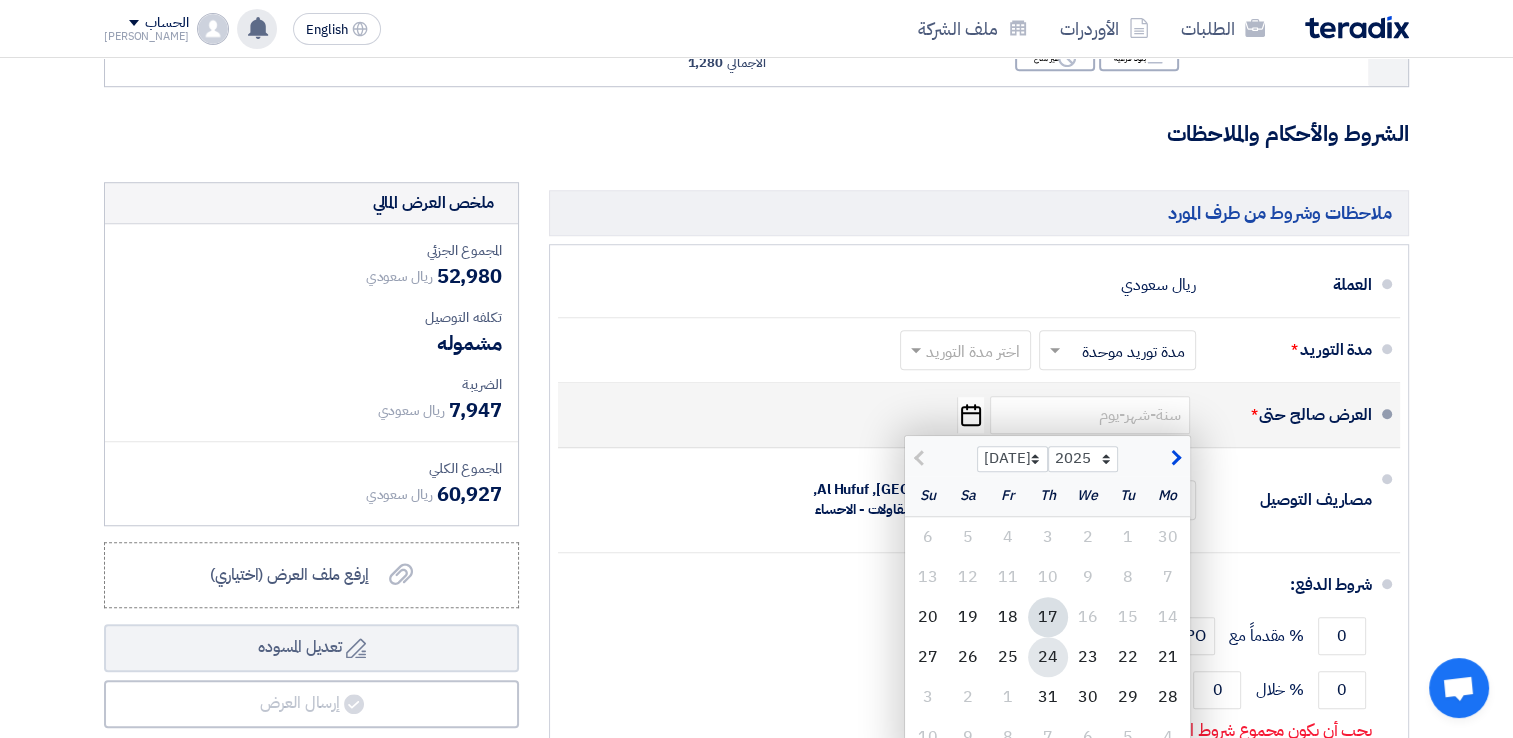 click on "24" 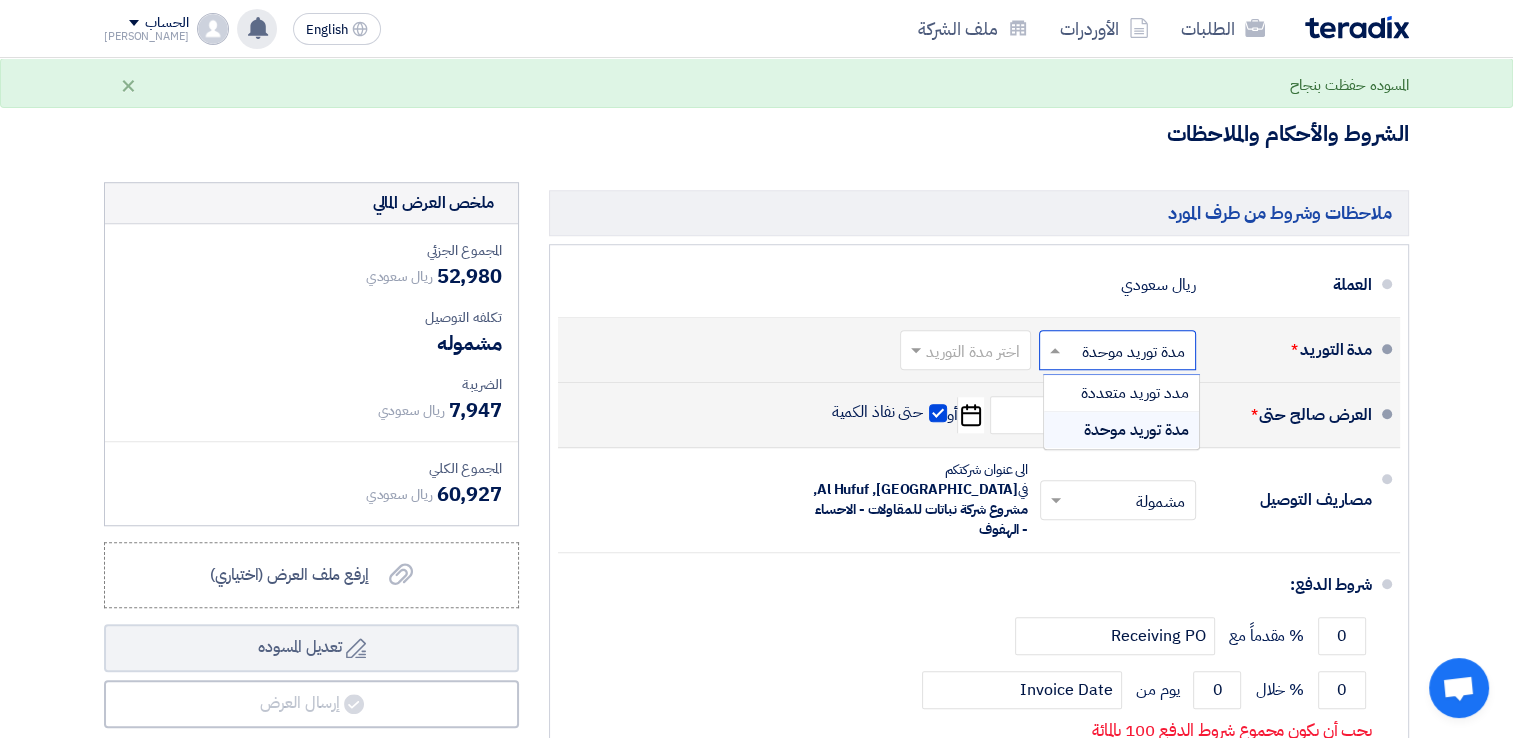 click 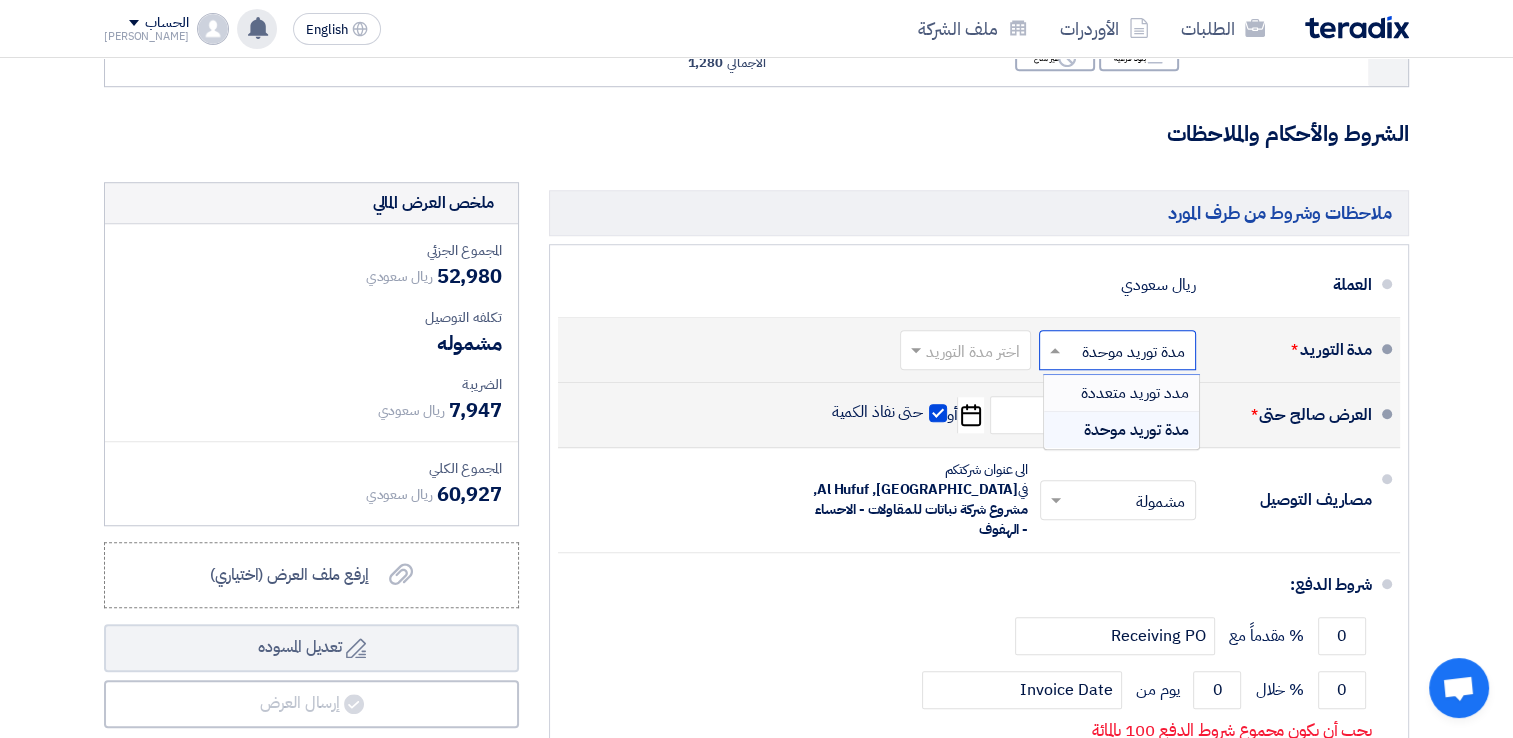 click on "مدد توريد متعددة" at bounding box center (1135, 393) 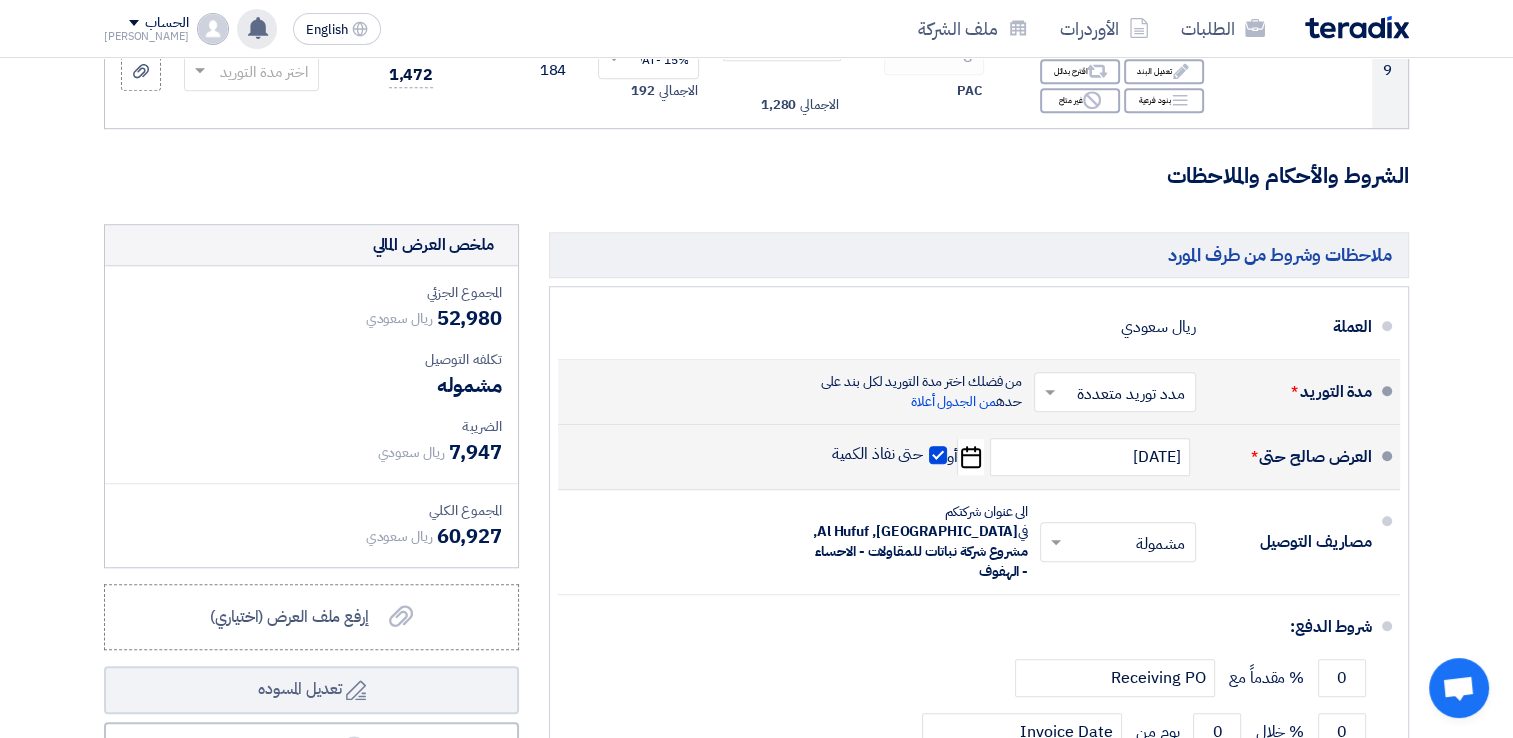 scroll, scrollTop: 1476, scrollLeft: 0, axis: vertical 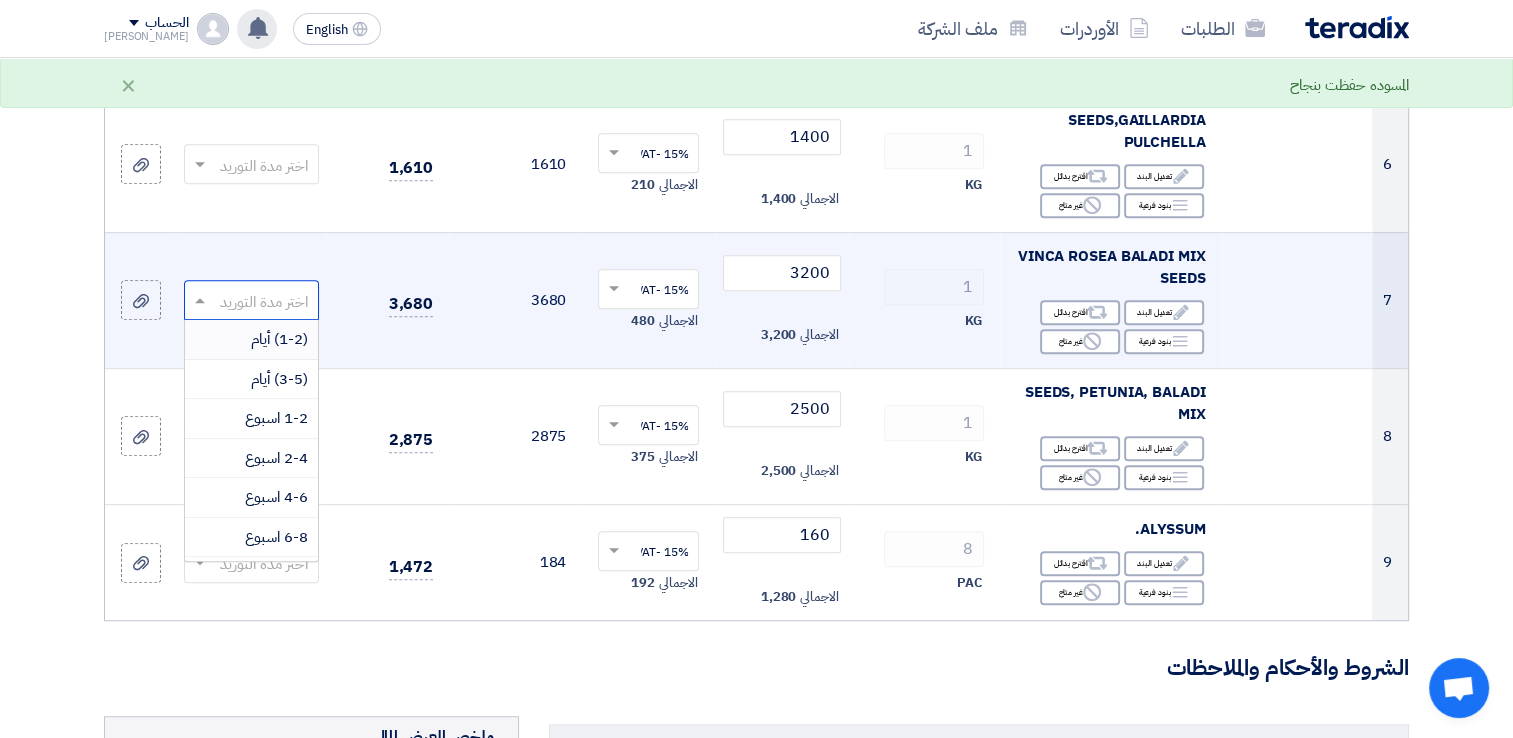 click 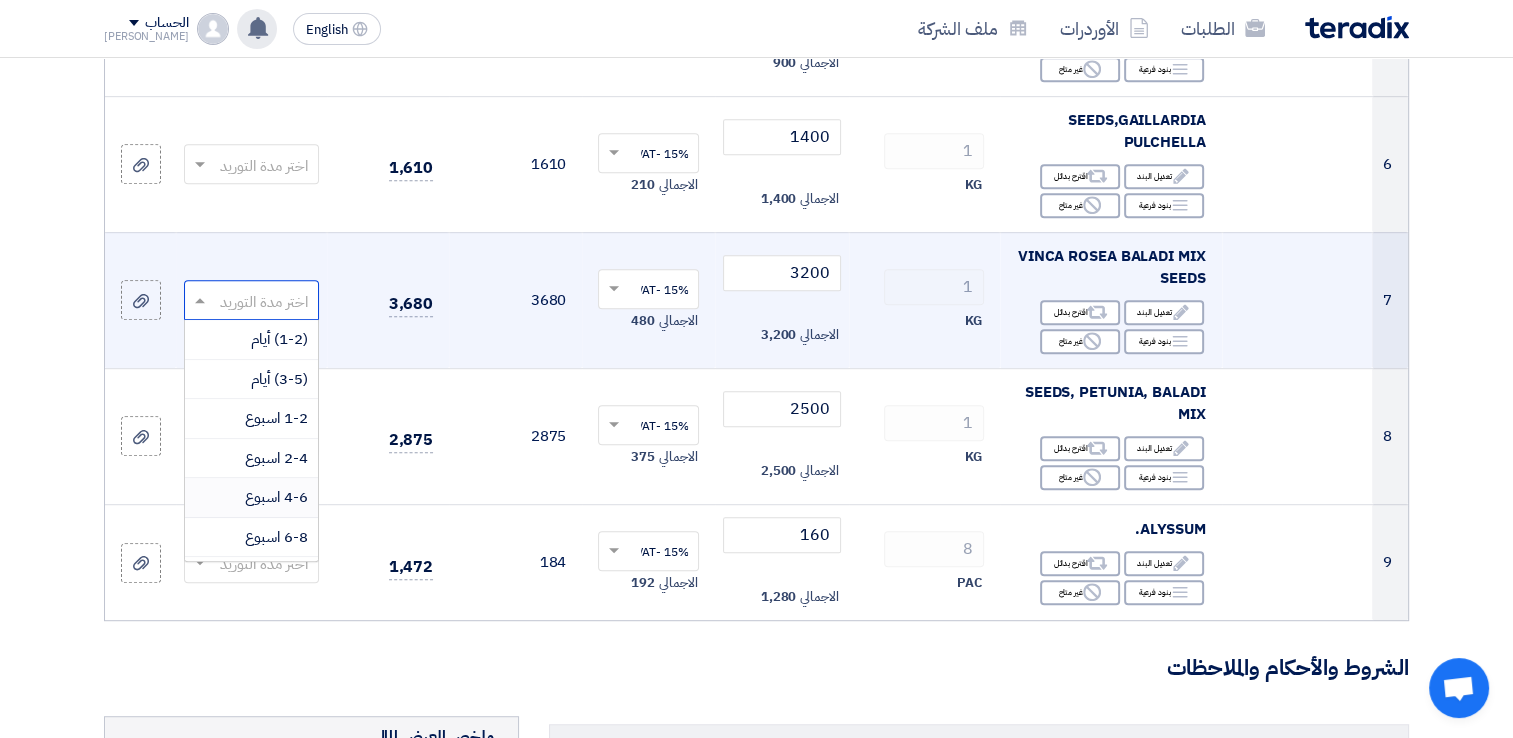 click on "4-6 اسبوع" at bounding box center (276, 497) 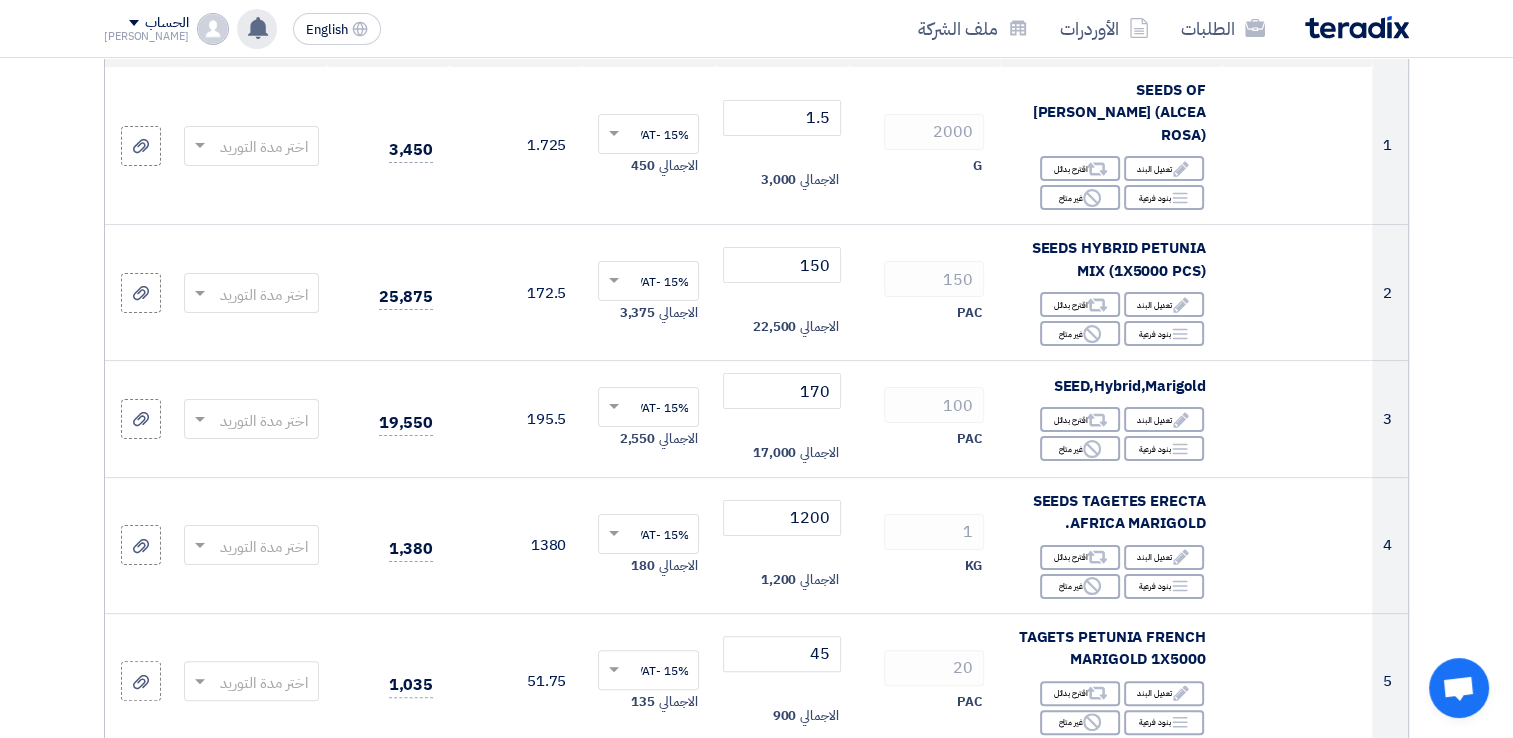 scroll, scrollTop: 271, scrollLeft: 0, axis: vertical 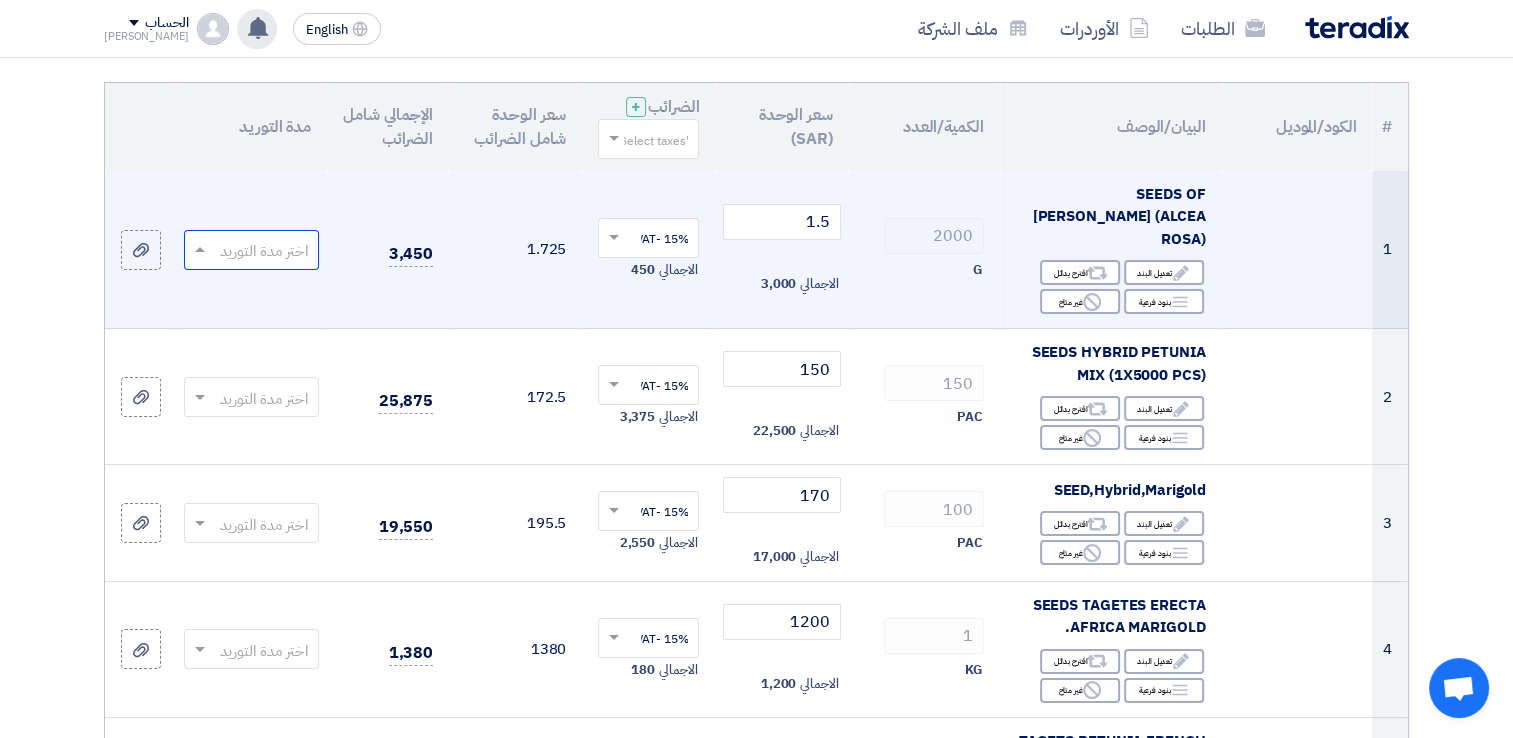 click 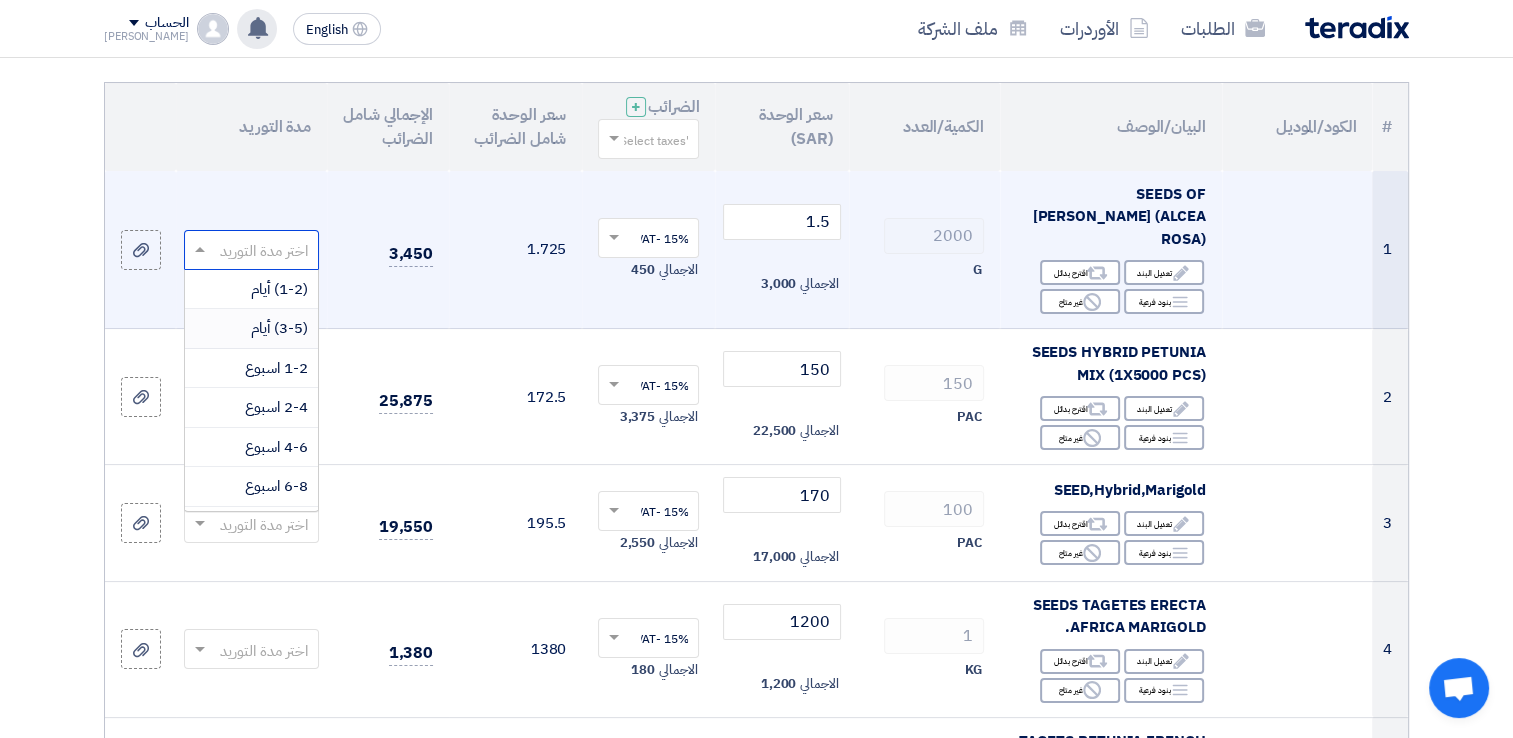 click on "(3-5) أيام" at bounding box center [279, 328] 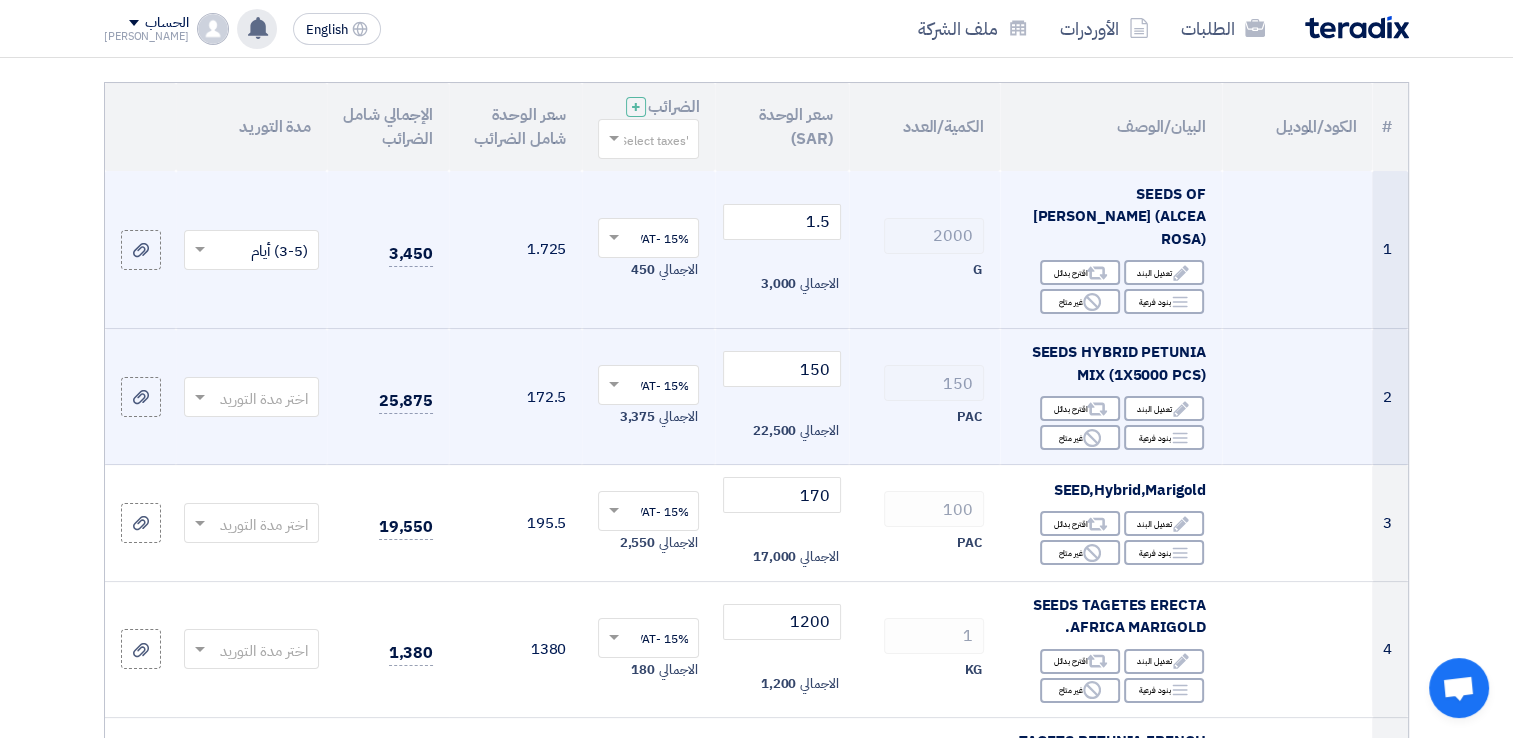 click 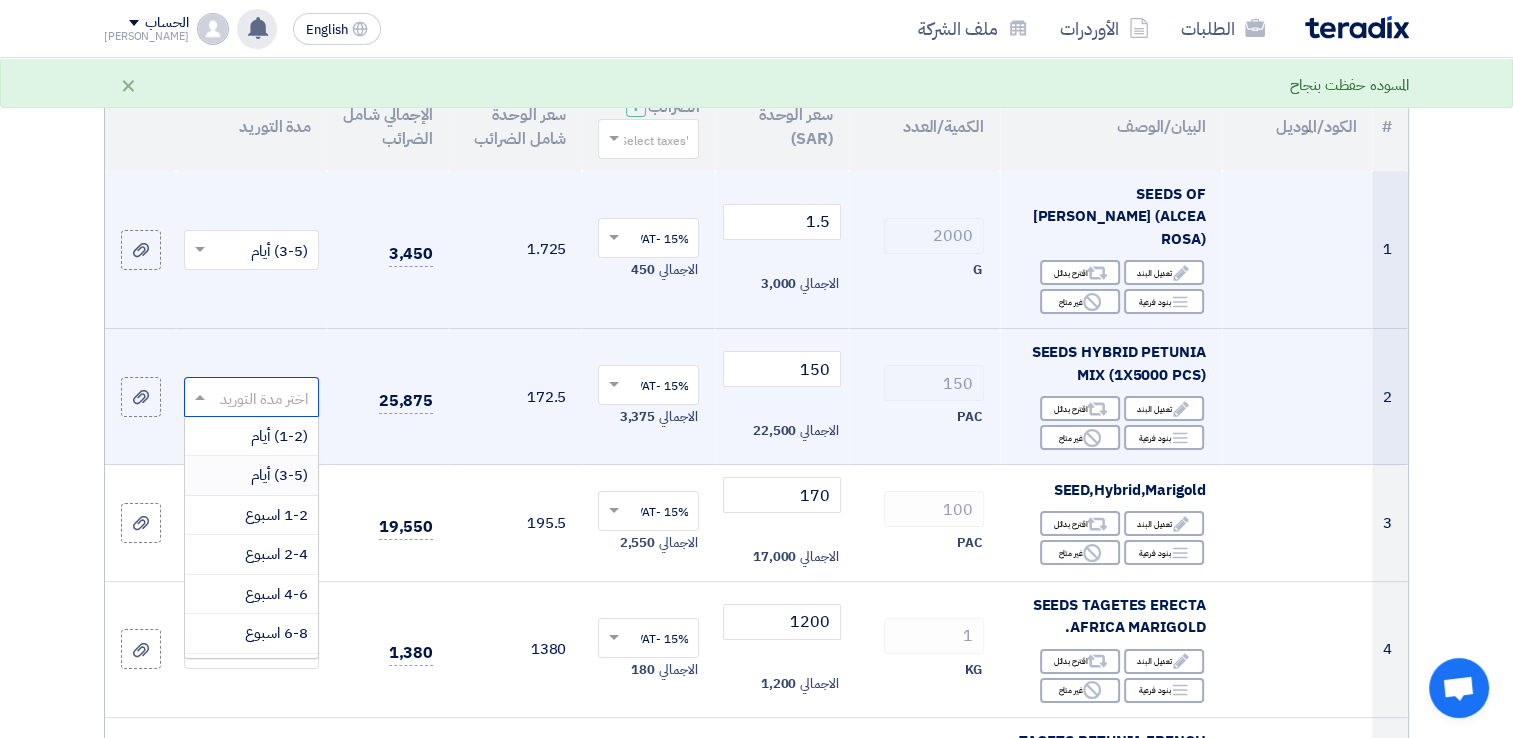 click on "(3-5) أيام" at bounding box center [279, 475] 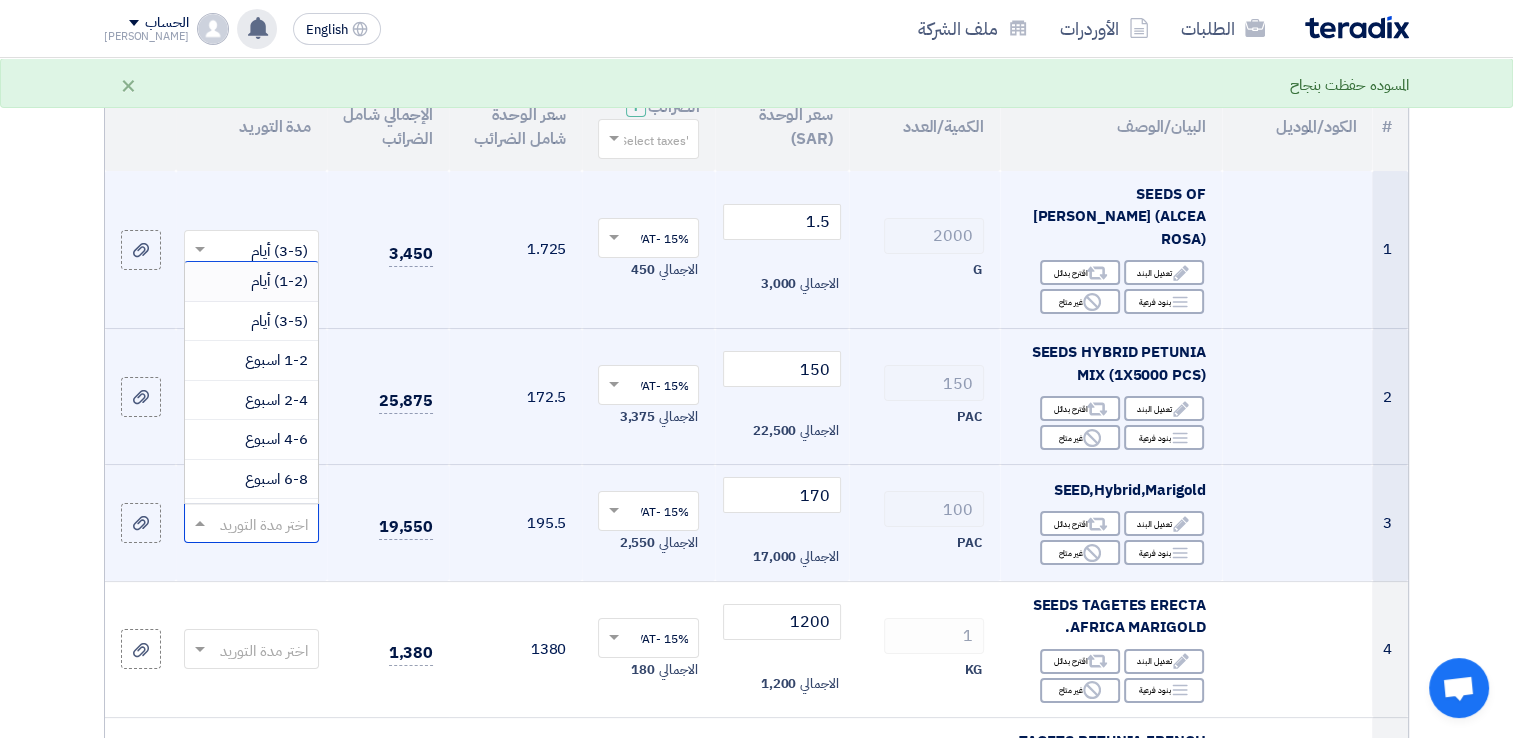 click 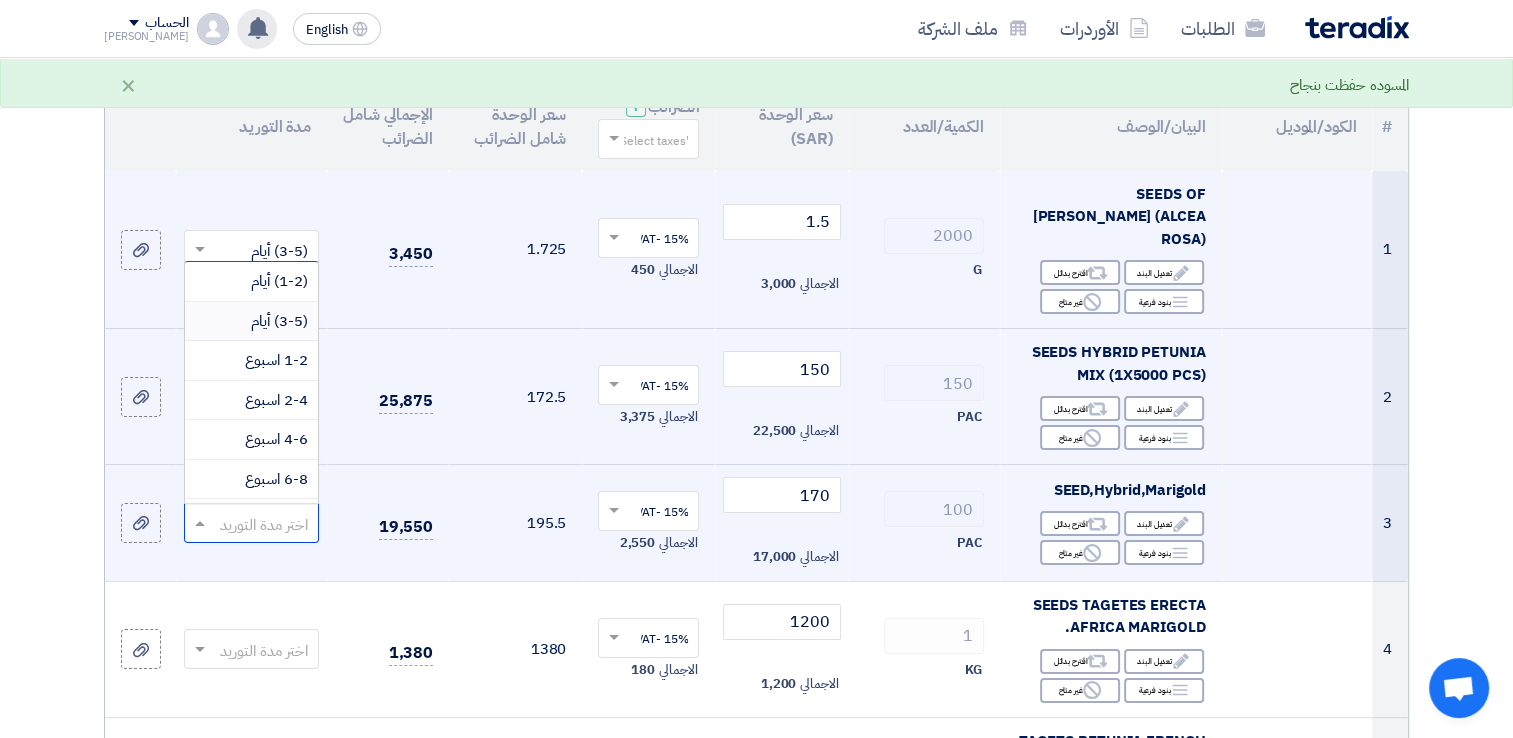 click on "(3-5) أيام" at bounding box center [279, 321] 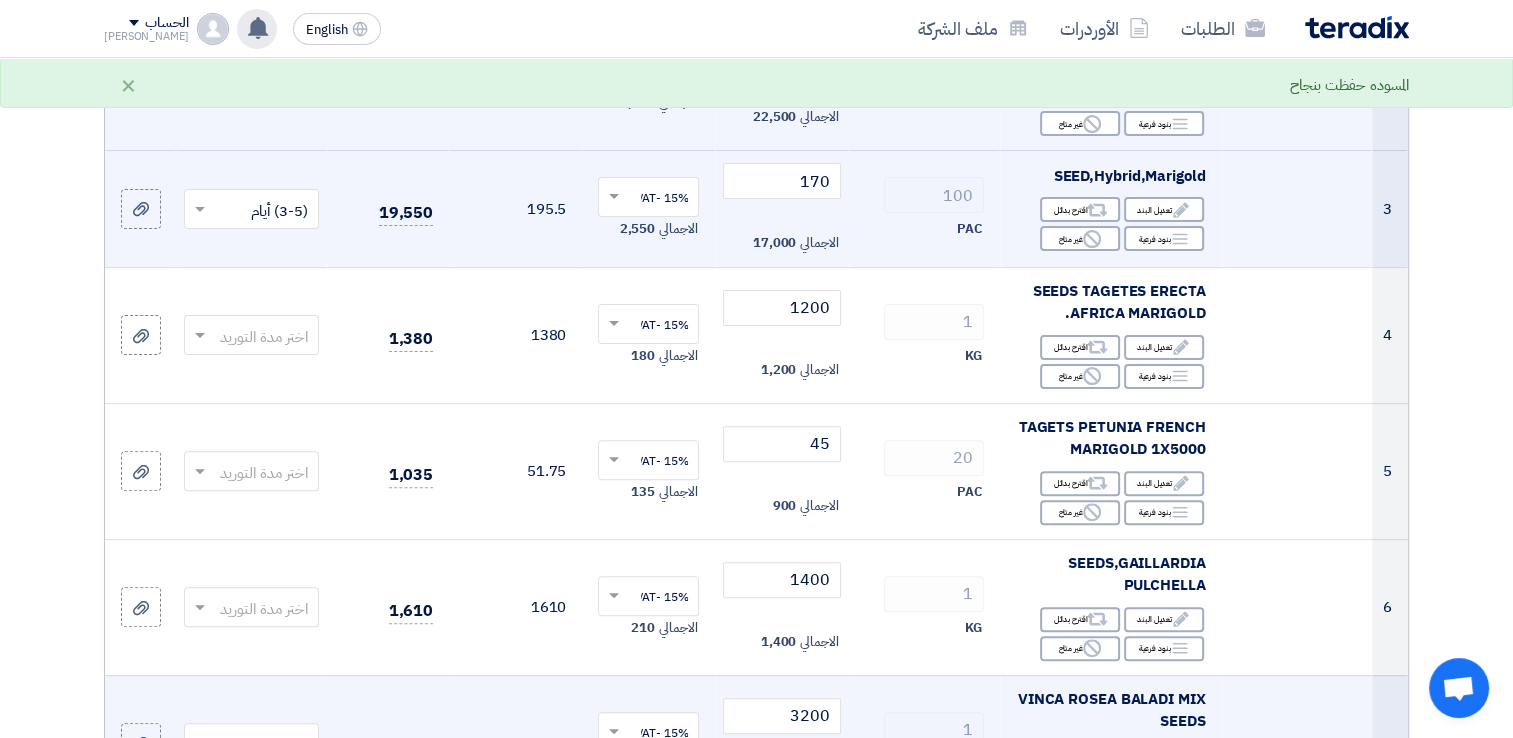 scroll, scrollTop: 590, scrollLeft: 0, axis: vertical 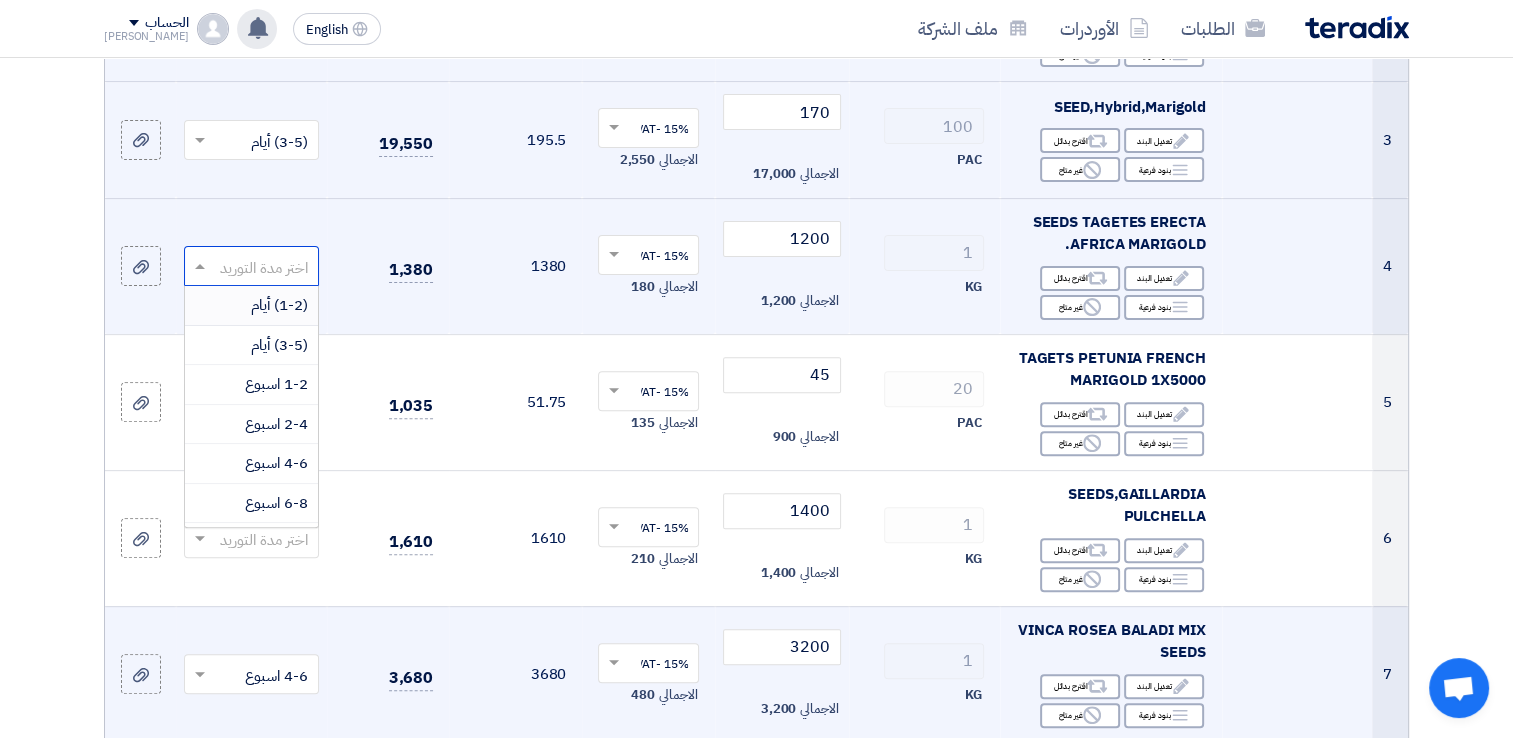 drag, startPoint x: 197, startPoint y: 258, endPoint x: 232, endPoint y: 250, distance: 35.902645 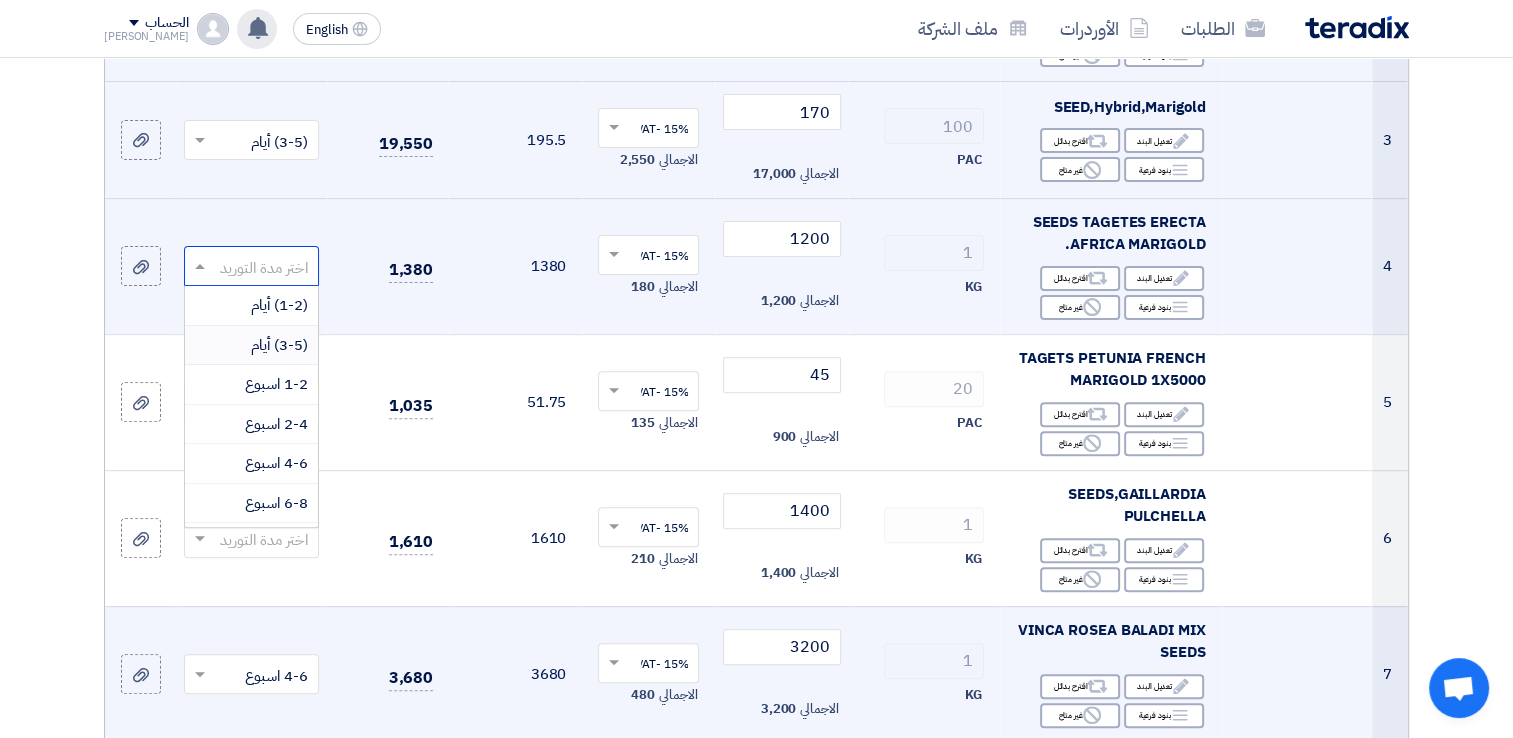 drag, startPoint x: 232, startPoint y: 250, endPoint x: 252, endPoint y: 318, distance: 70.88018 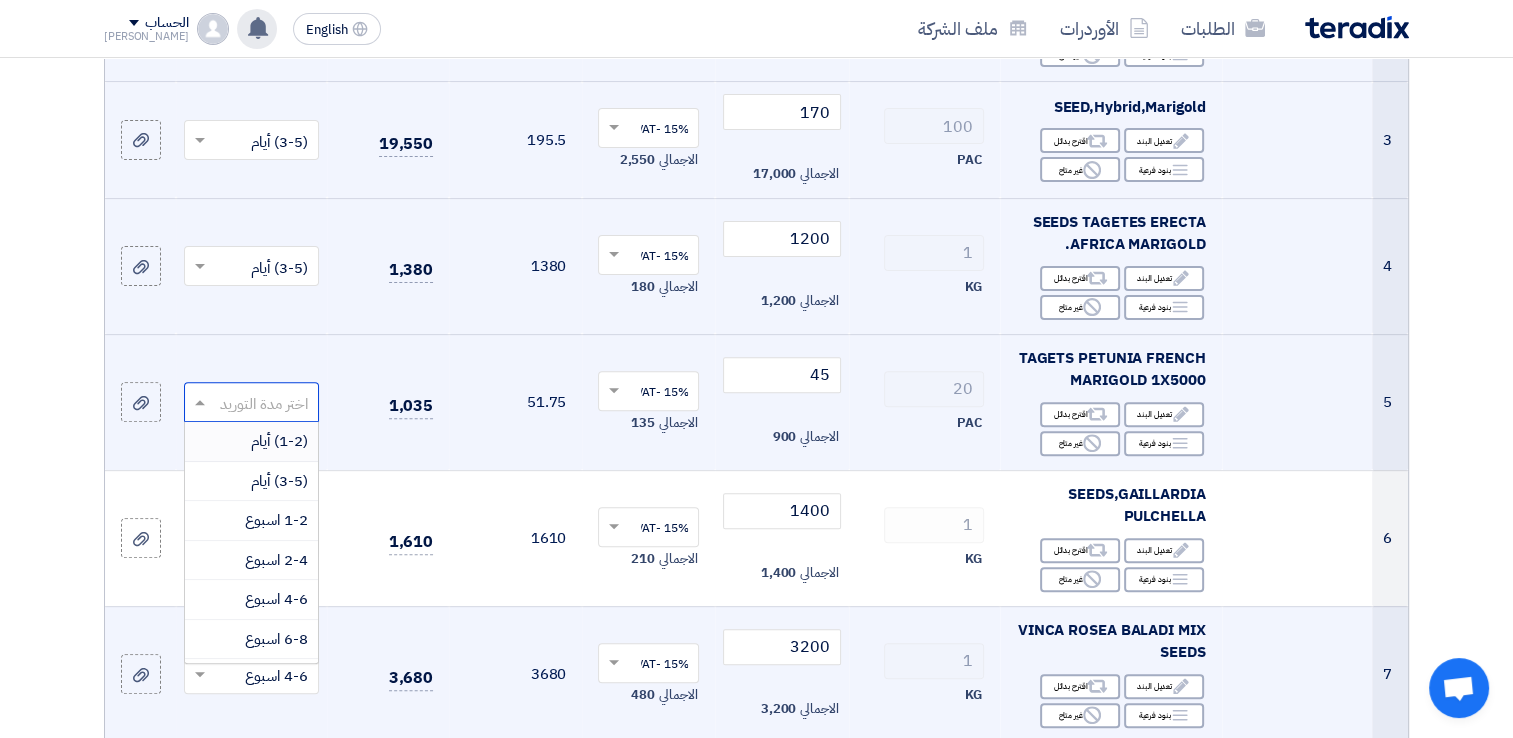 click 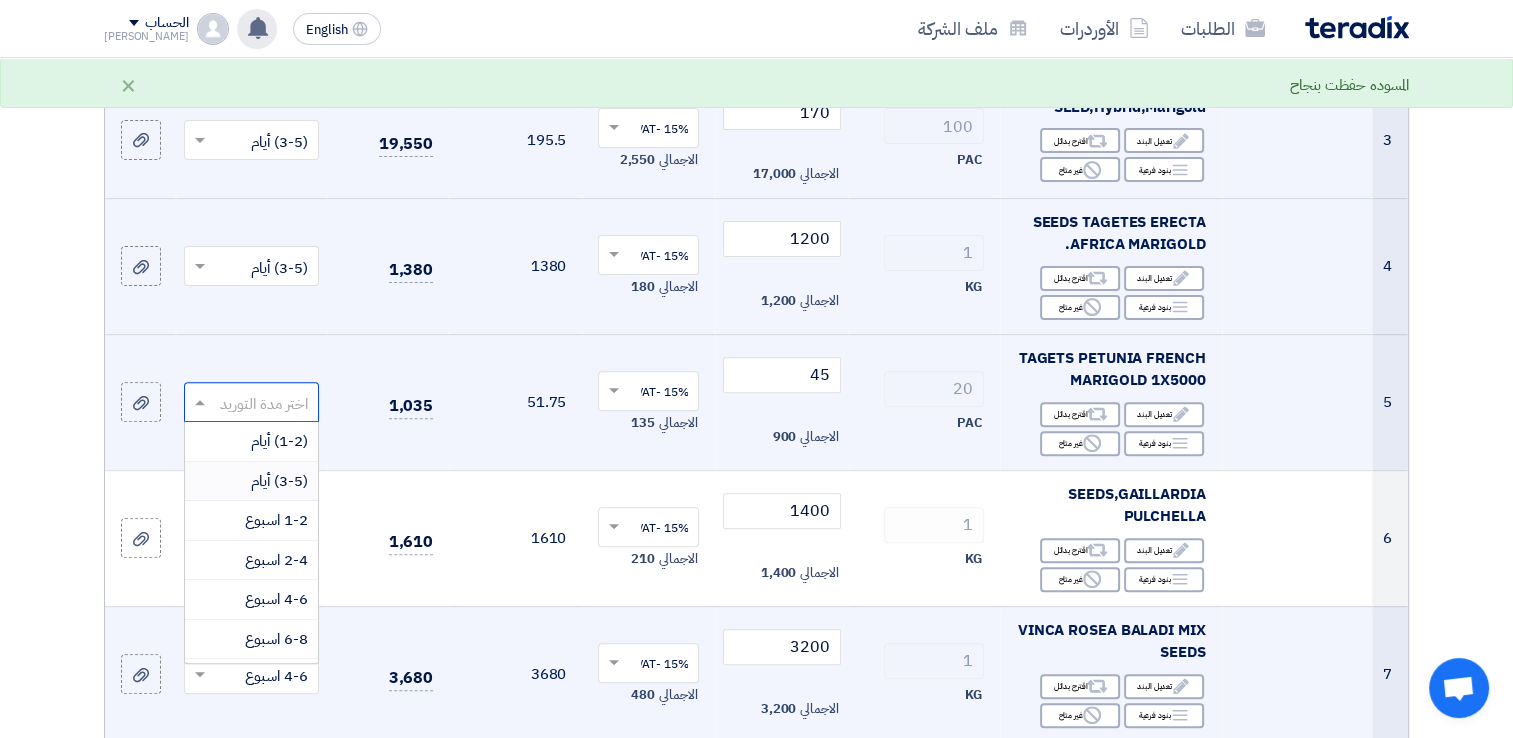 click on "(3-5) أيام" at bounding box center (279, 481) 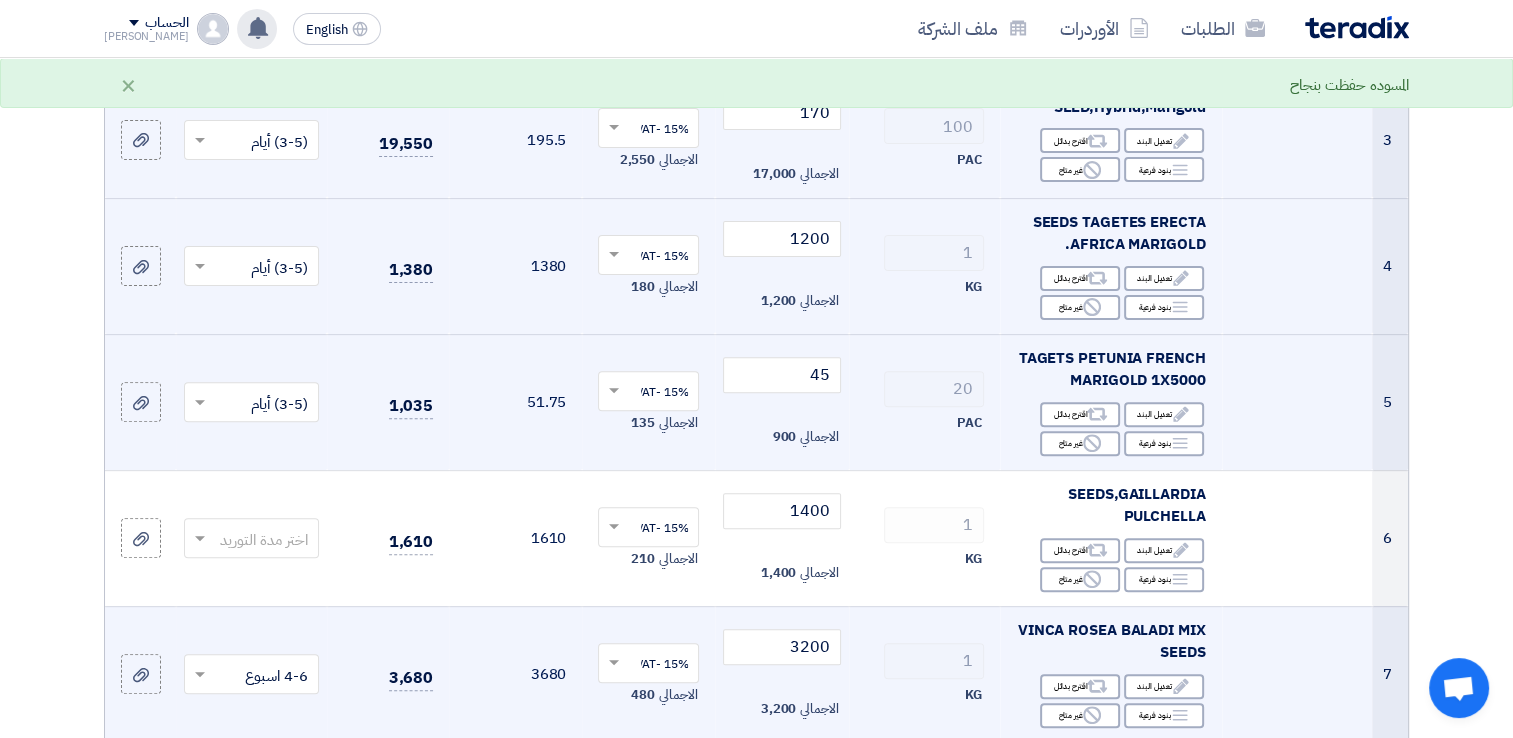 scroll, scrollTop: 898, scrollLeft: 0, axis: vertical 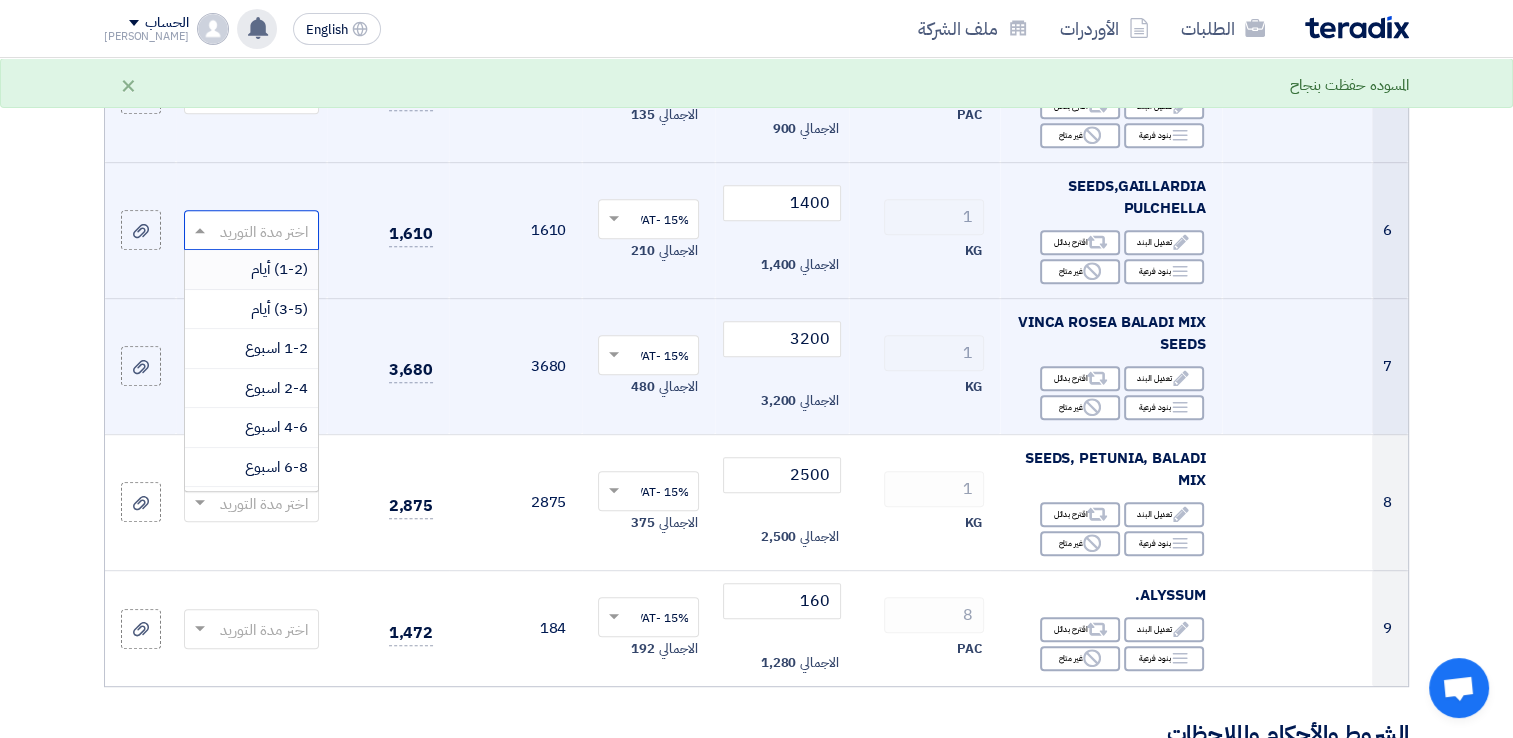click 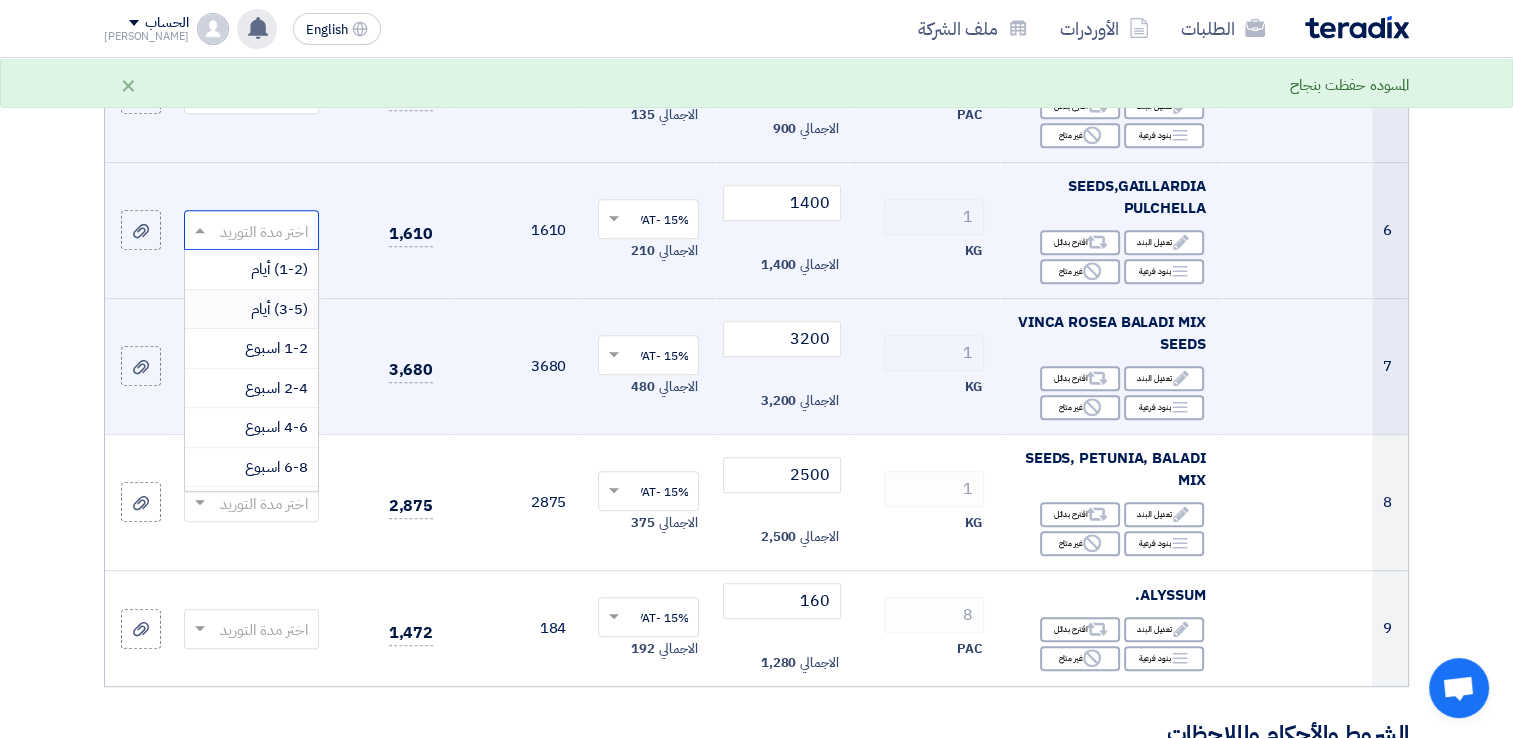 click on "(3-5) أيام" at bounding box center (279, 309) 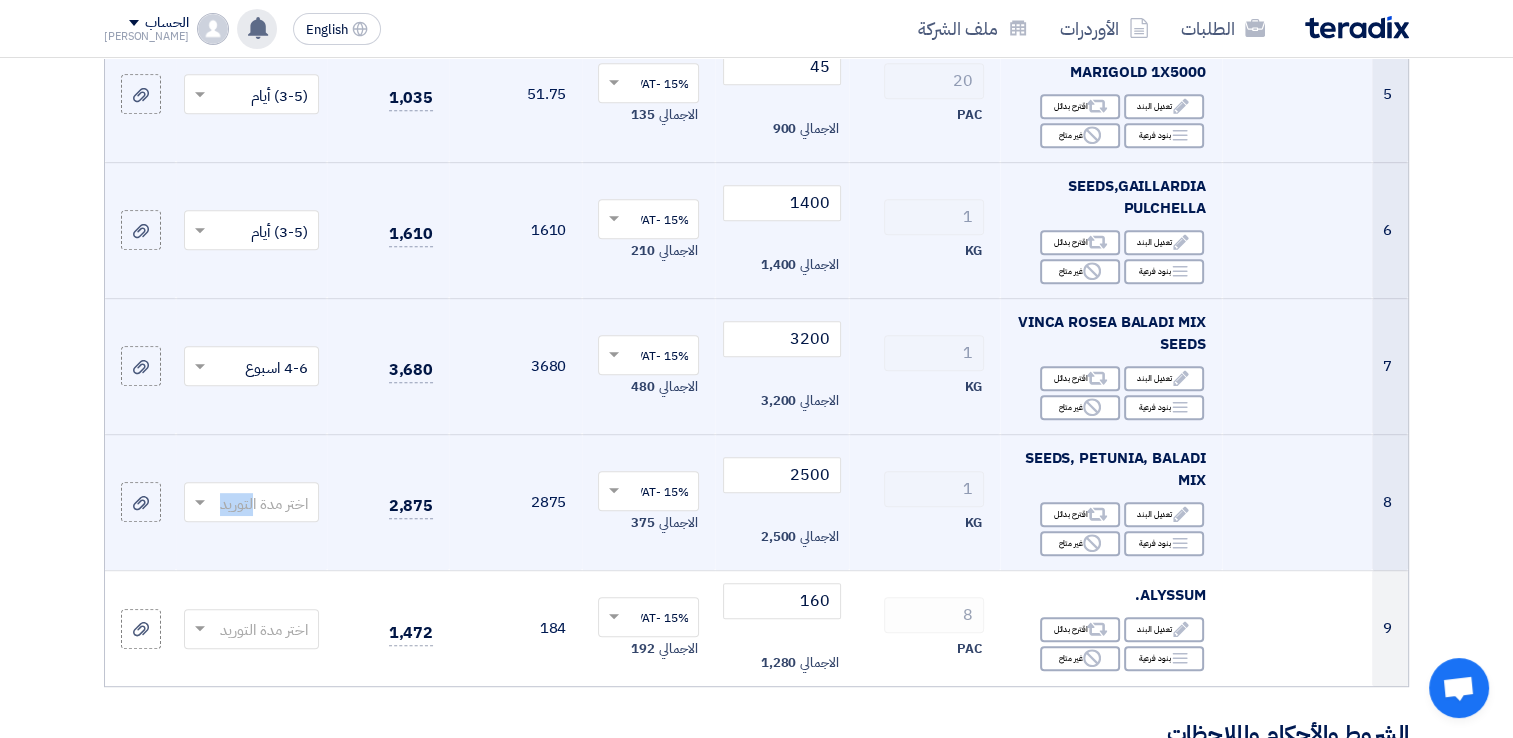 drag, startPoint x: 254, startPoint y: 500, endPoint x: 269, endPoint y: 486, distance: 20.518284 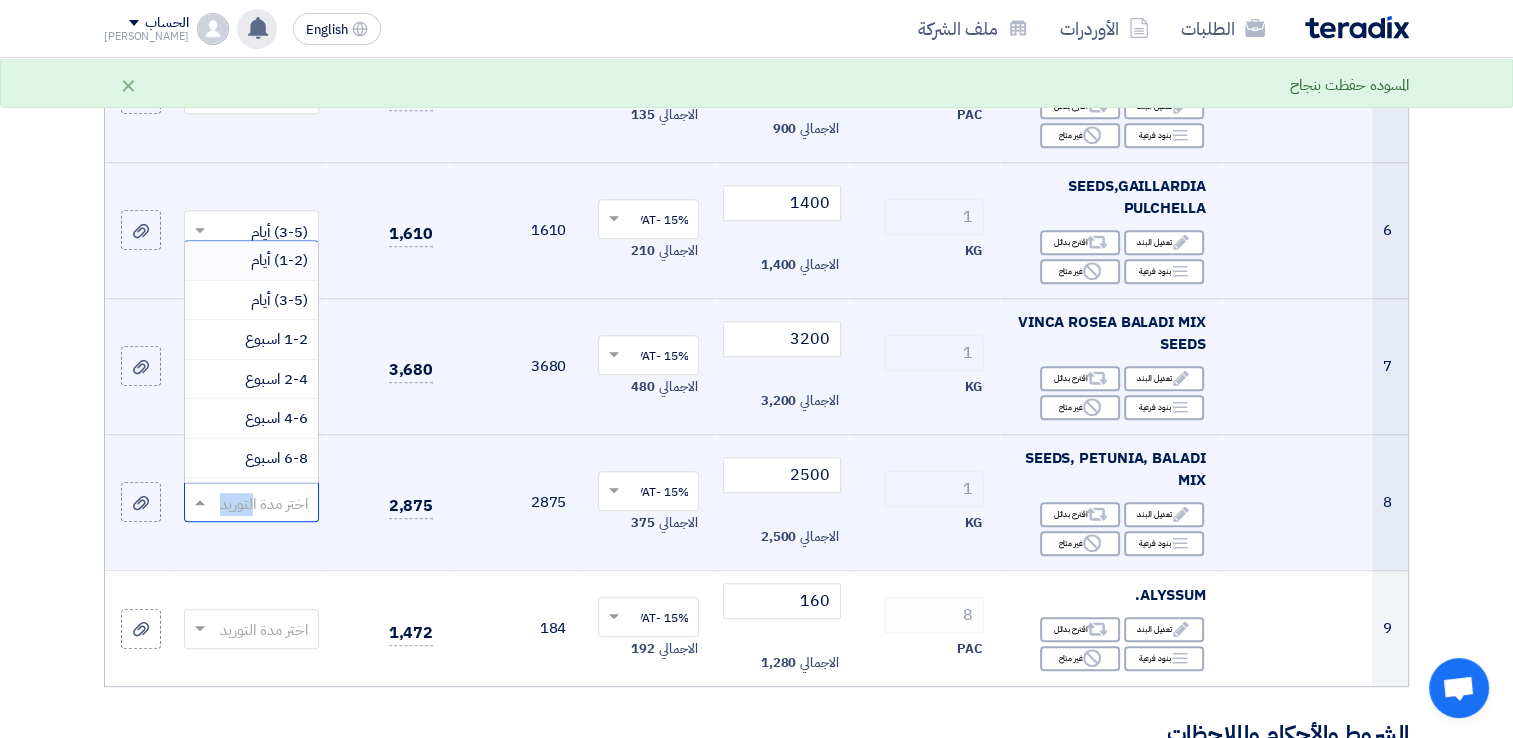 click 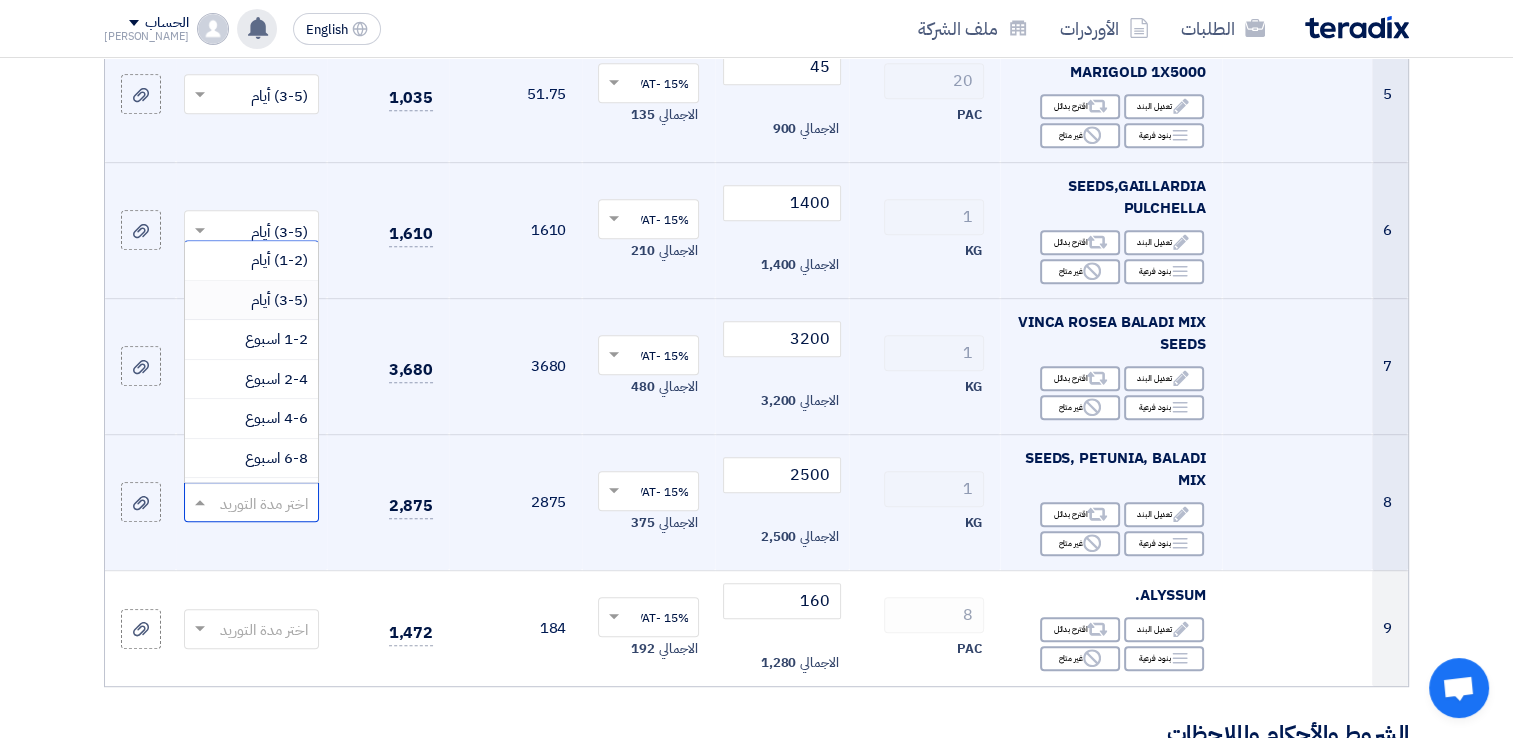 click on "(3-5) أيام" at bounding box center [279, 300] 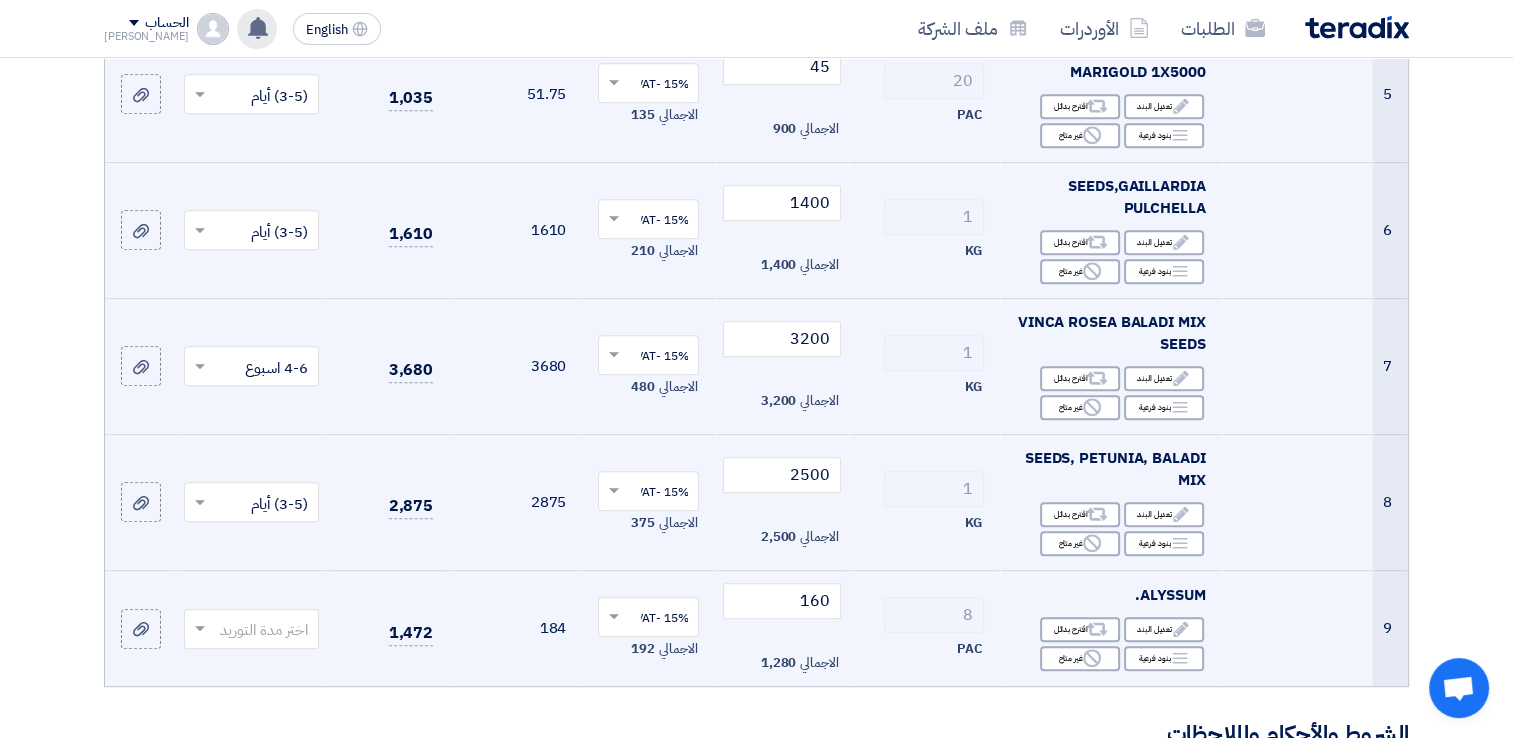 click 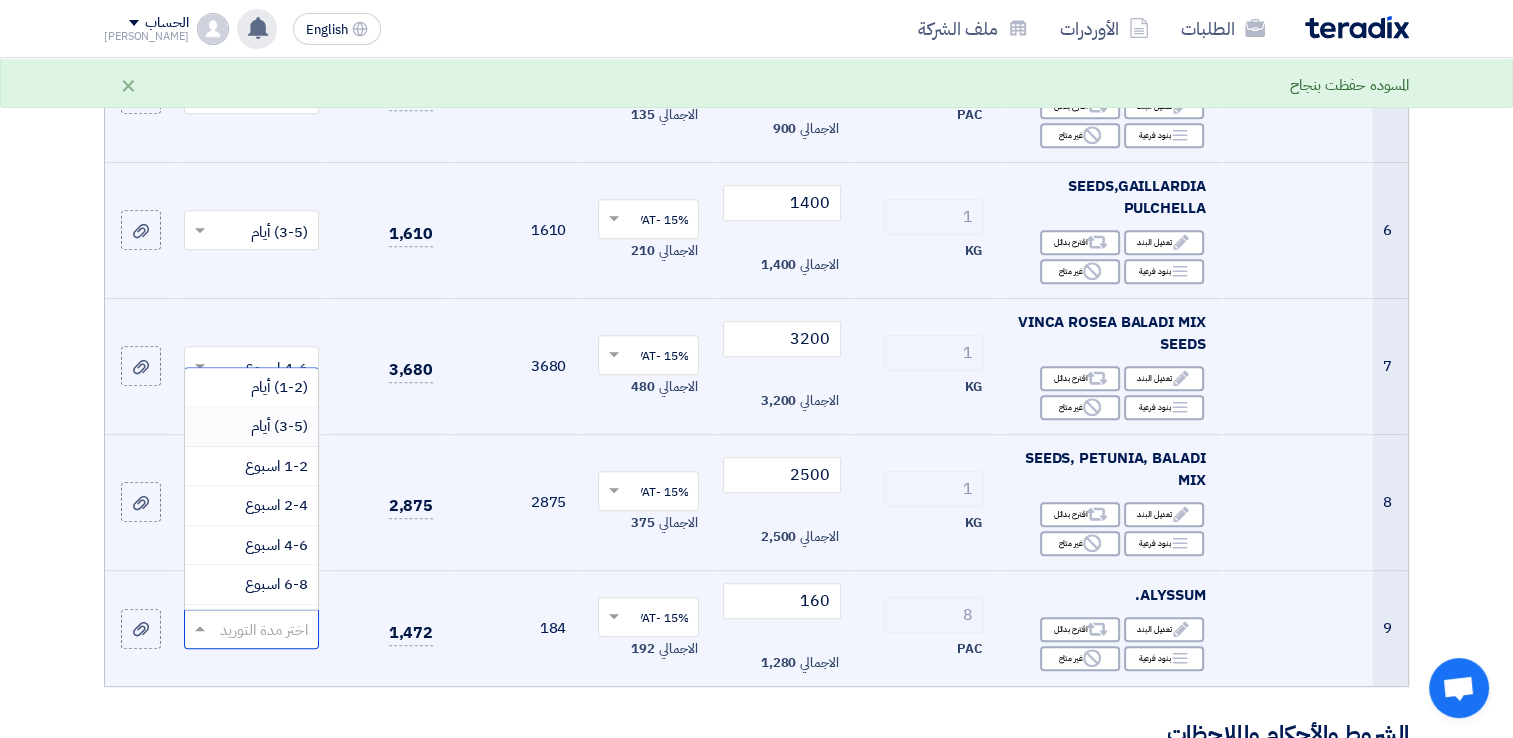 click on "(3-5) أيام" at bounding box center (279, 426) 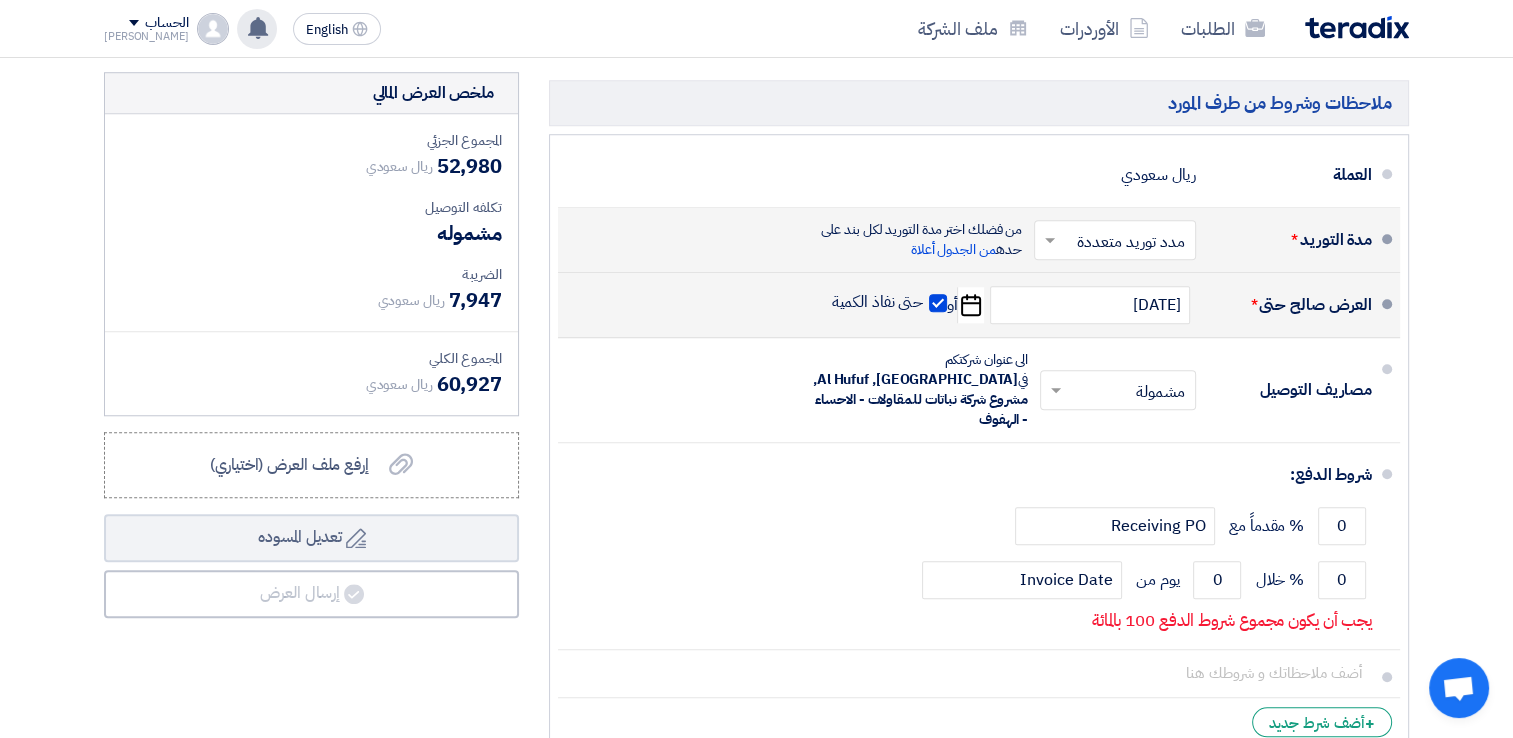 scroll, scrollTop: 1614, scrollLeft: 0, axis: vertical 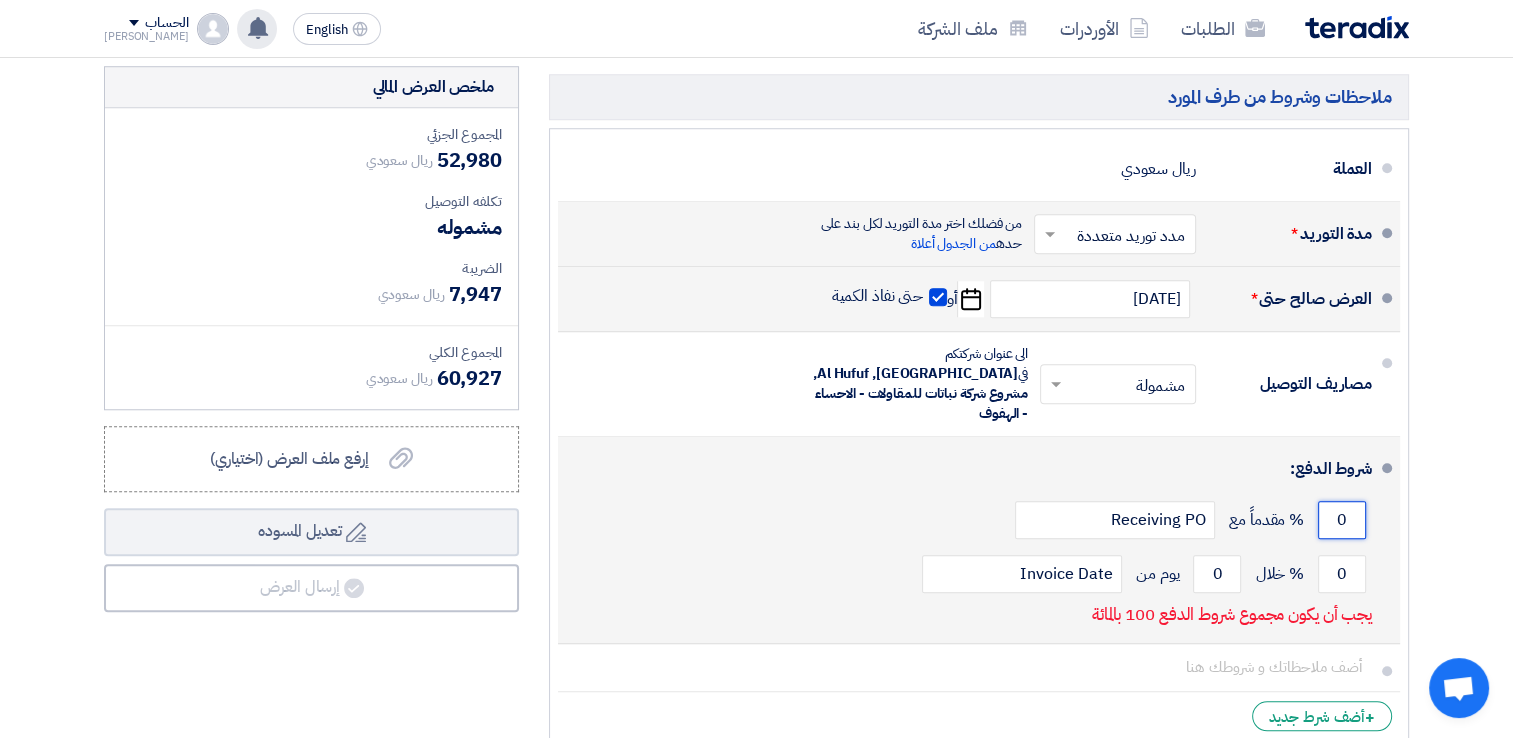 click on "0" 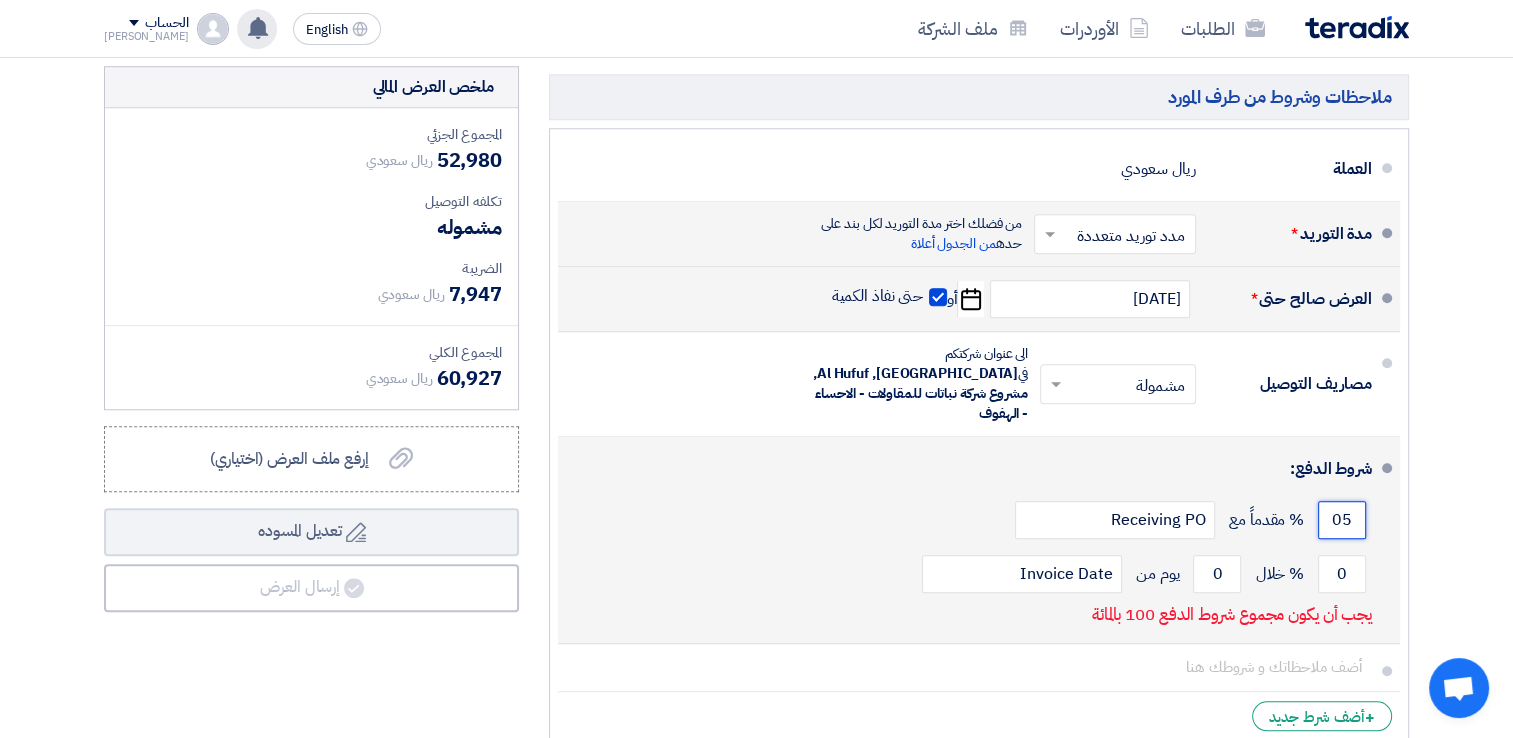 type on "0" 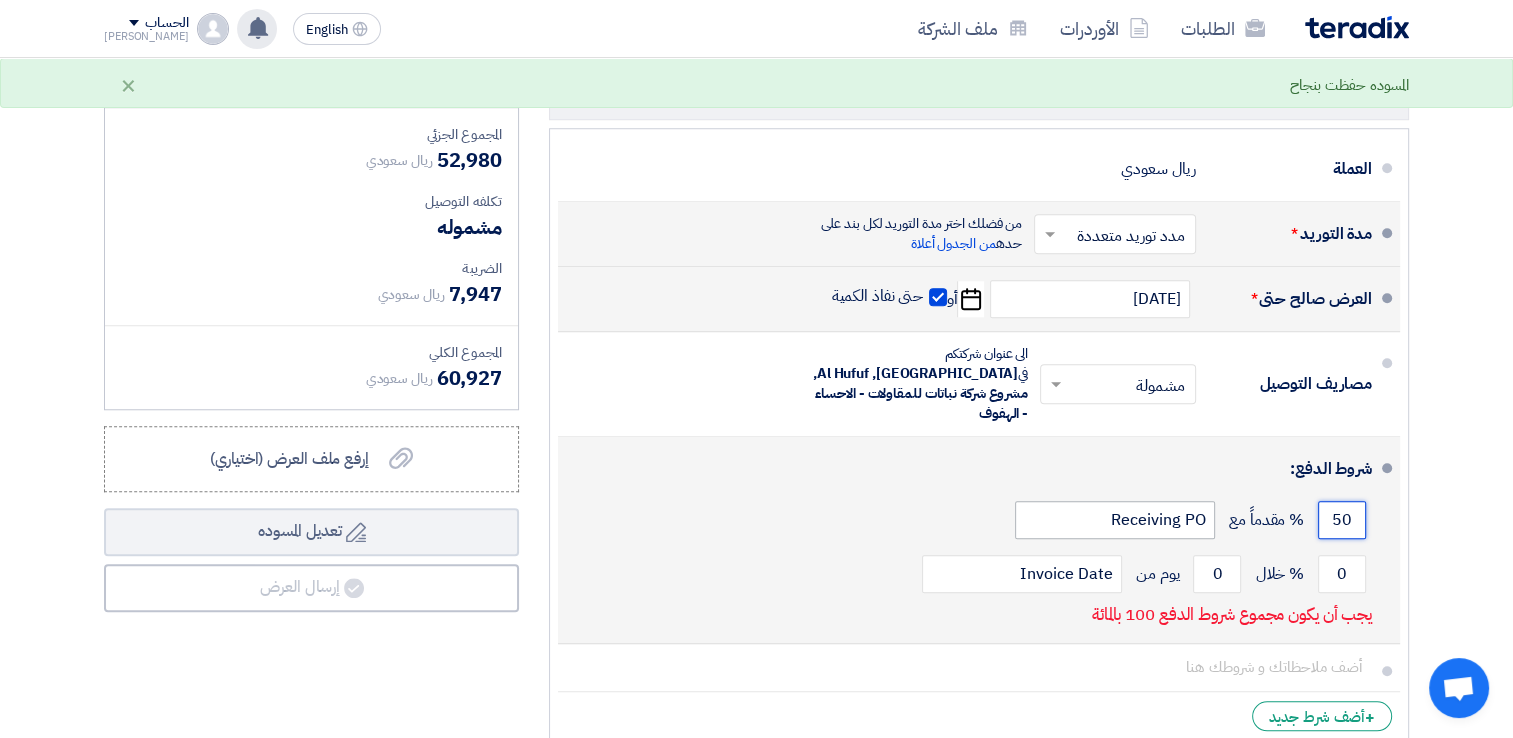 type on "50" 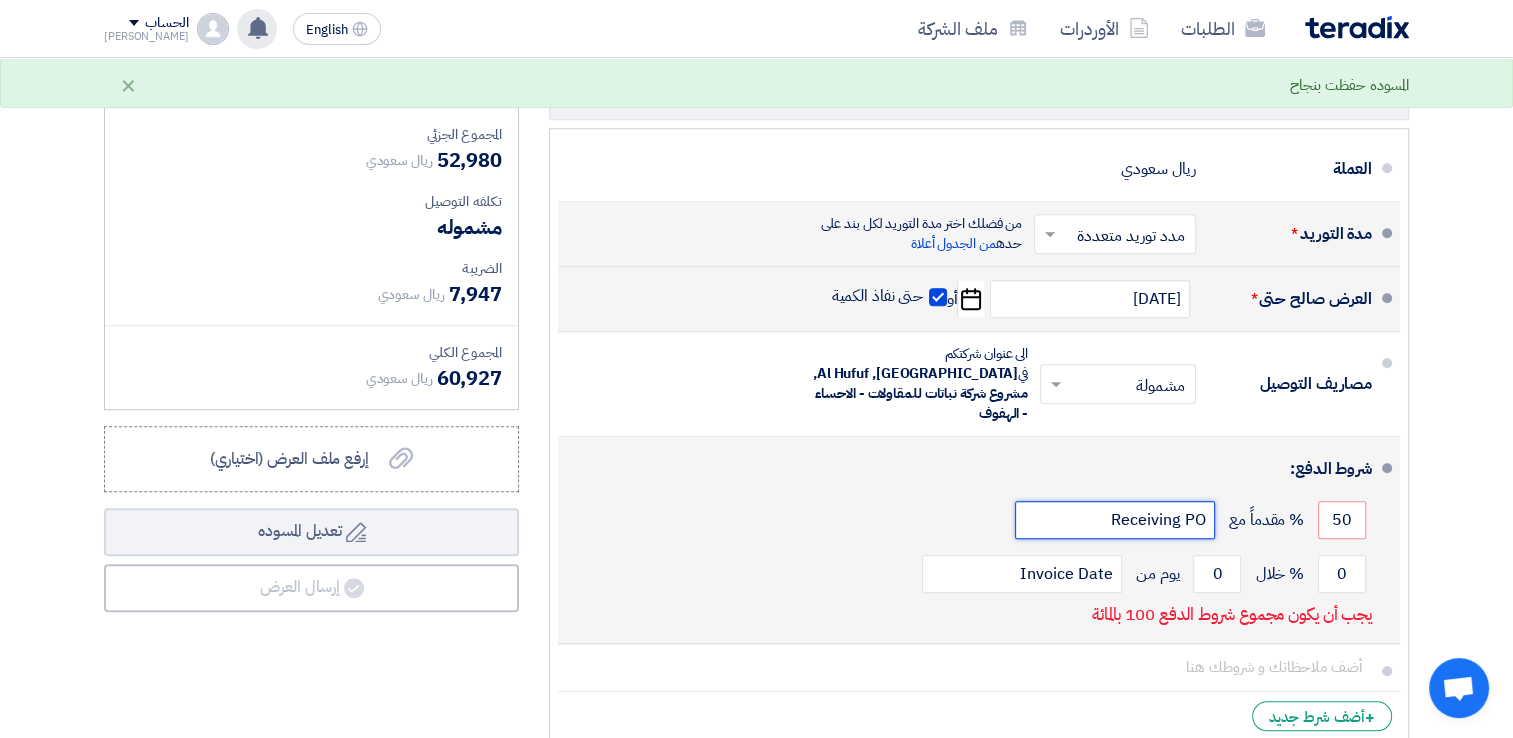 click on "Receiving PO" 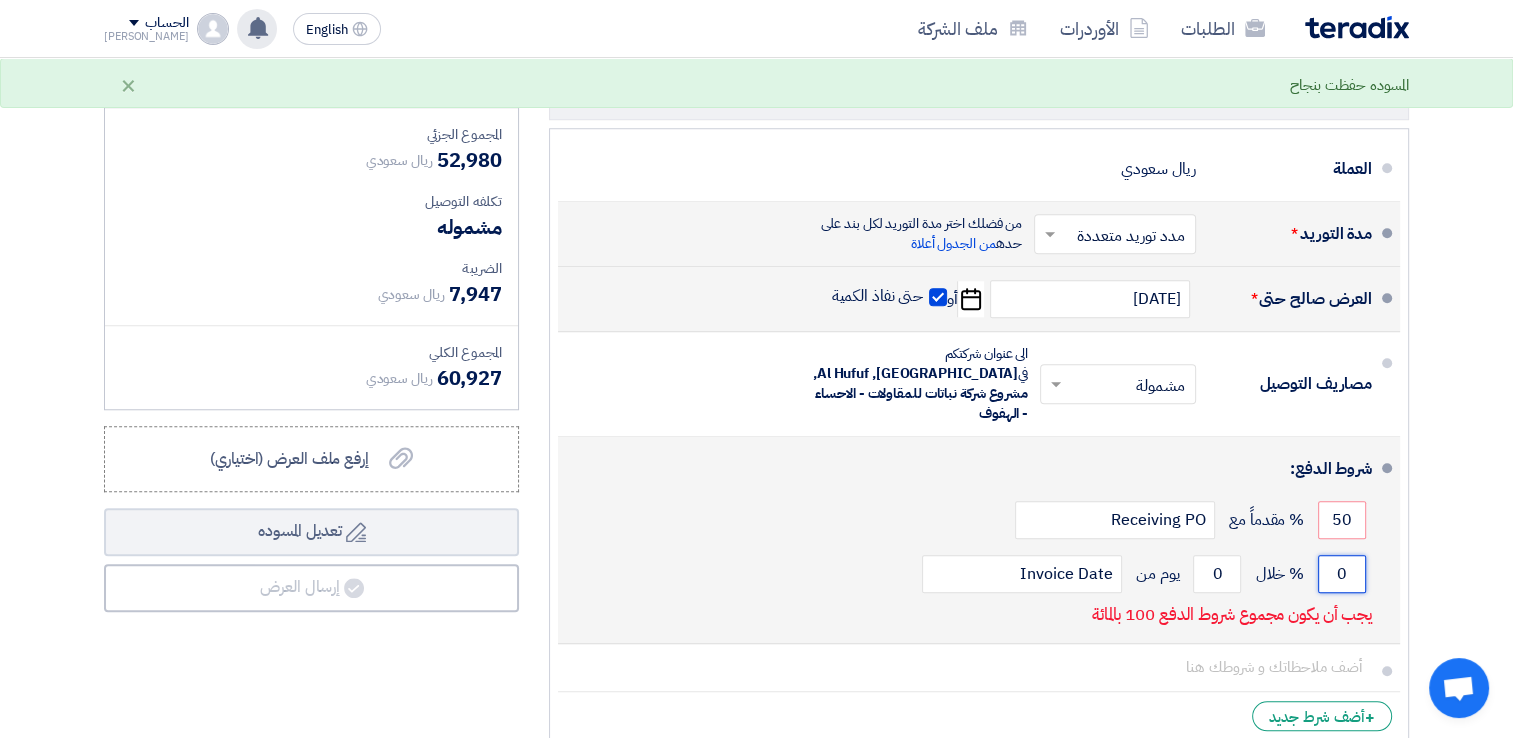 click on "0" 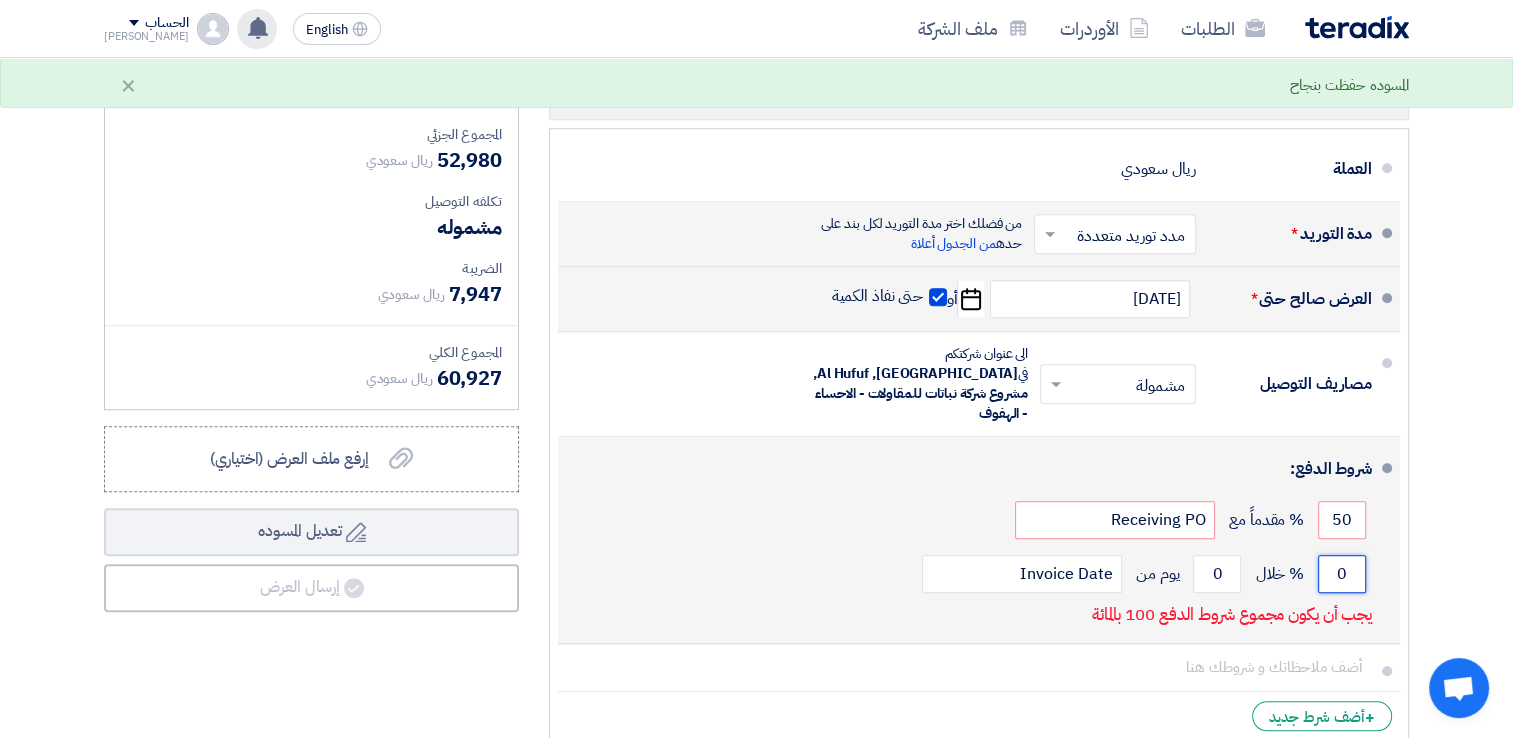 click on "0" 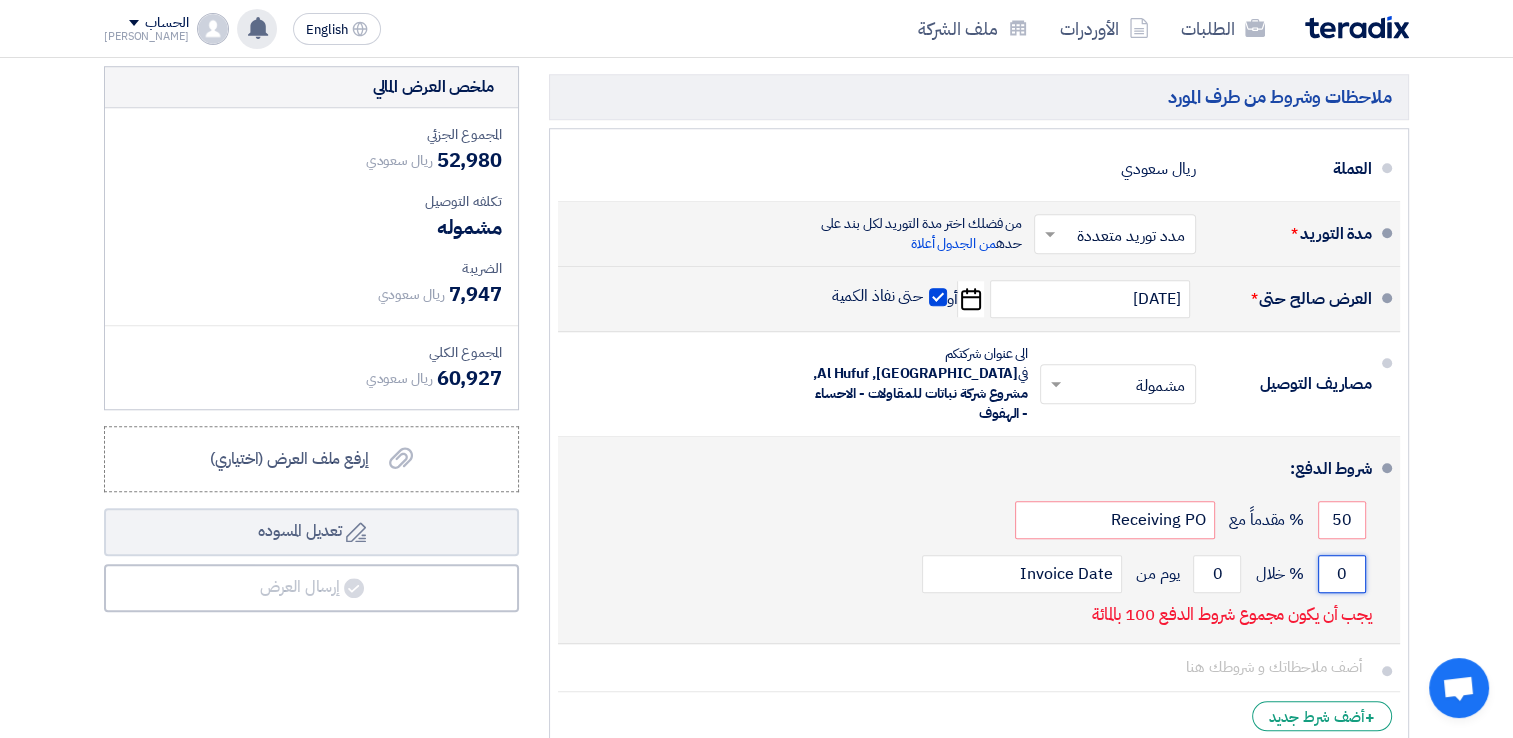 drag, startPoint x: 1336, startPoint y: 527, endPoint x: 1348, endPoint y: 526, distance: 12.0415945 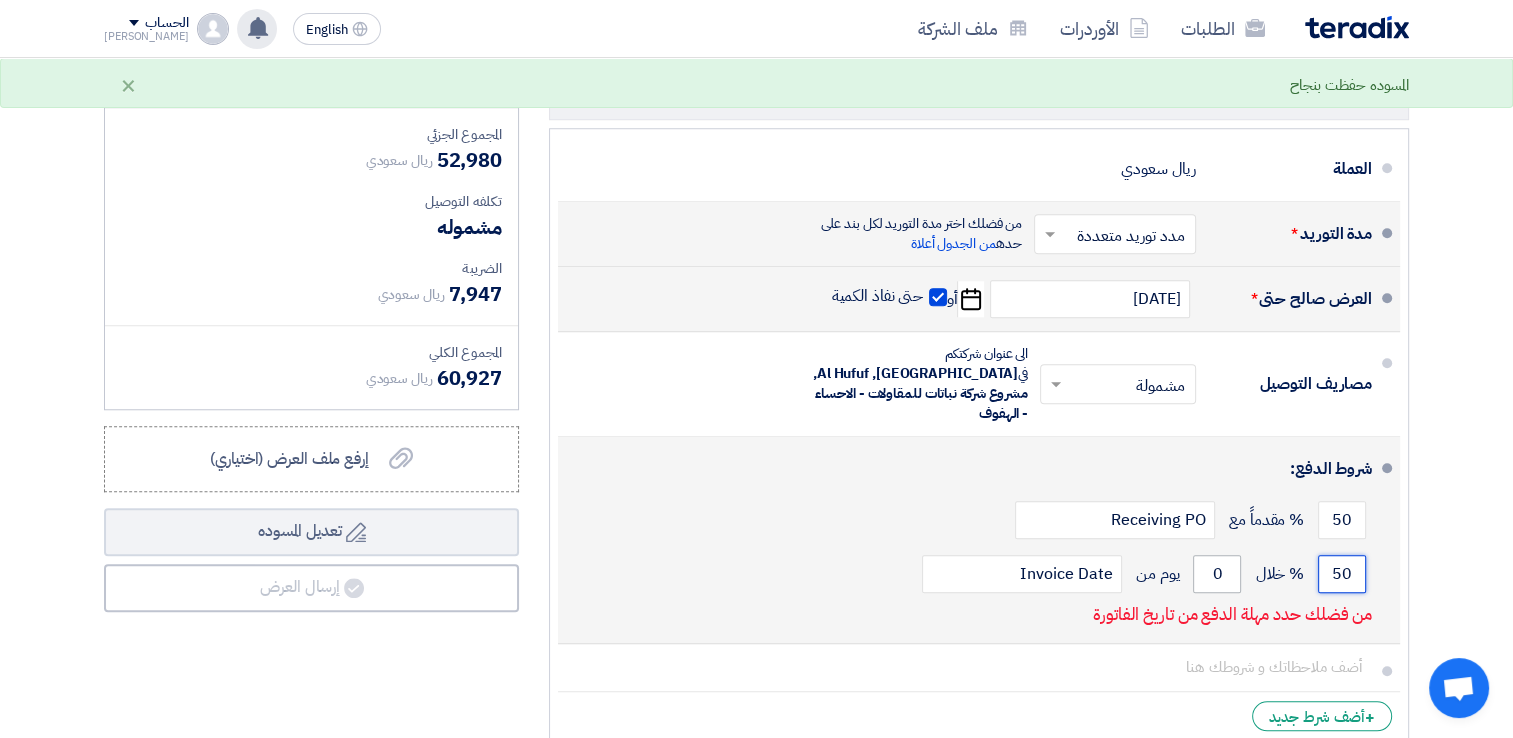 type on "50" 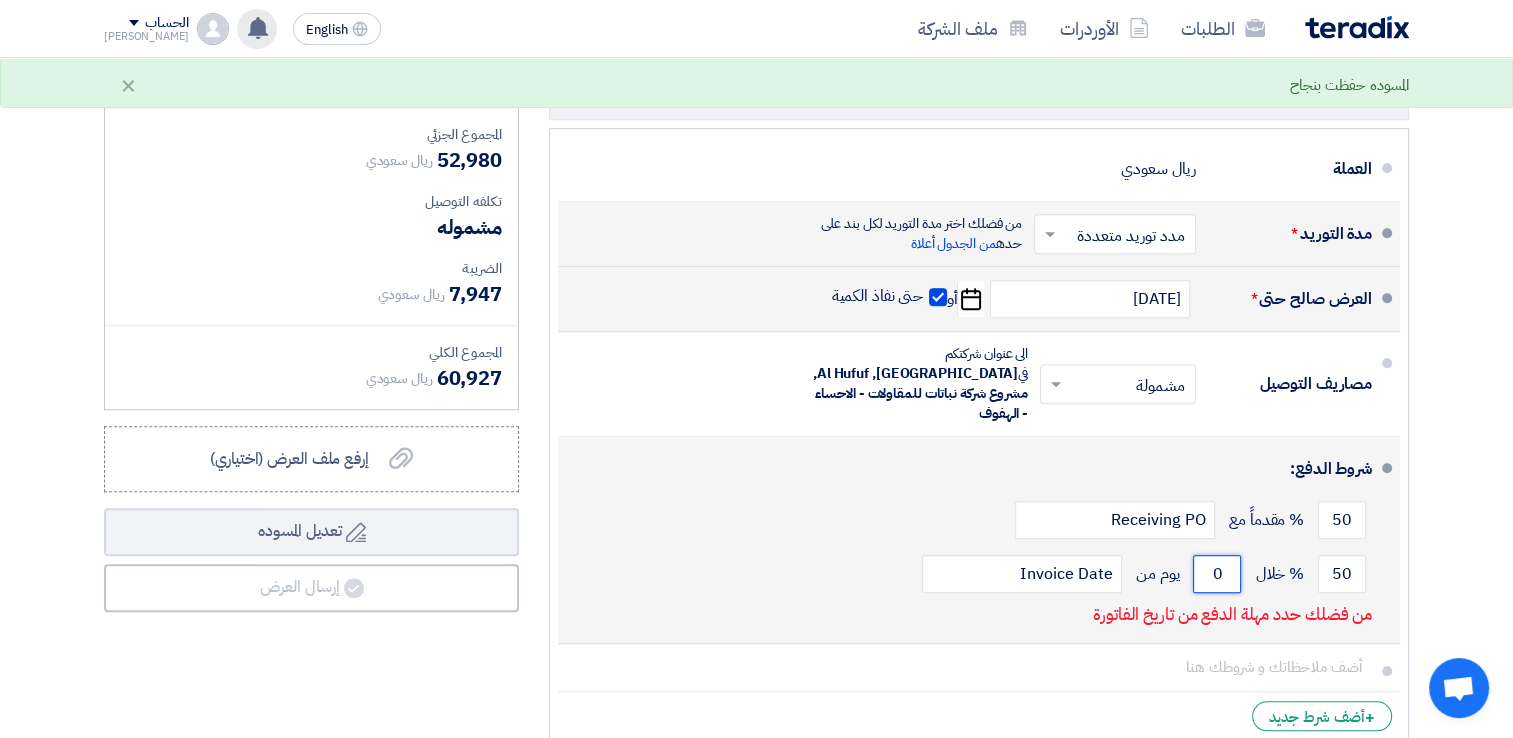 click on "0" 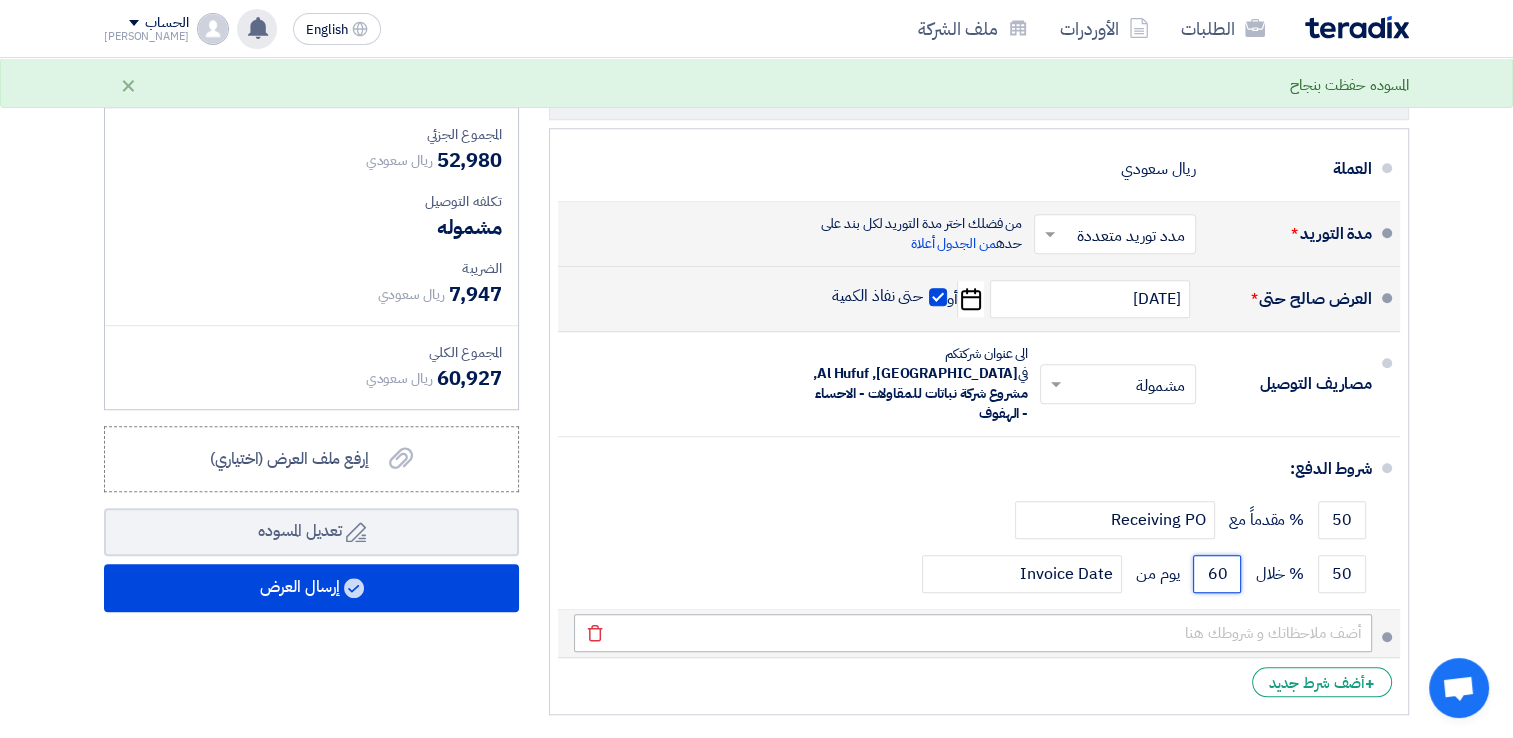 type on "60" 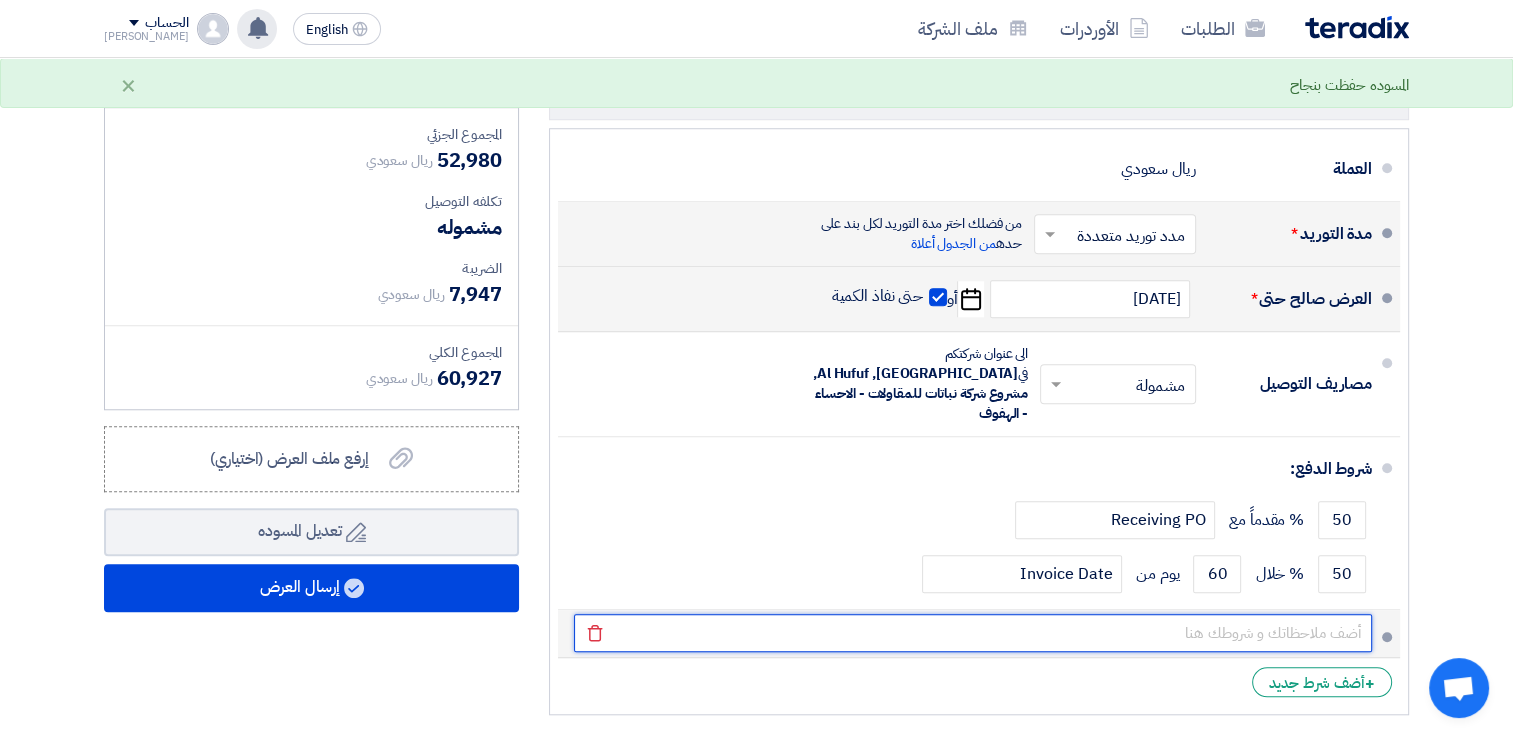 click 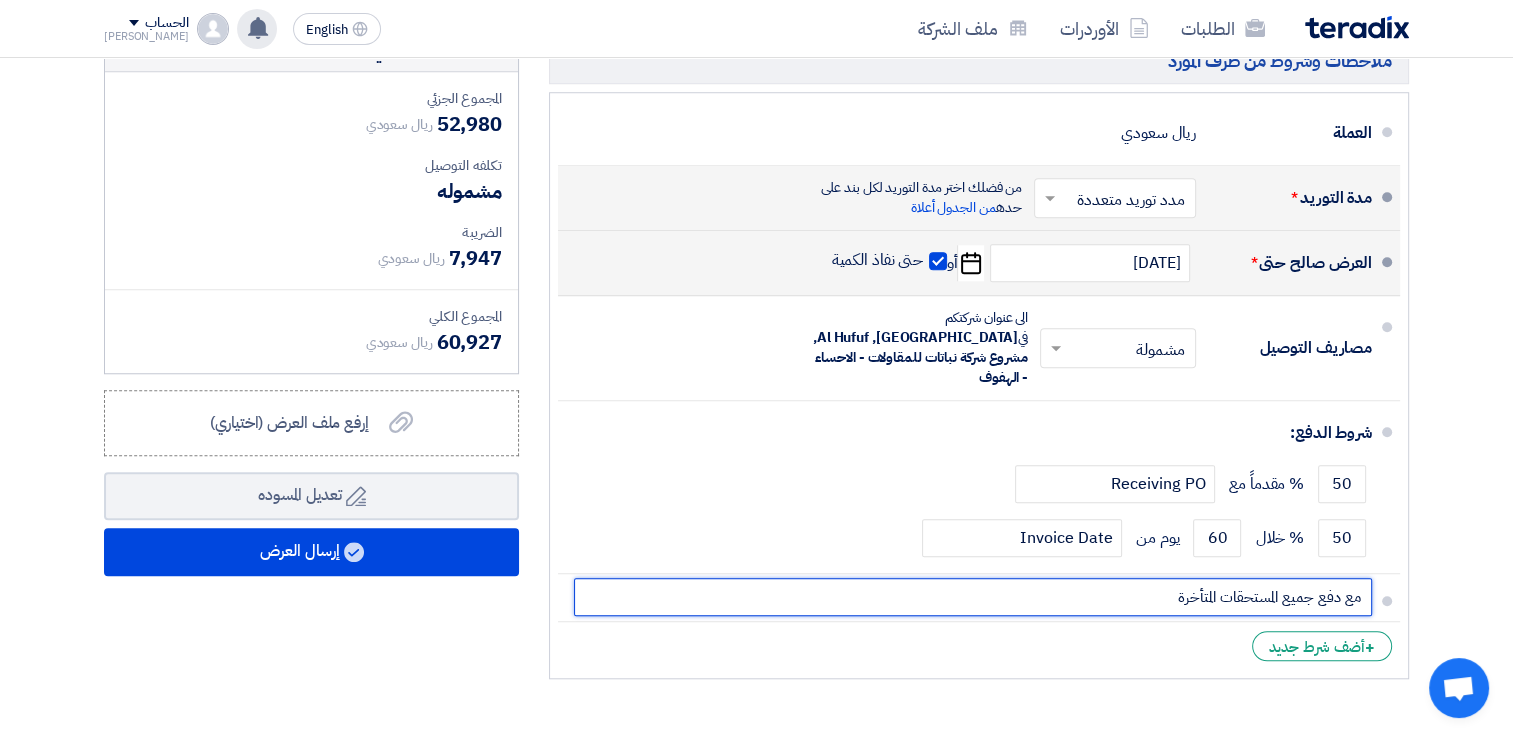 scroll, scrollTop: 1656, scrollLeft: 0, axis: vertical 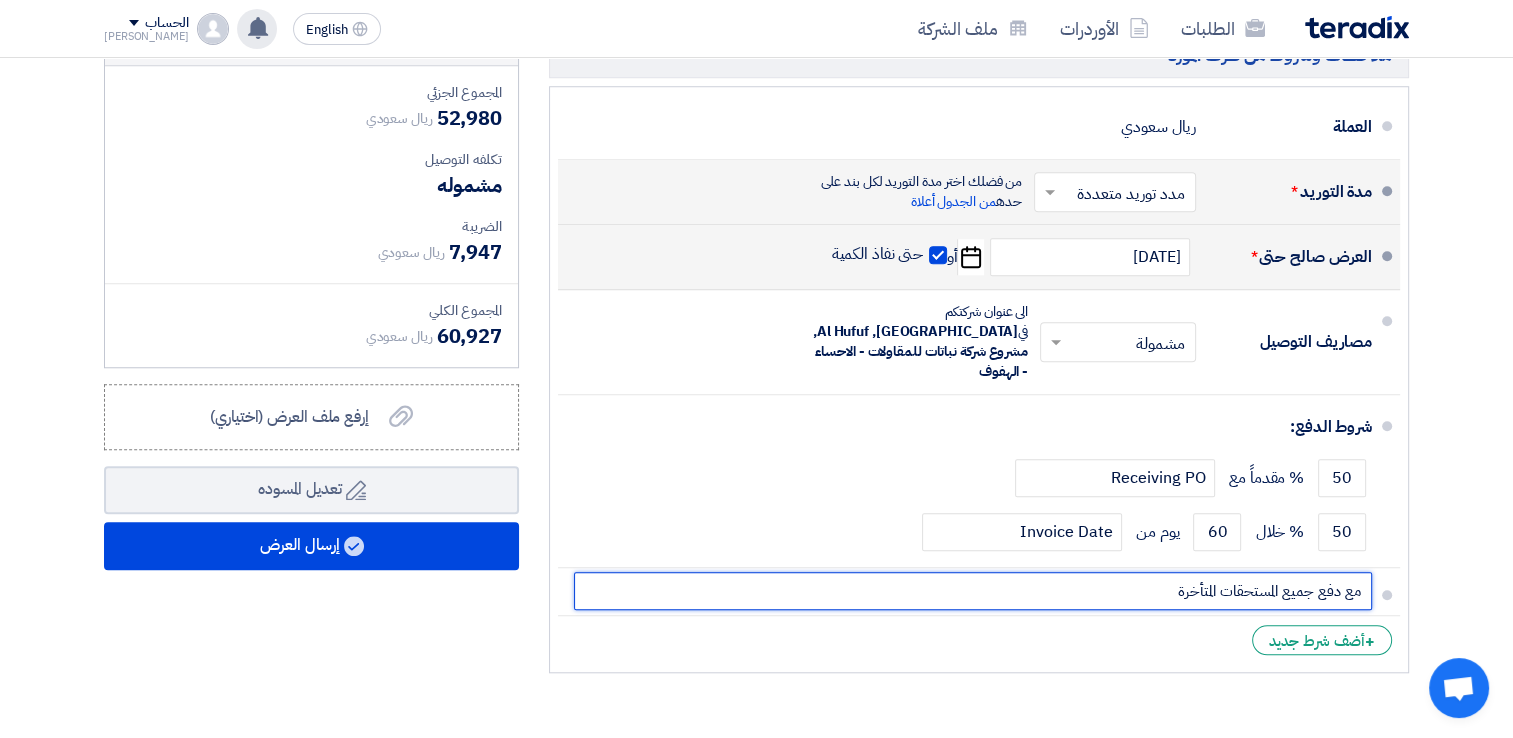 type on "مع دفع جميع المستحقات المتأخرة" 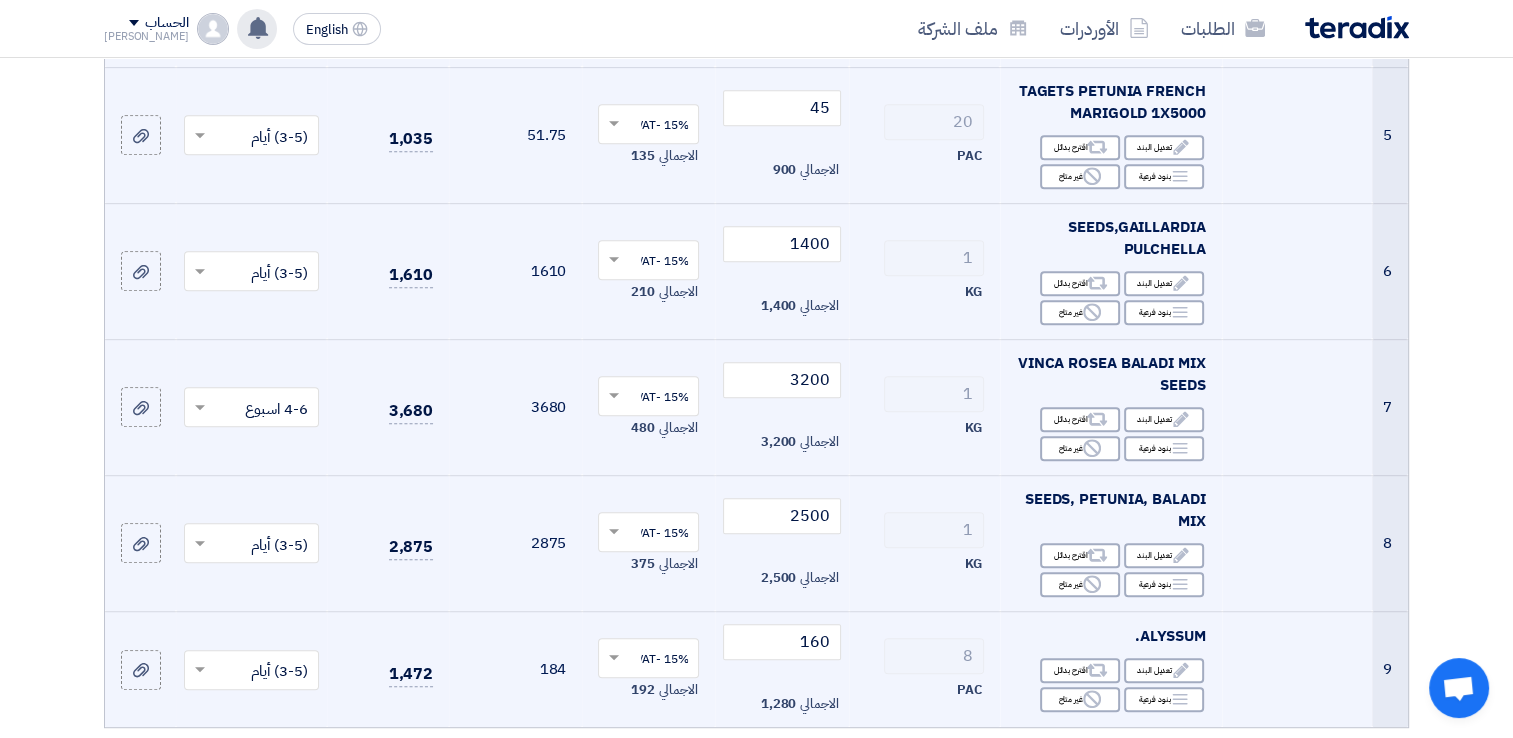scroll, scrollTop: 871, scrollLeft: 0, axis: vertical 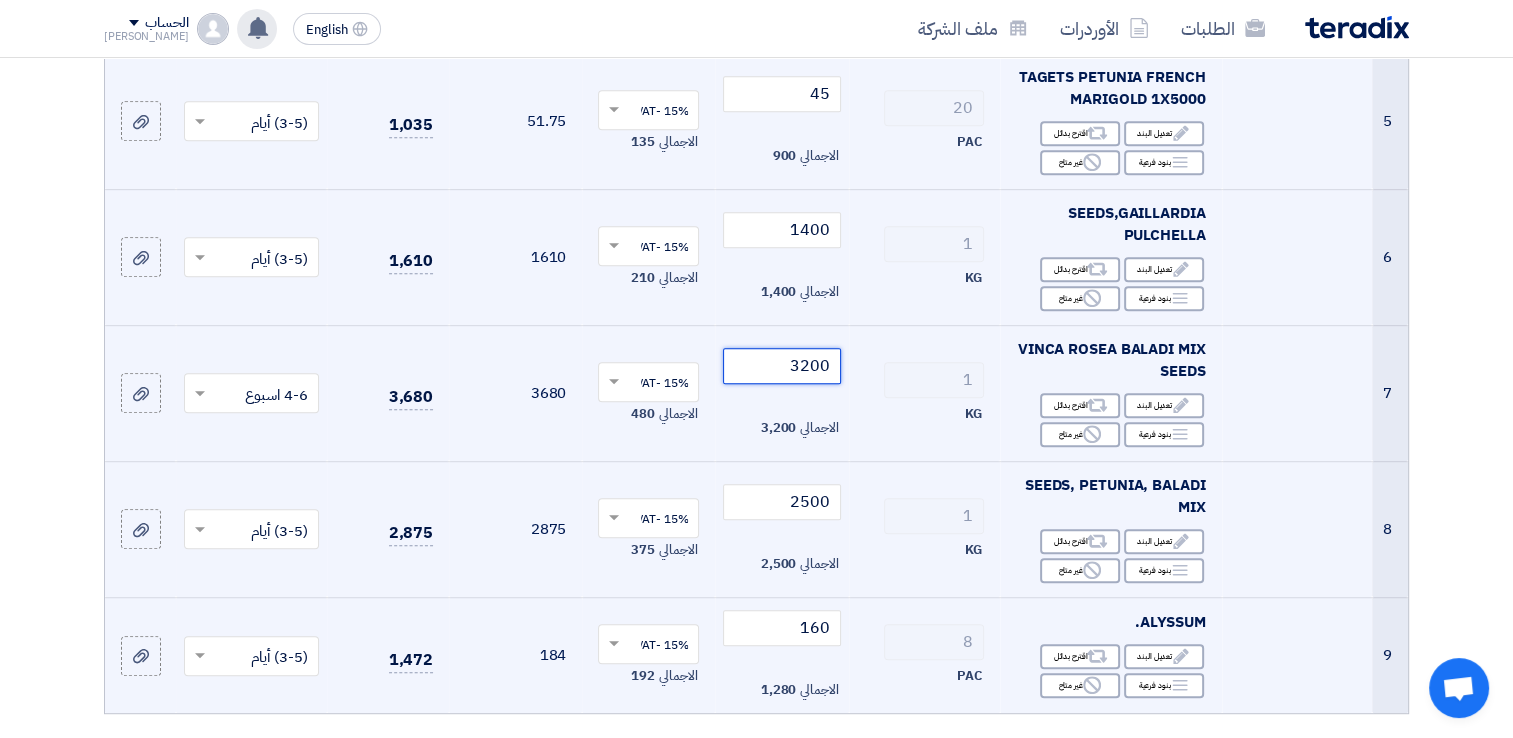 click on "3200" 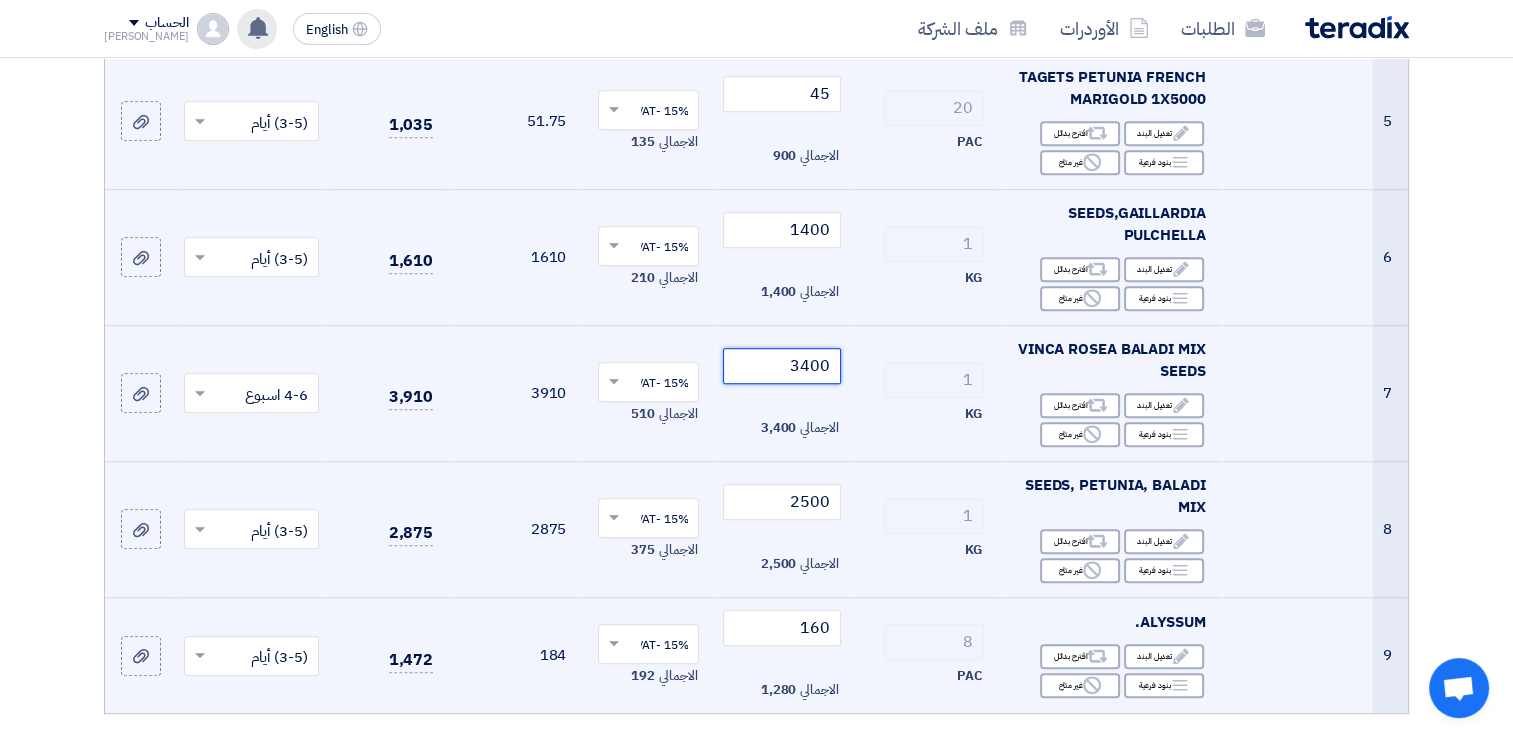 type on "3400" 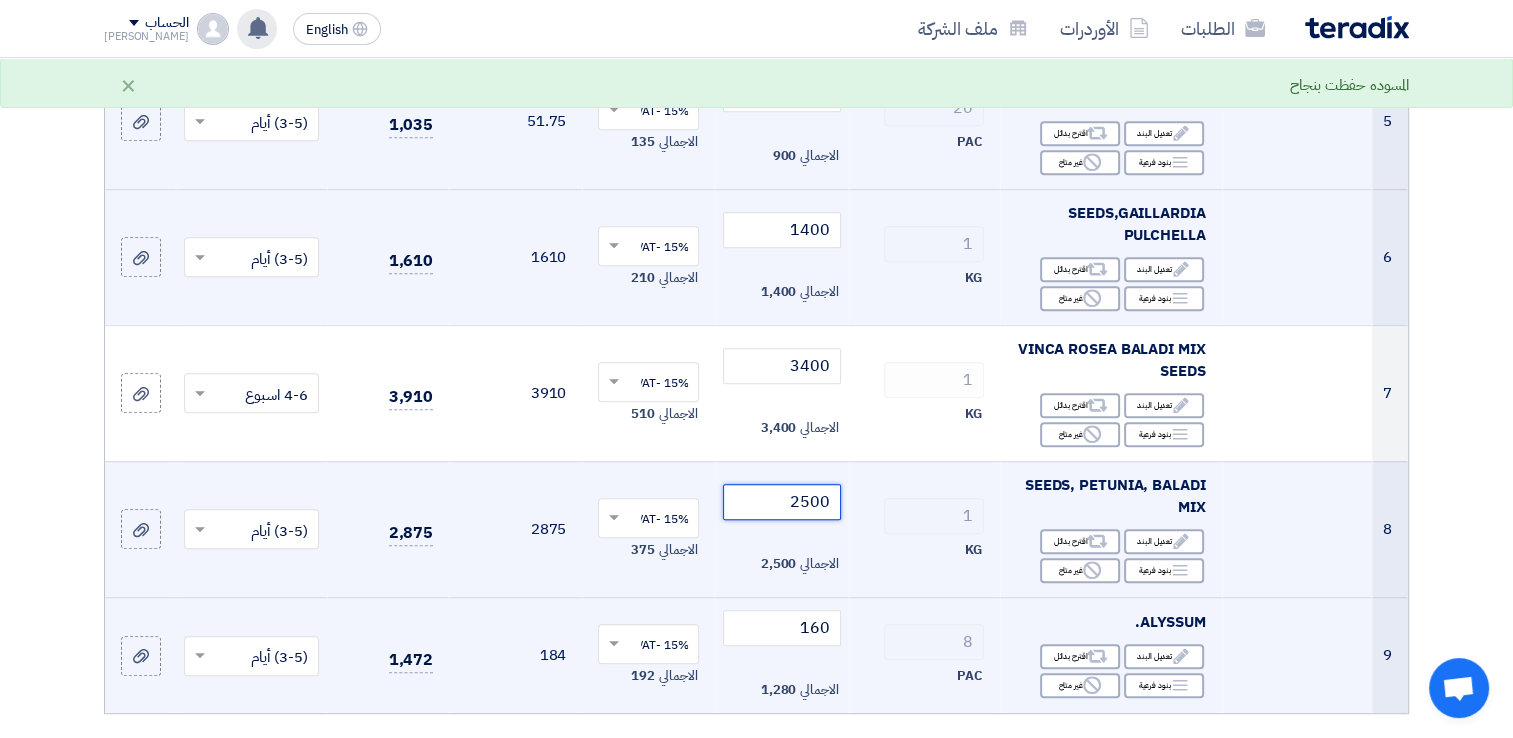 click on "2500" 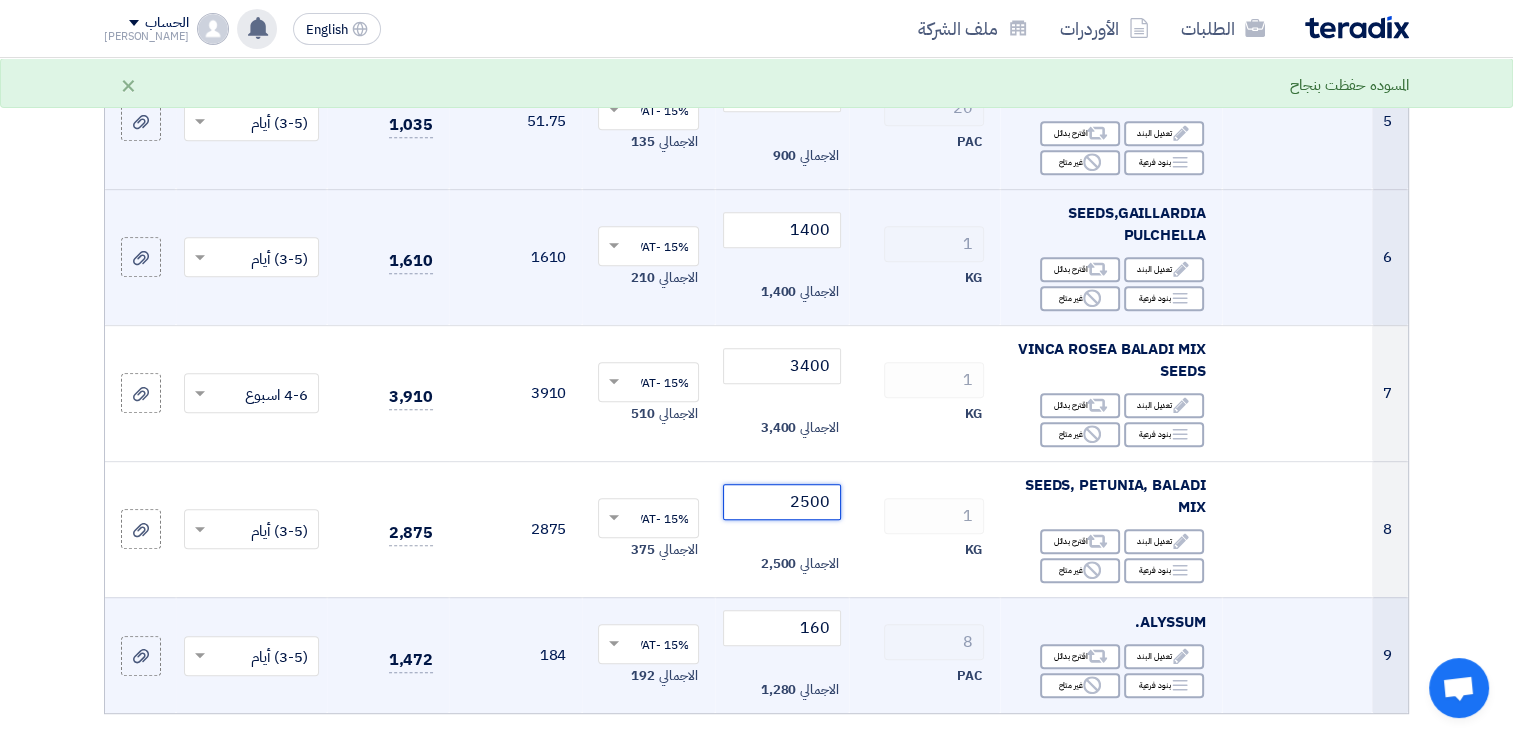 scroll, scrollTop: 1516, scrollLeft: 0, axis: vertical 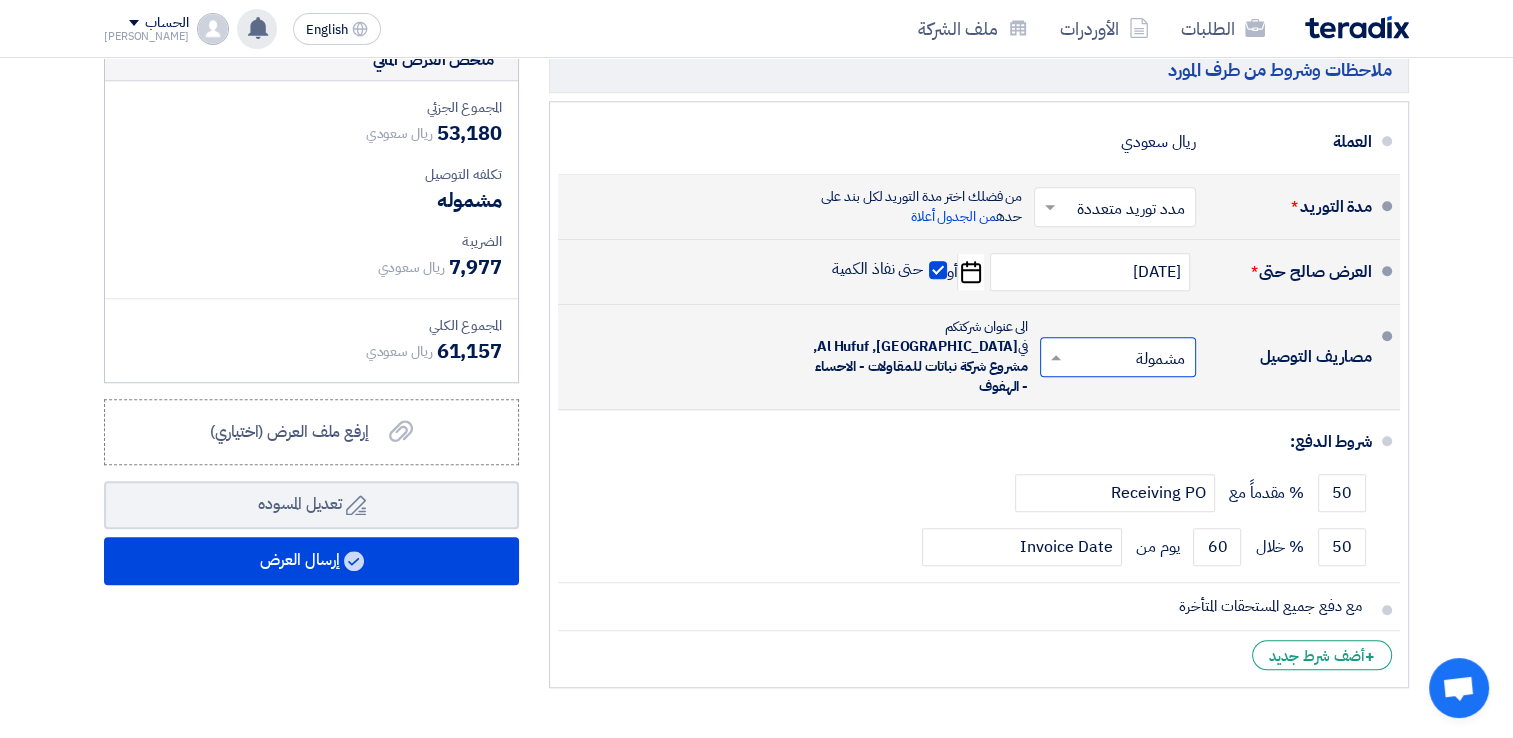 click 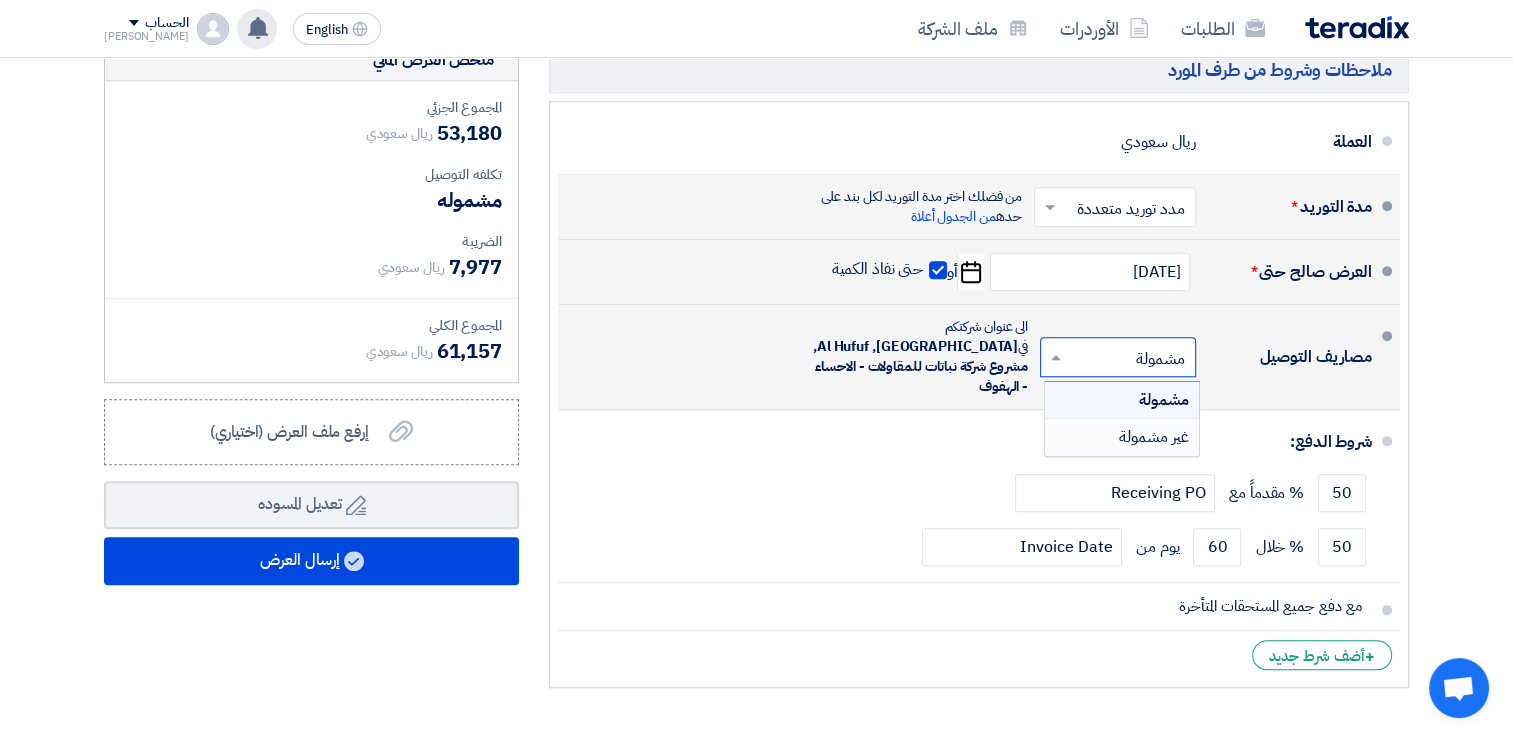 click on "غير مشمولة" at bounding box center [1154, 437] 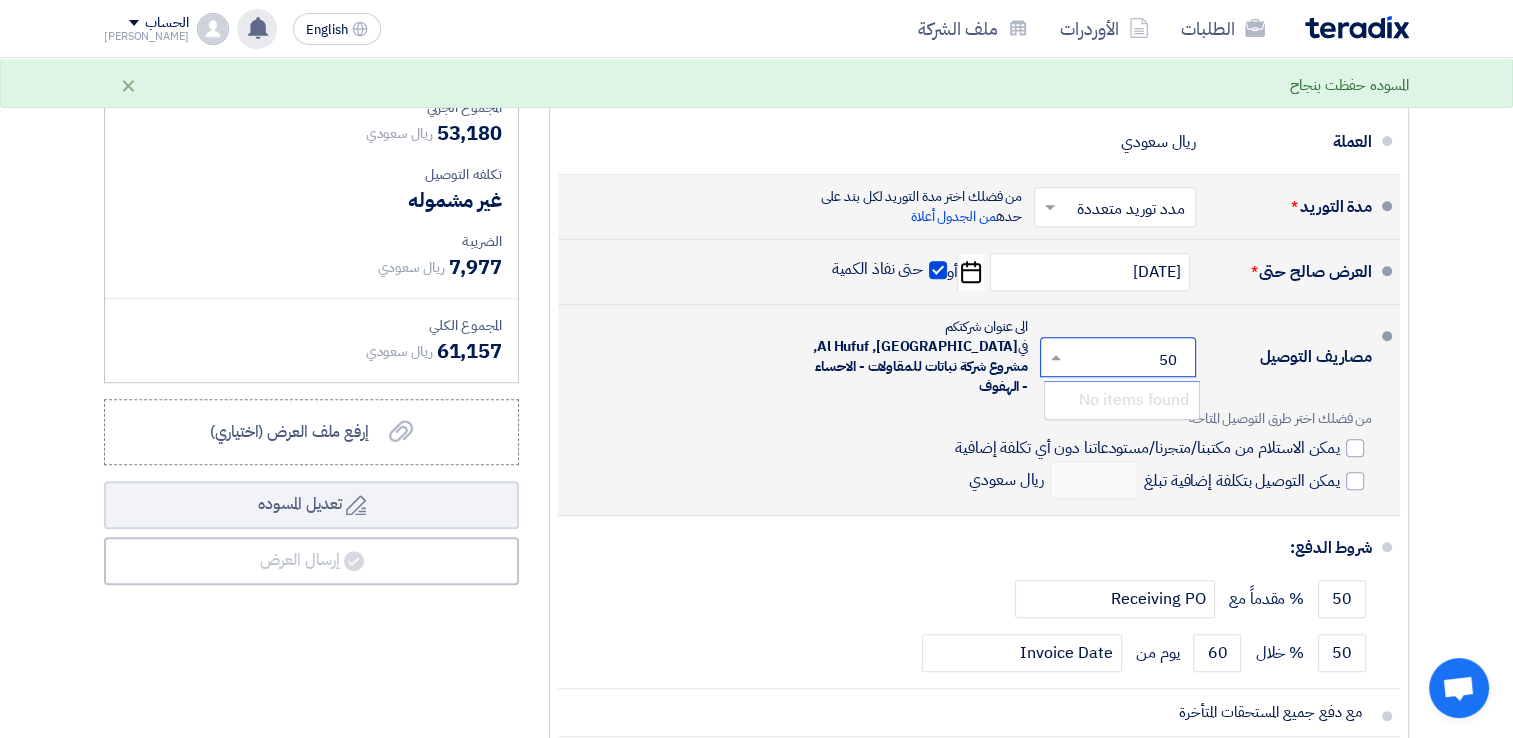 type on "500" 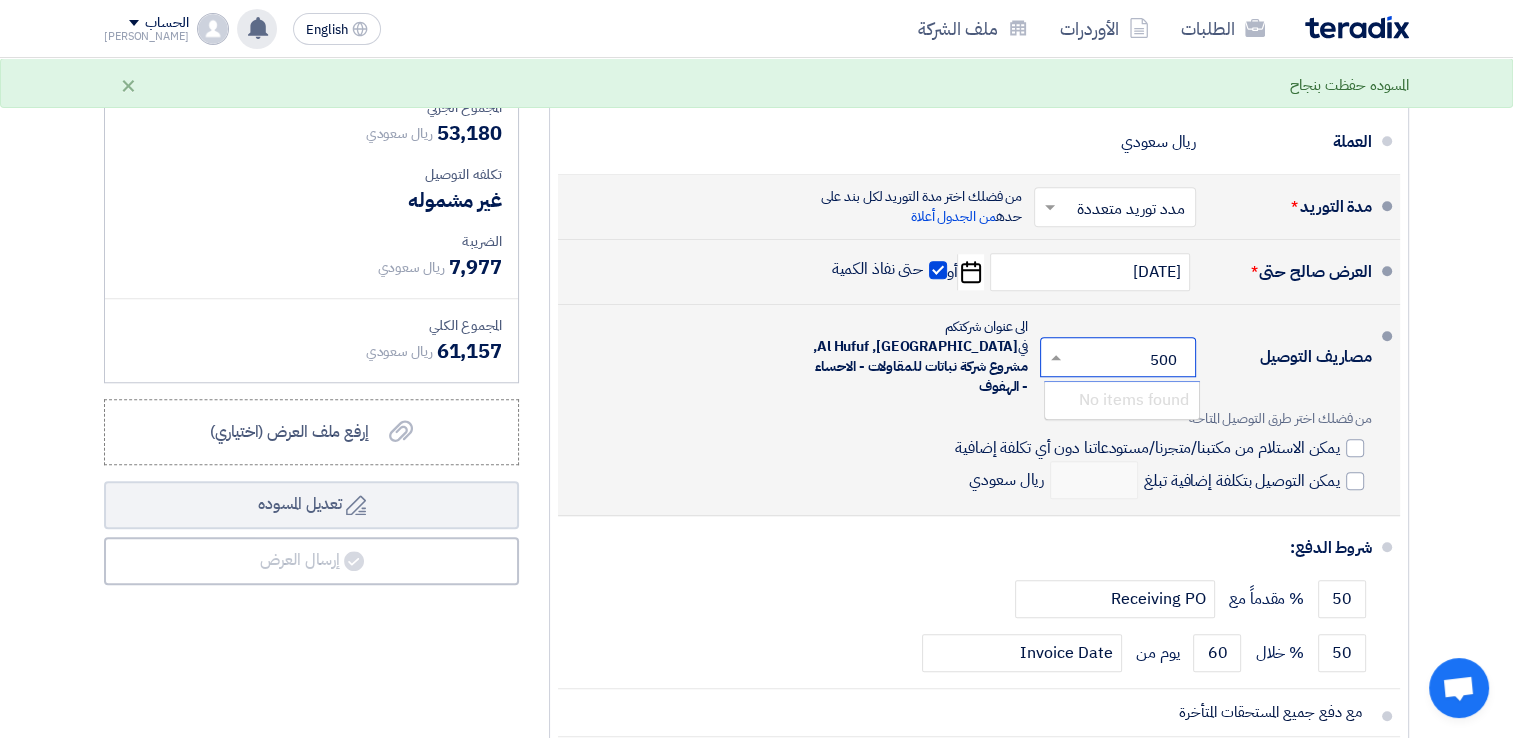 type 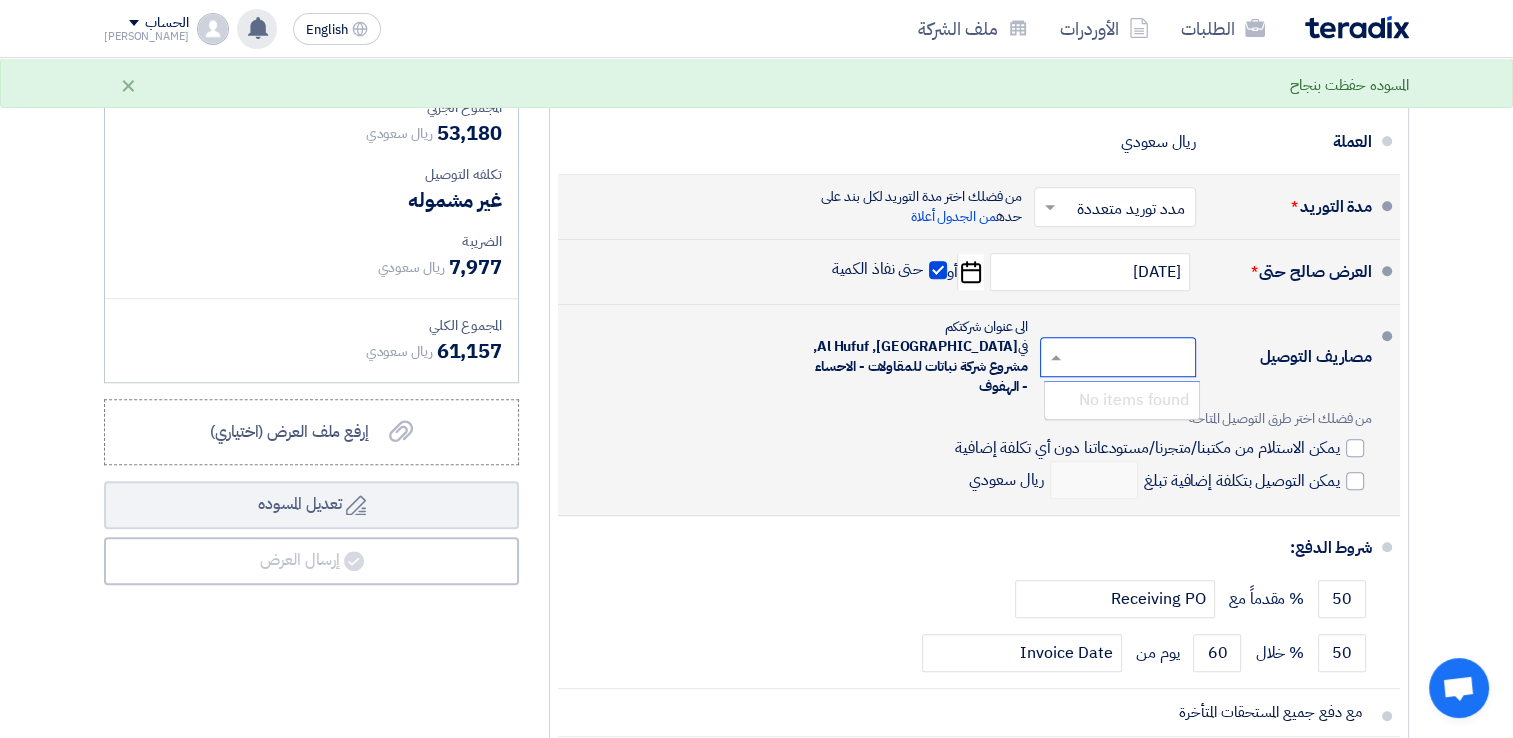 click on "مصاريف التوصيل
×
غير مشمولة
×
No items found
الى عنوان شركتكم في
*" 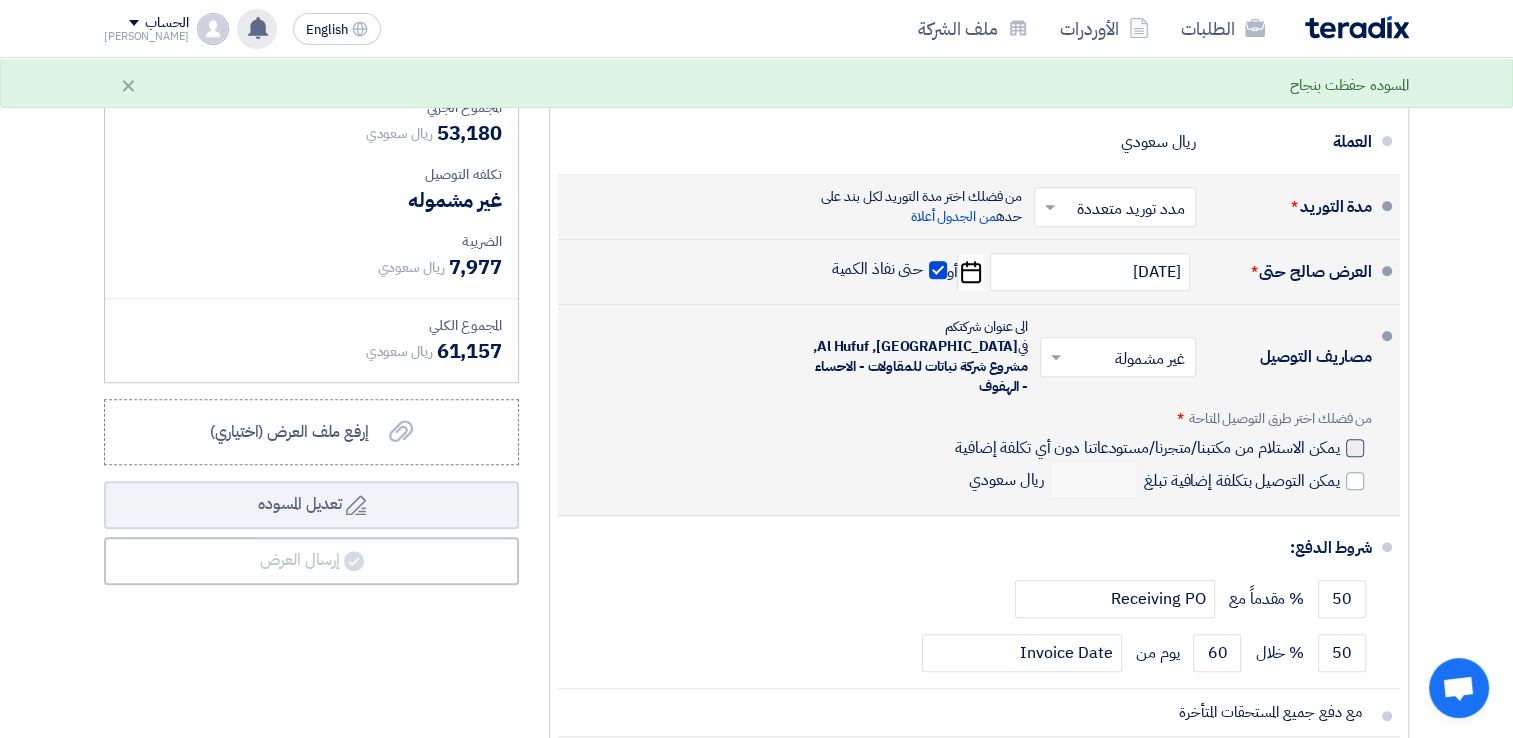 click 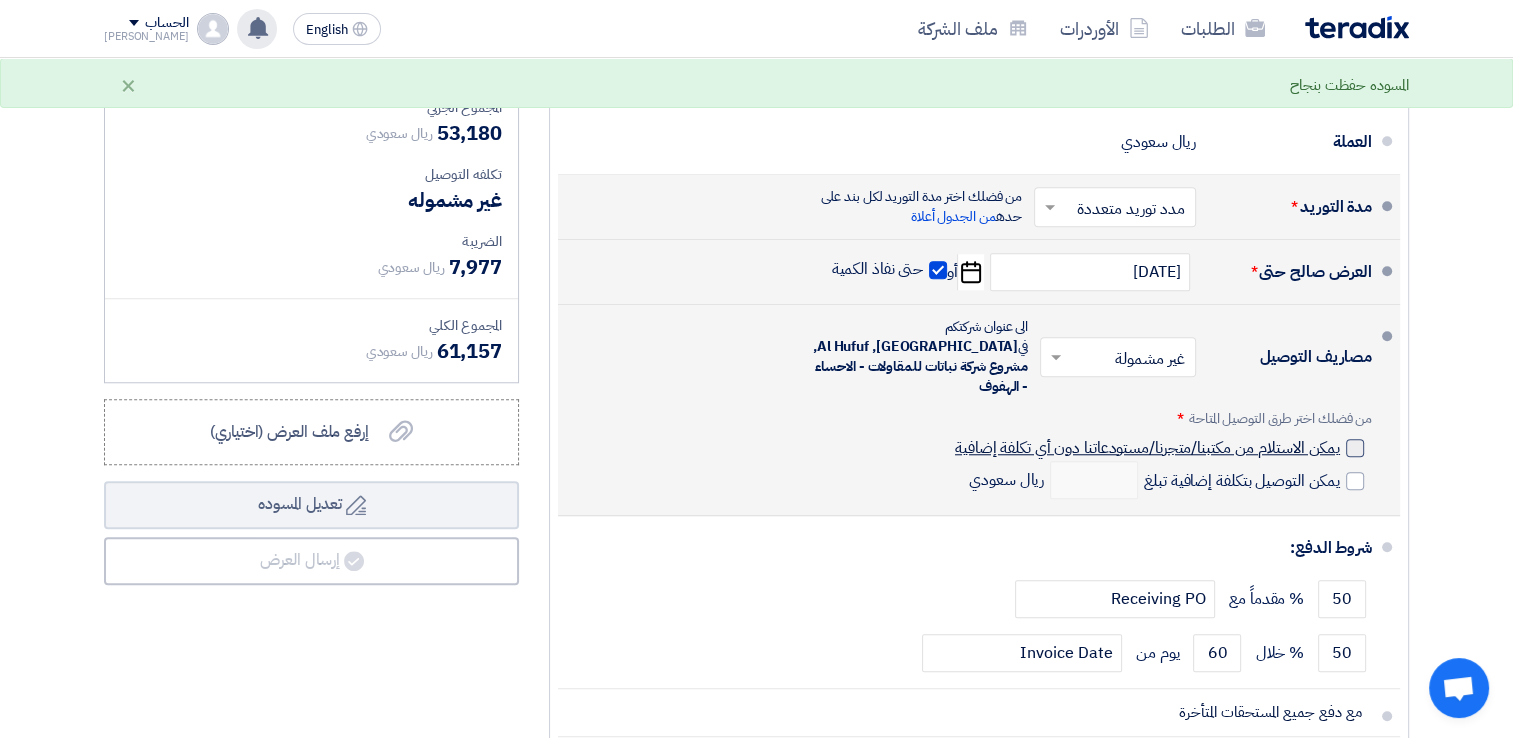 click on "يمكن الاستلام من مكتبنا/متجرنا/مستودعاتنا دون أي تكلفة إضافية" 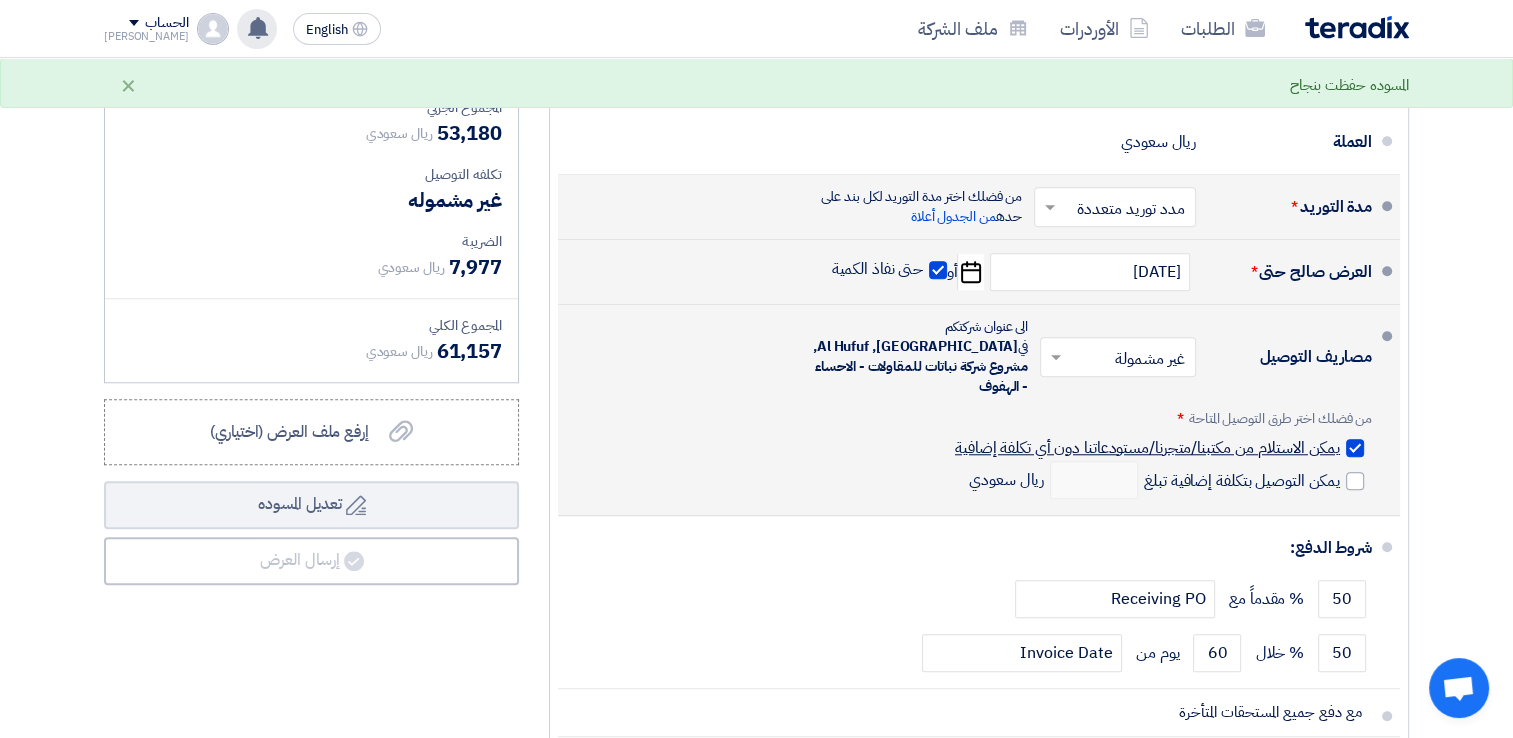 checkbox on "true" 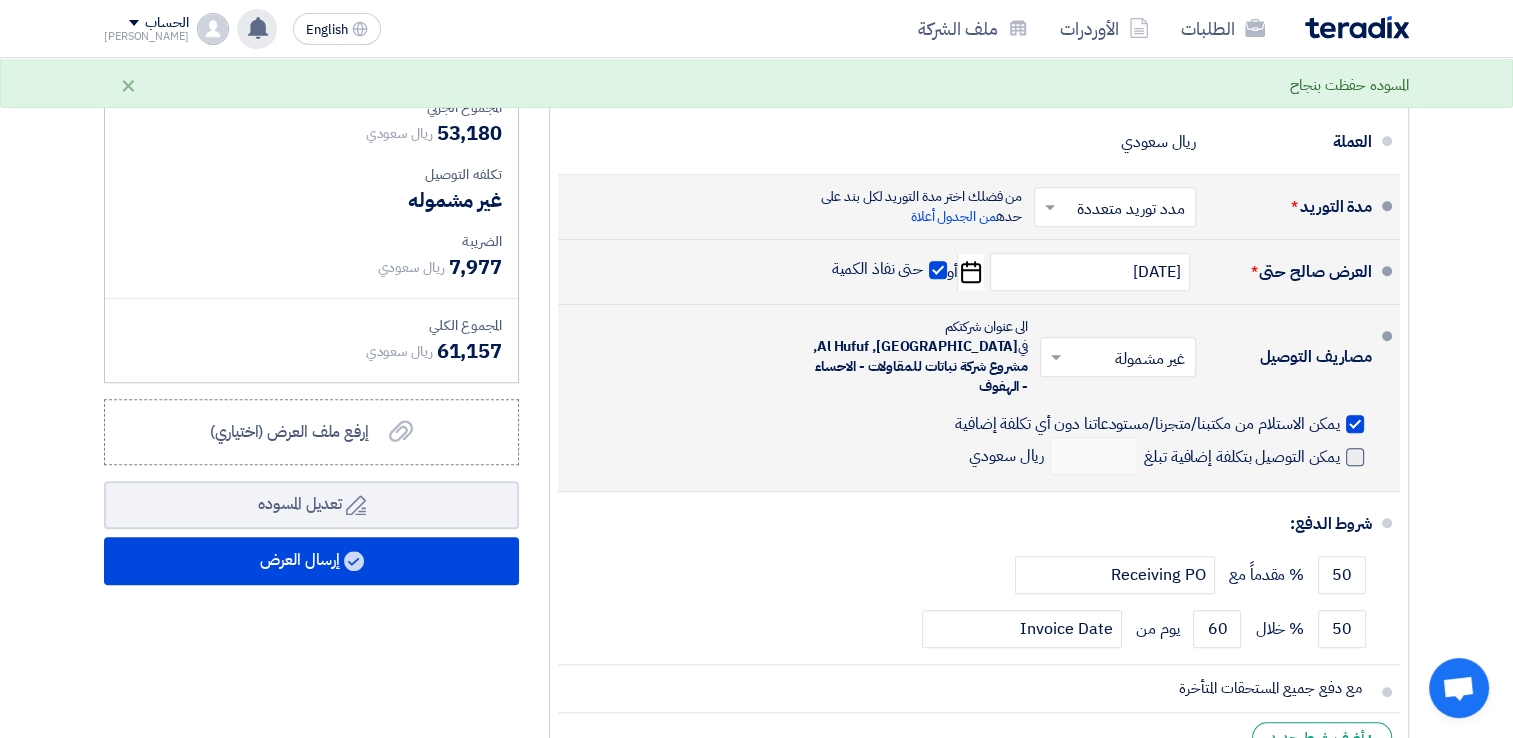 click 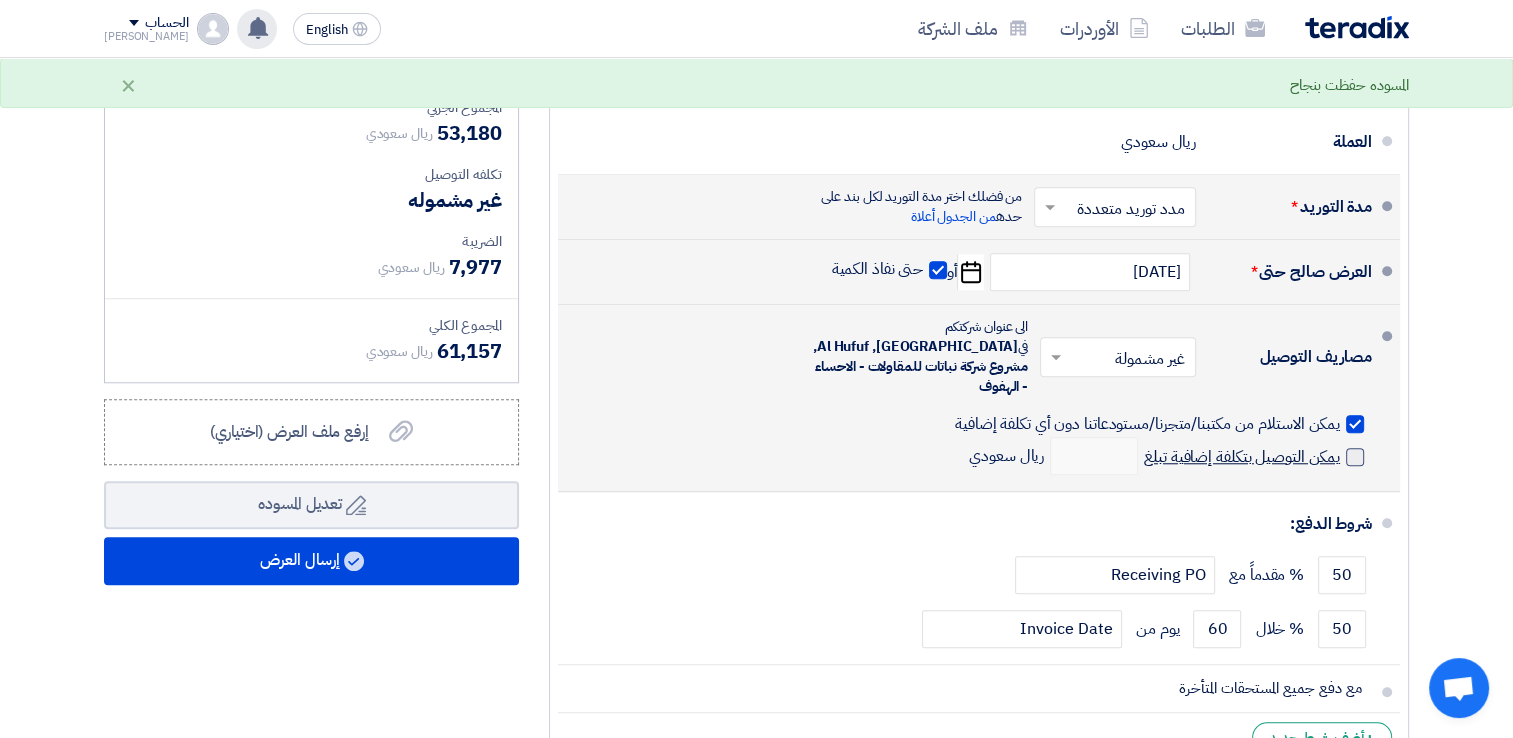 click on "يمكن التوصيل بتكلفة إضافية تبلغ" 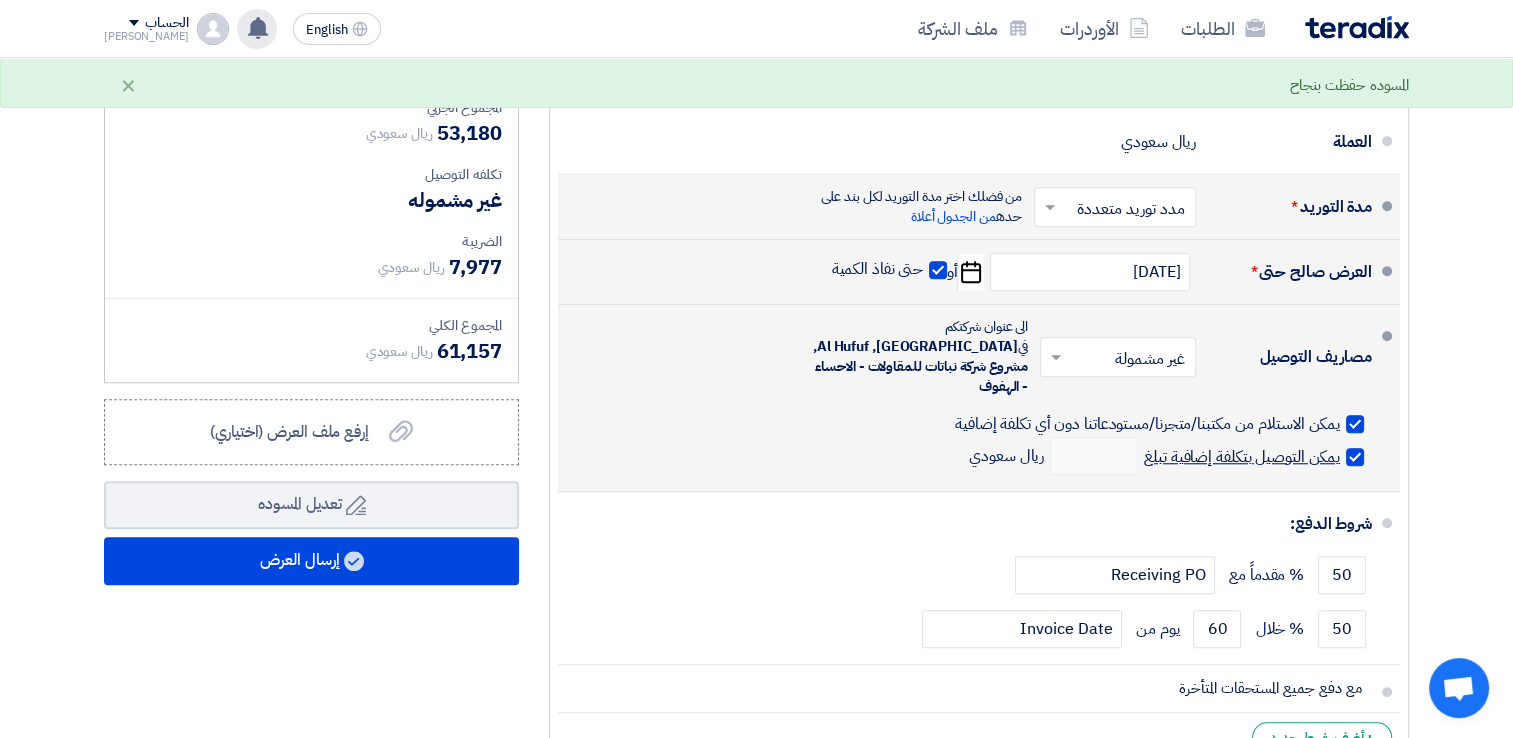 checkbox on "true" 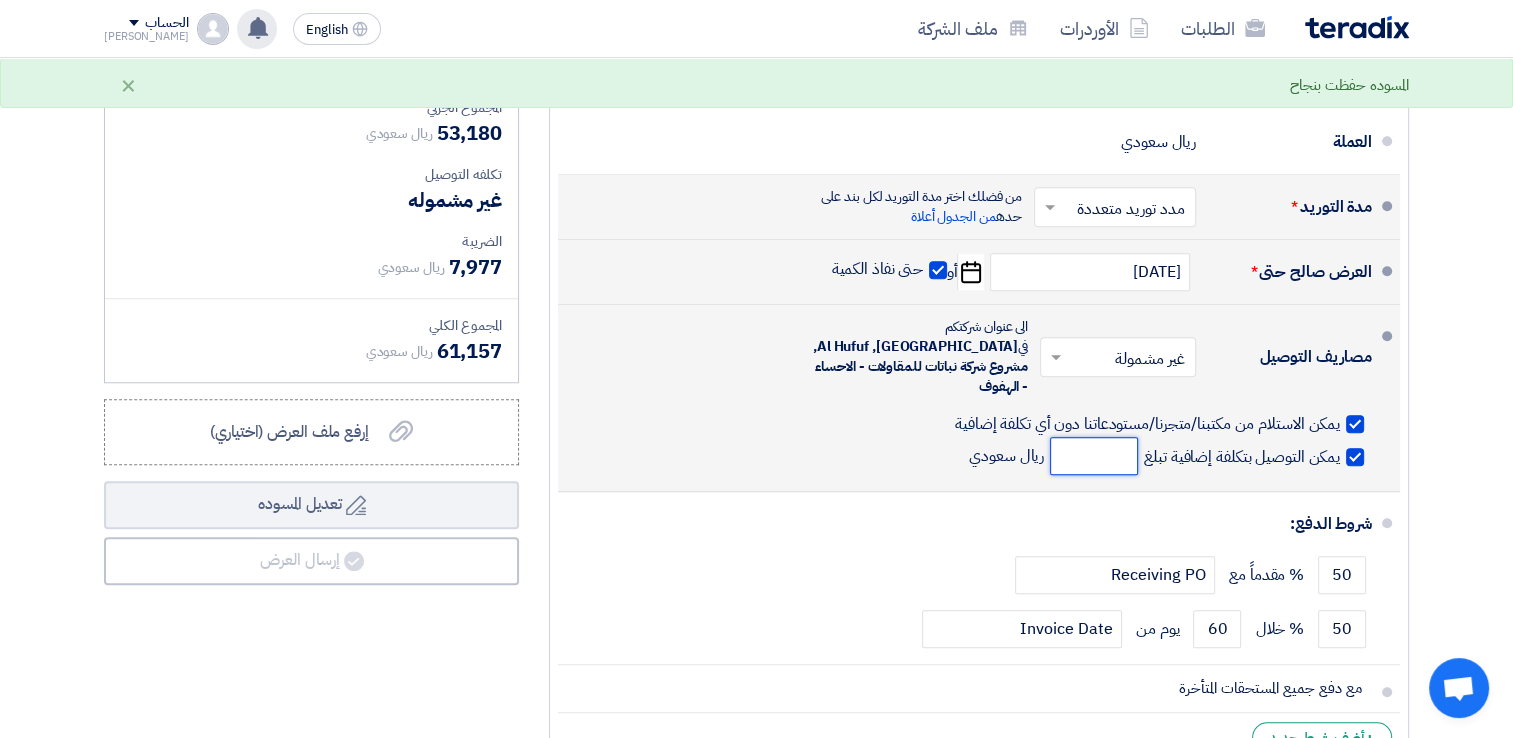 click 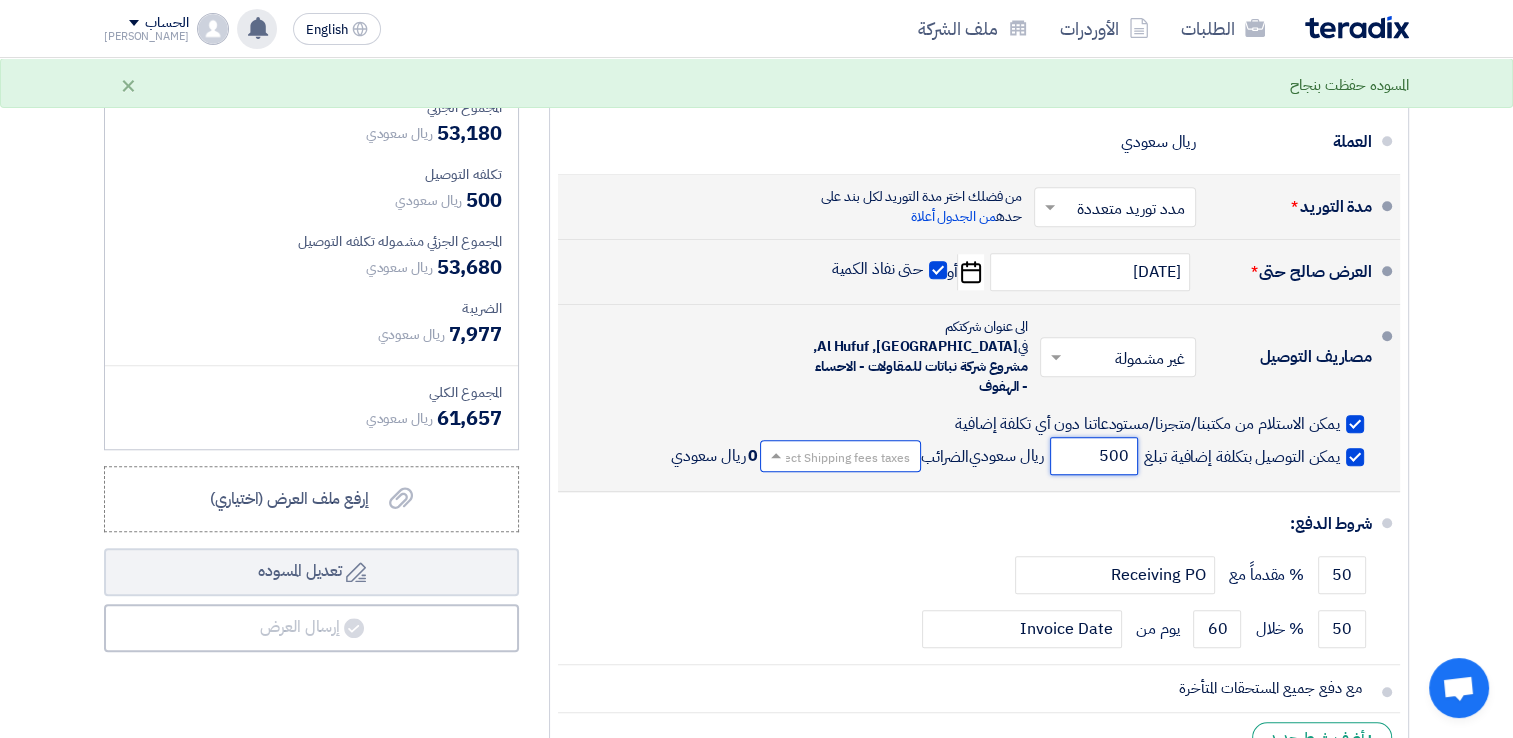 type on "500" 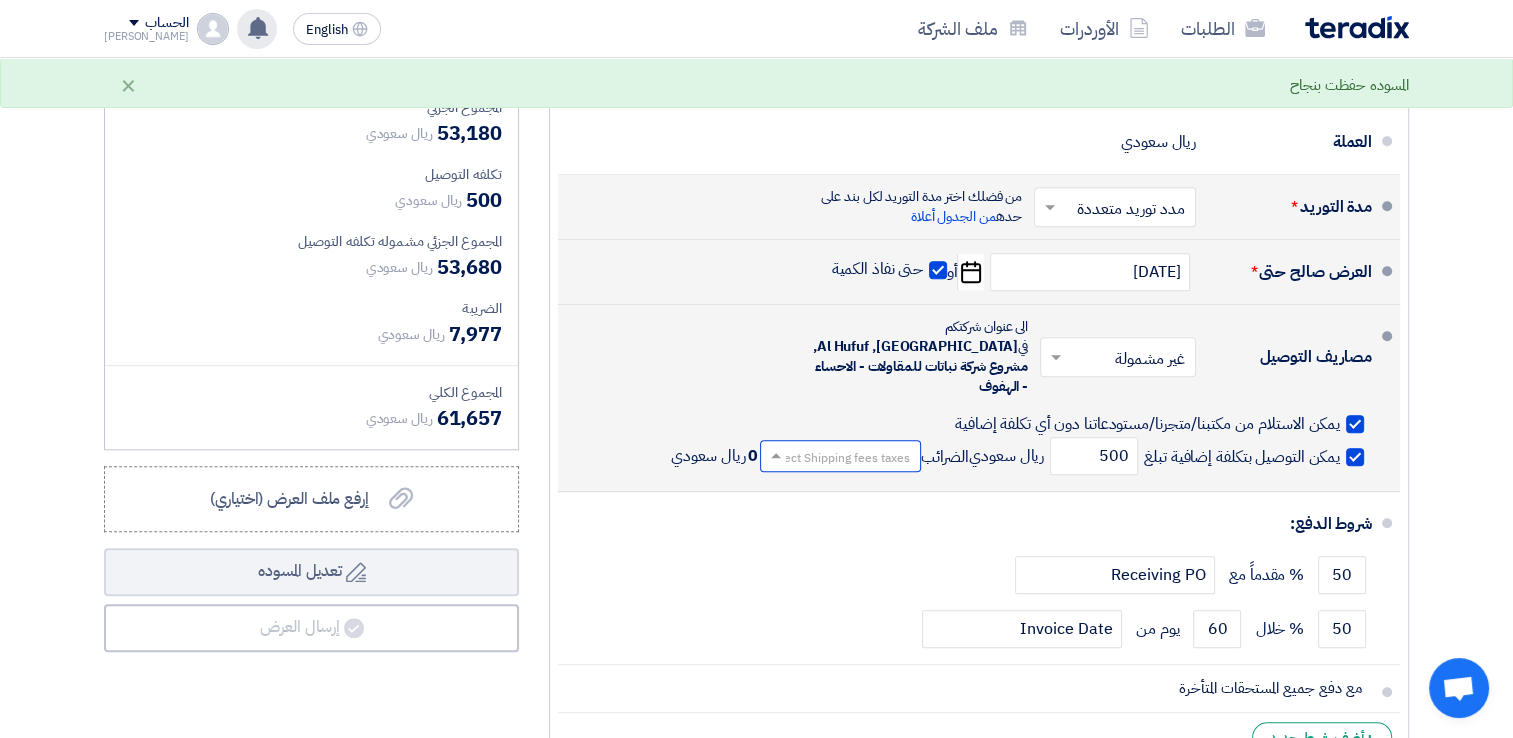 click 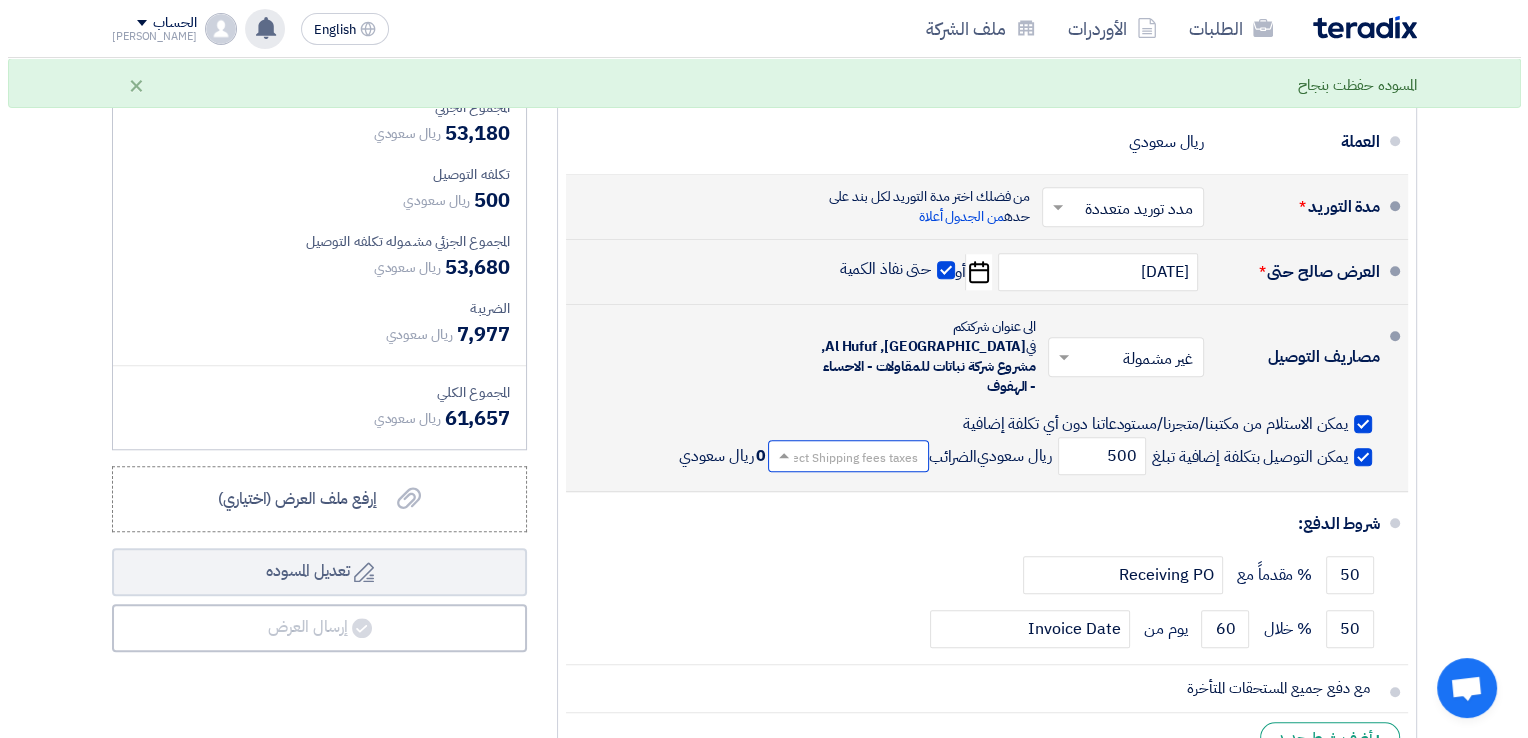 scroll, scrollTop: 1, scrollLeft: 0, axis: vertical 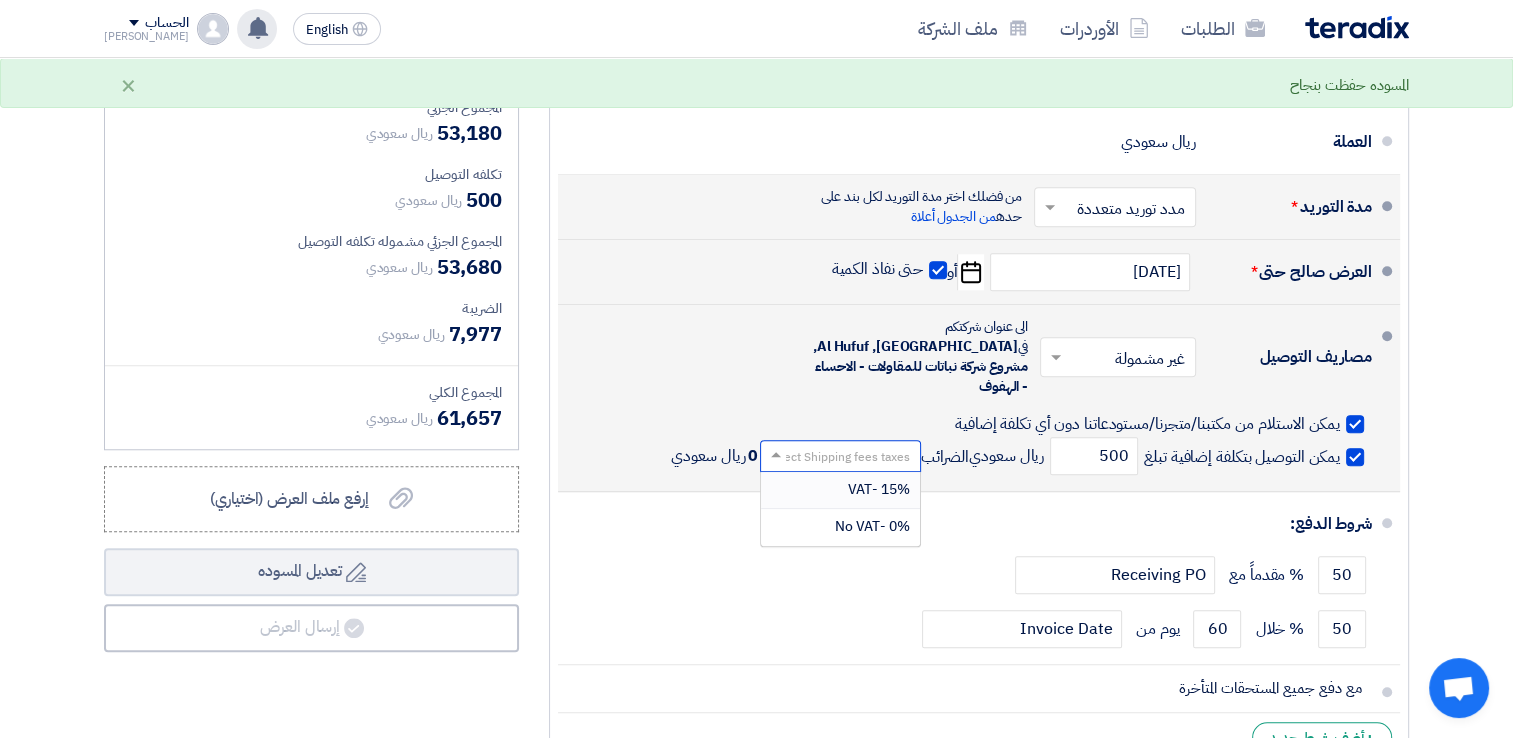 click on "15% -VAT" at bounding box center [840, 490] 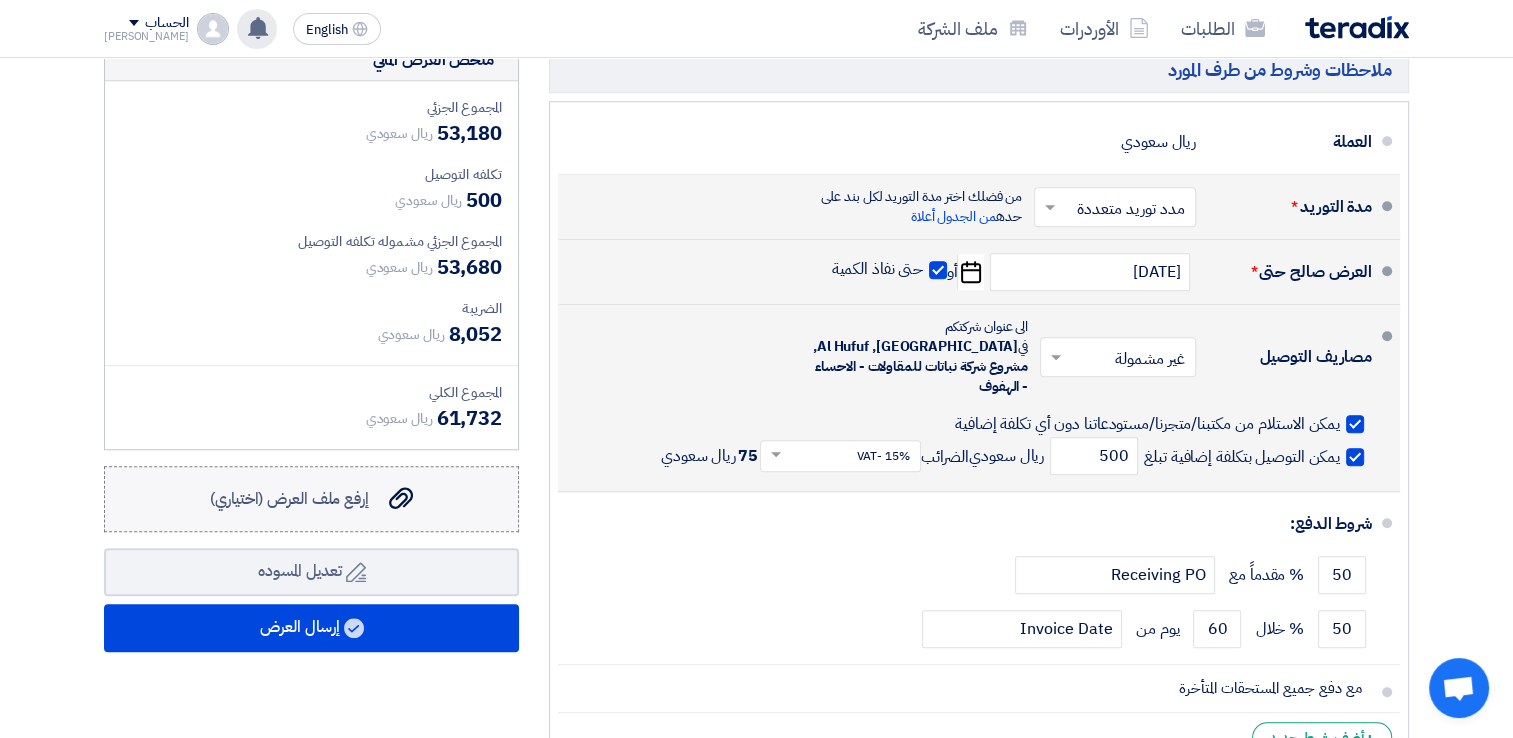 click on "إرفع ملف العرض (اختياري)" 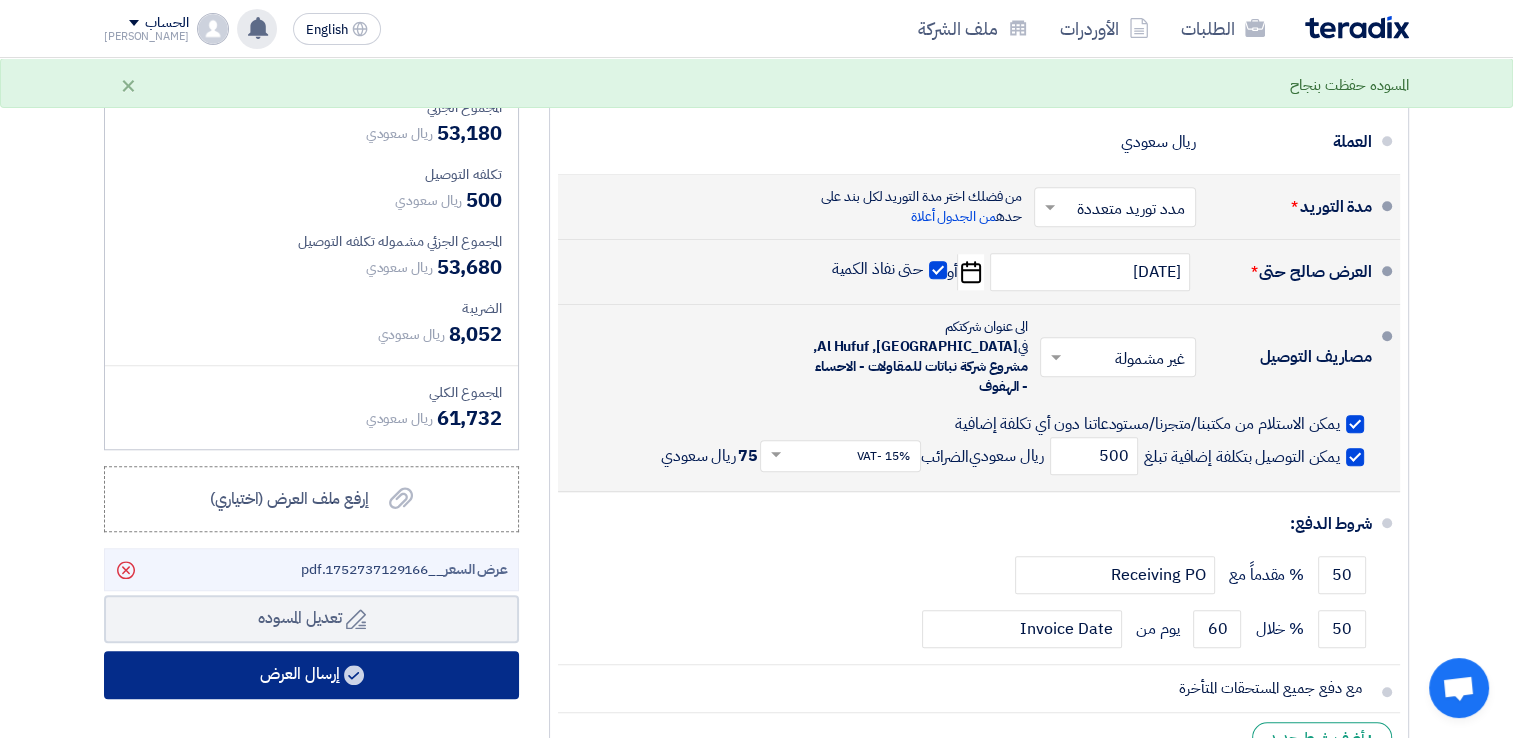click on "إرسال العرض" 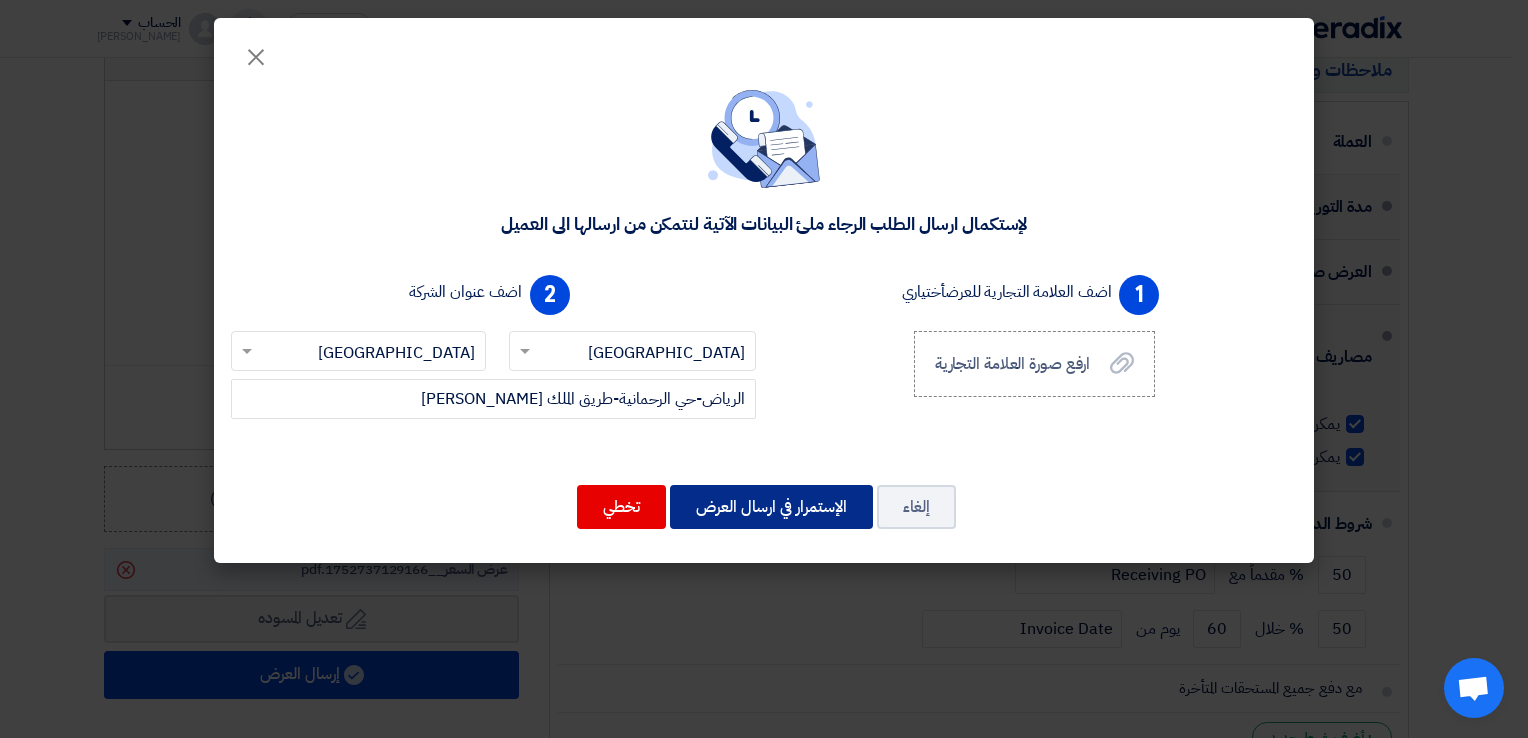 click on "الإستمرار في ارسال العرض" 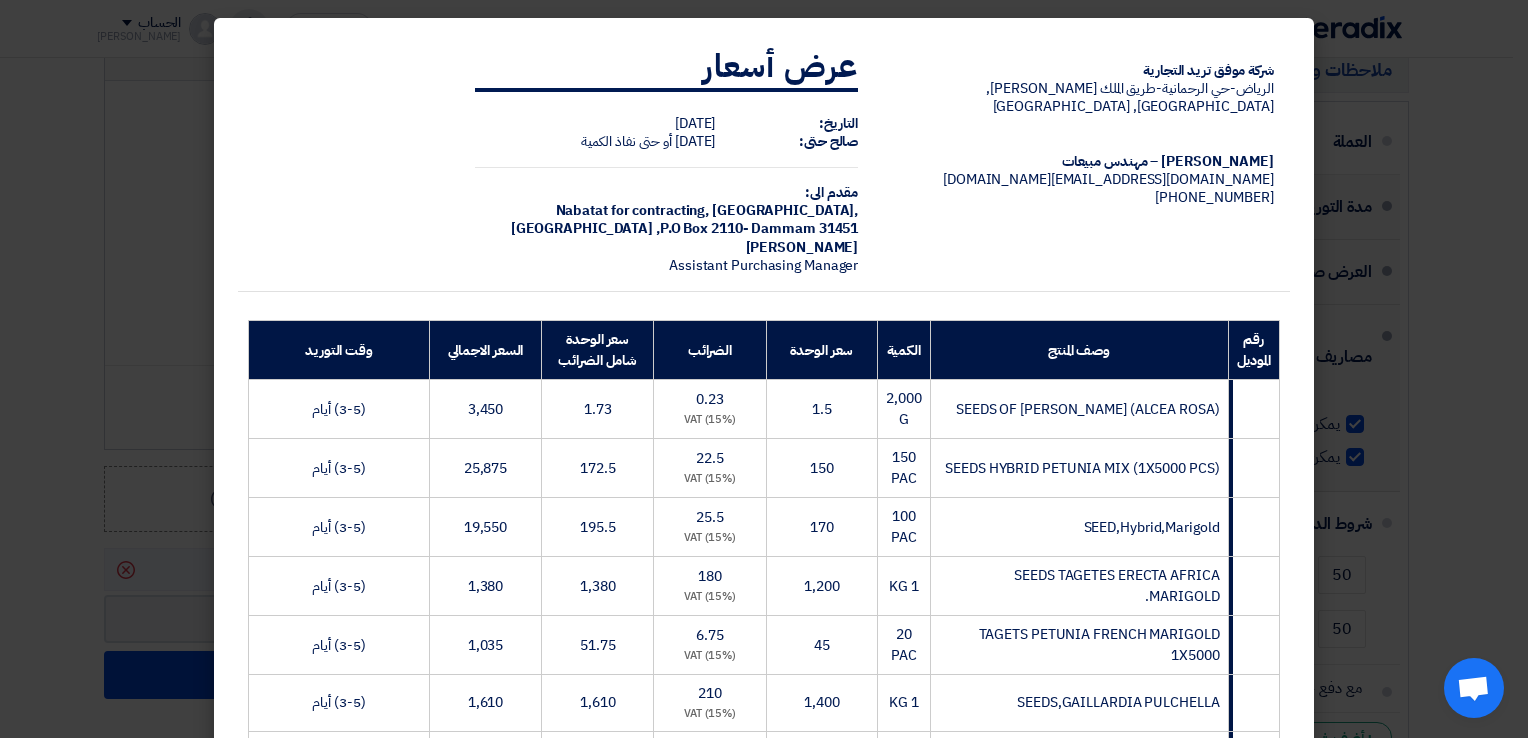 scroll, scrollTop: 645, scrollLeft: 0, axis: vertical 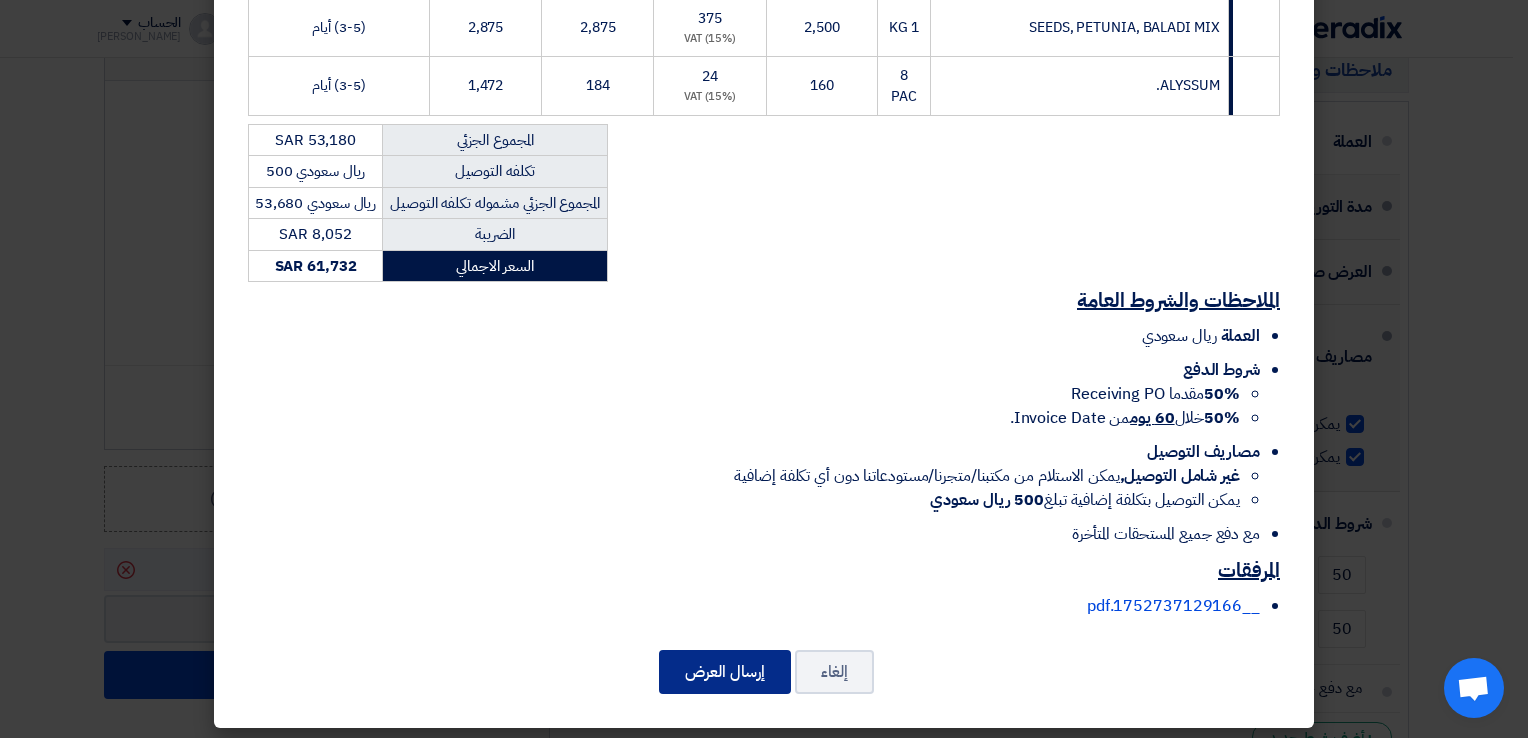click on "إرسال العرض" 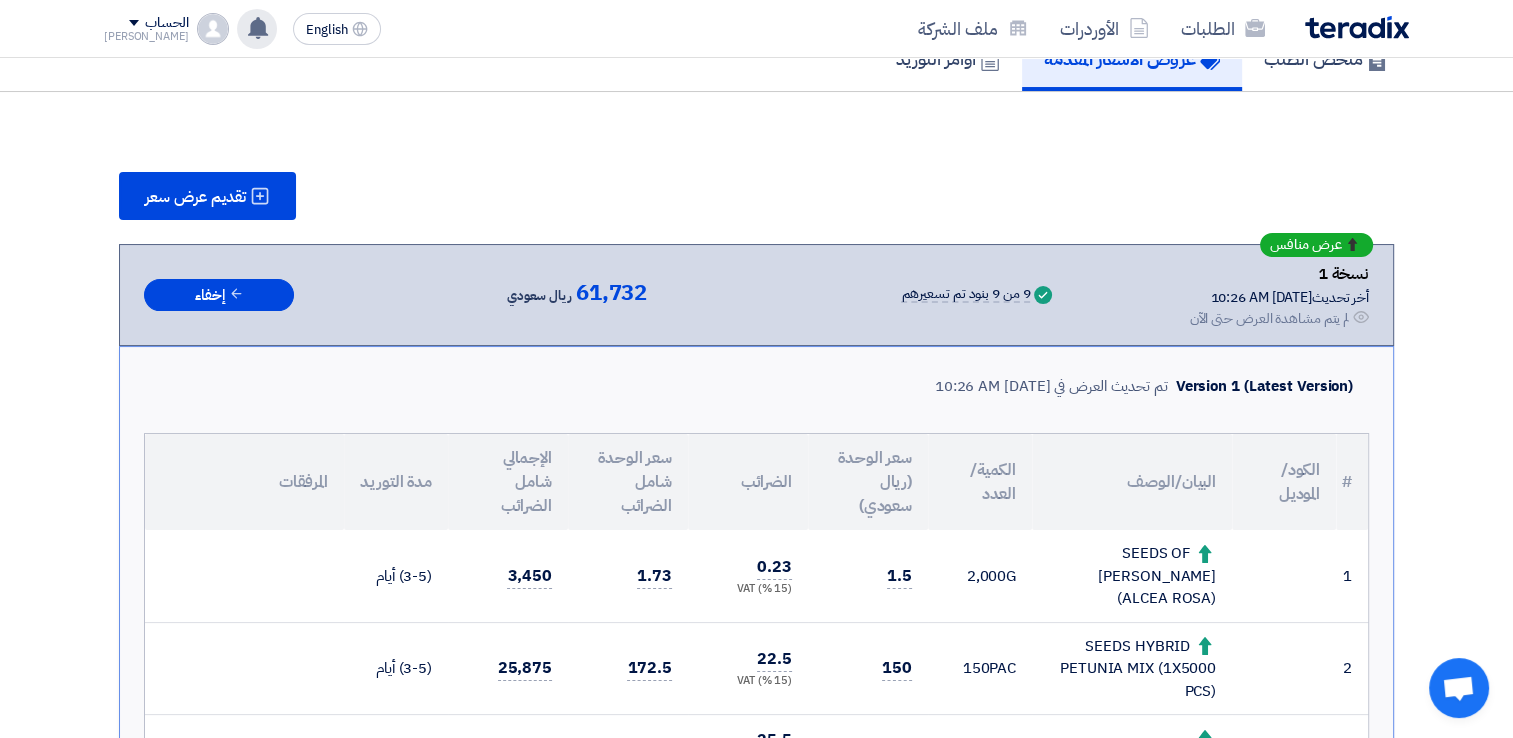 scroll, scrollTop: 1896, scrollLeft: 0, axis: vertical 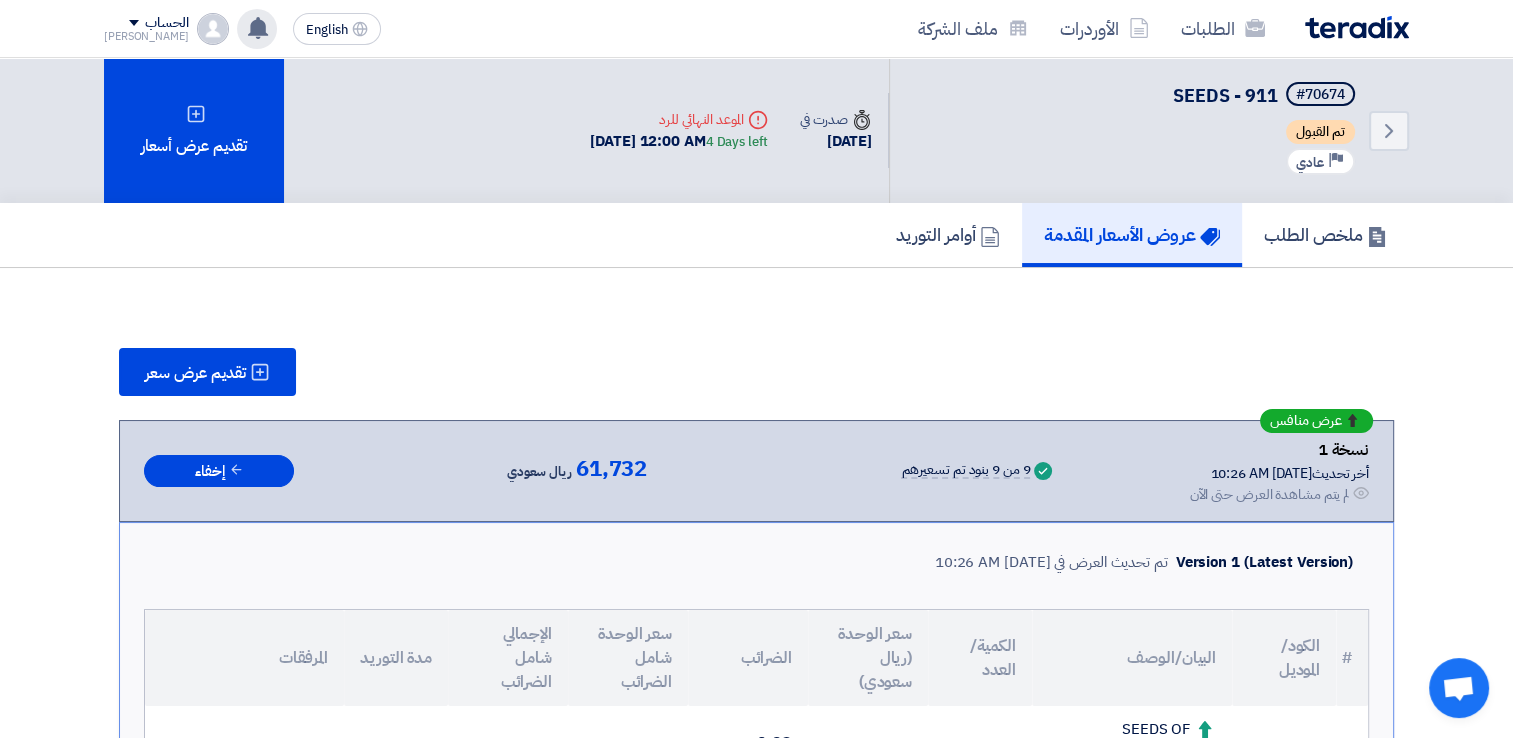 click on "الحساب" 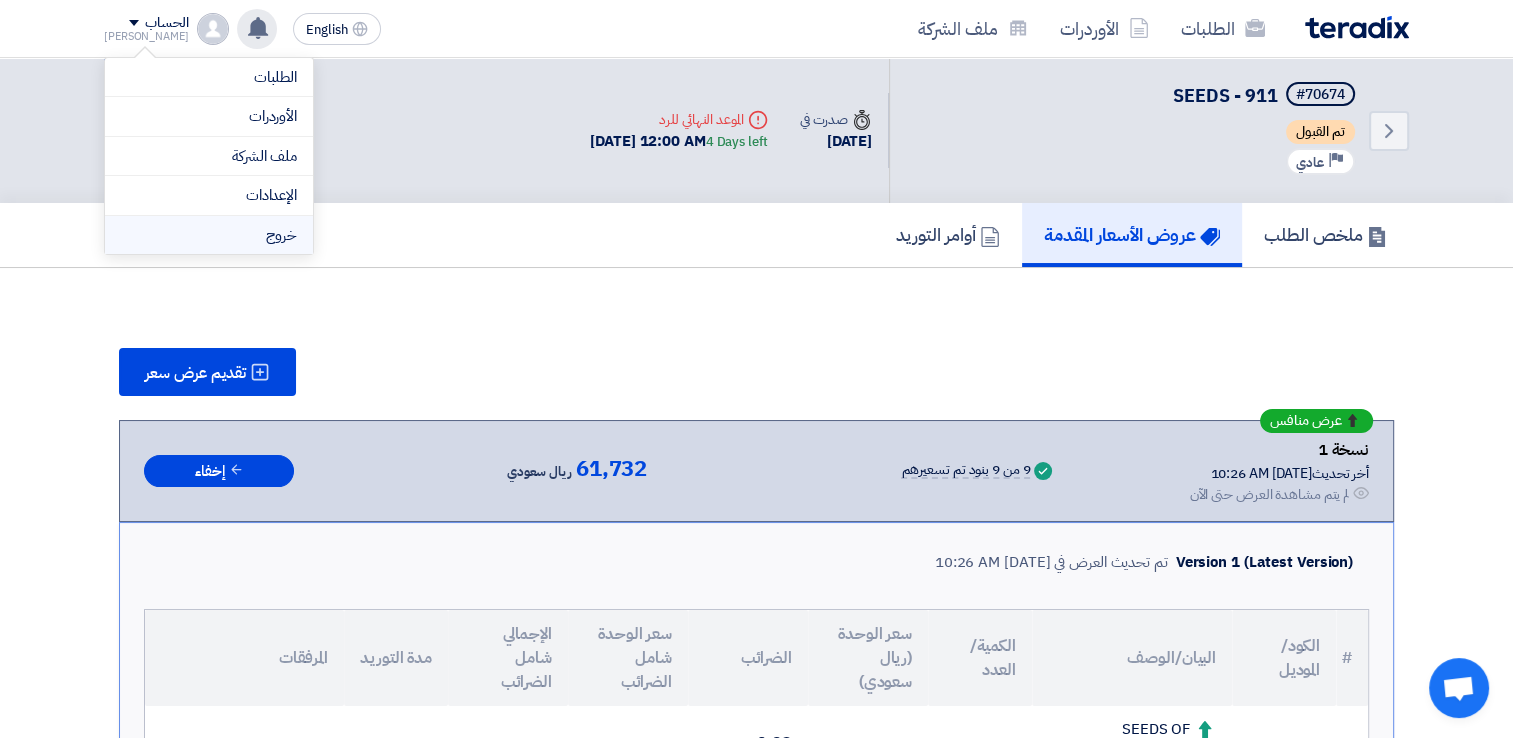 click on "خروج" 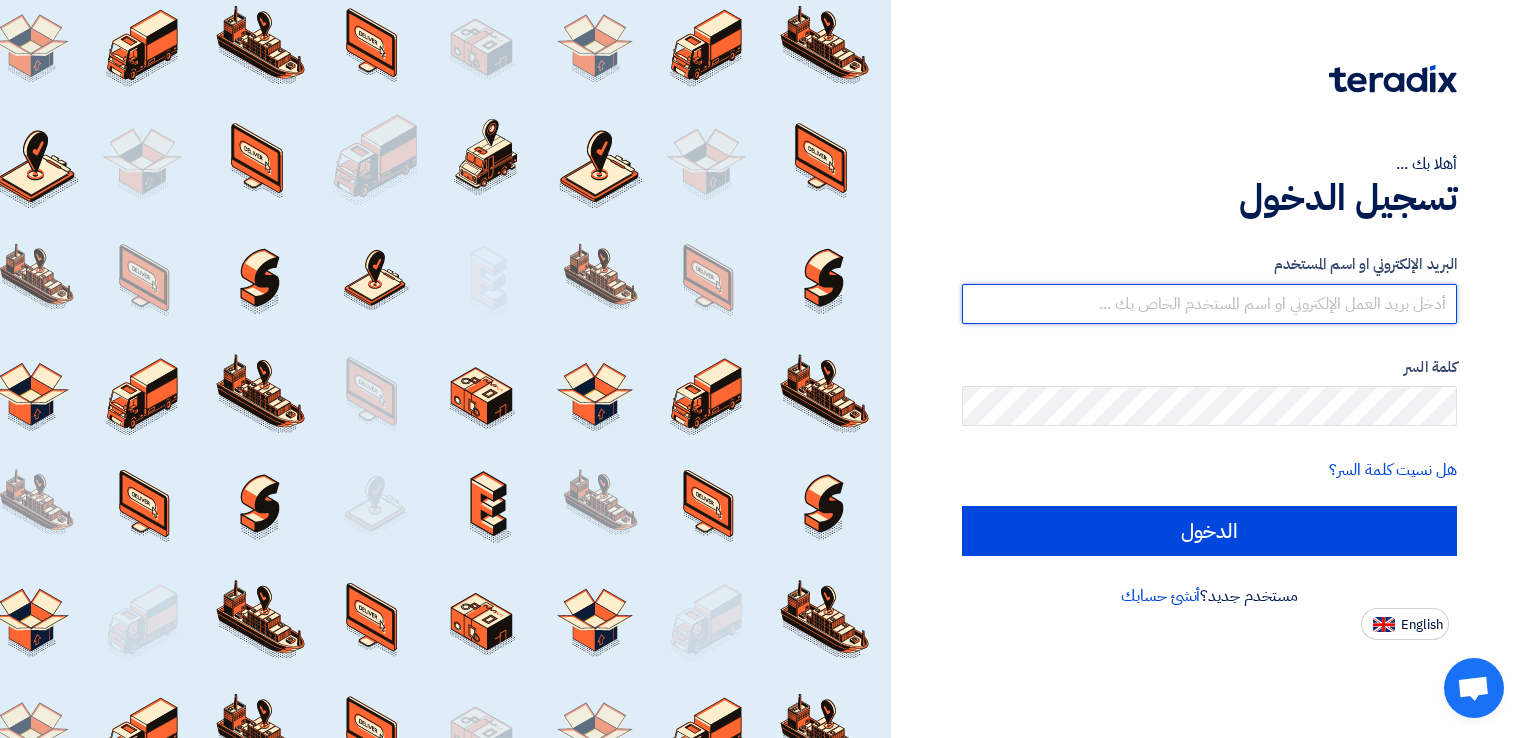 type on "[DOMAIN_NAME][EMAIL_ADDRESS][DOMAIN_NAME]" 